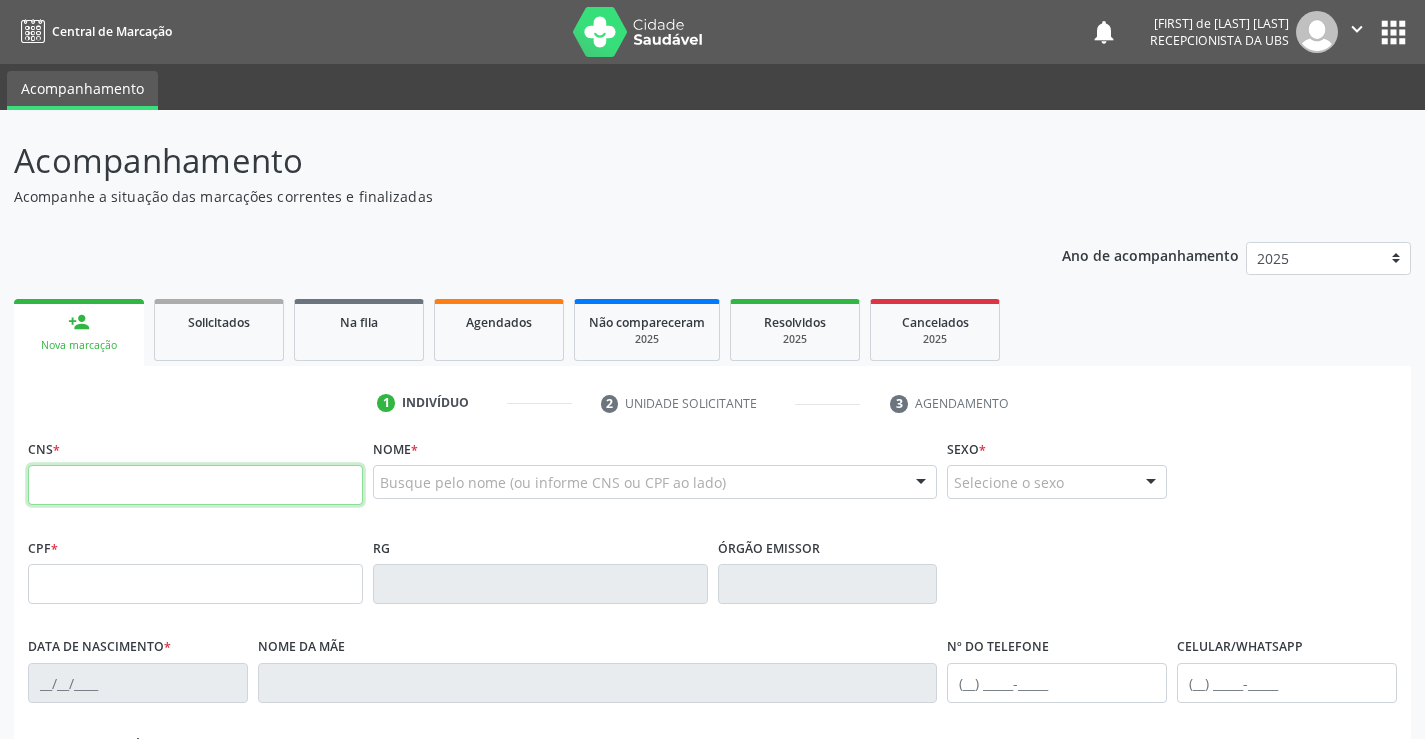 scroll, scrollTop: 0, scrollLeft: 0, axis: both 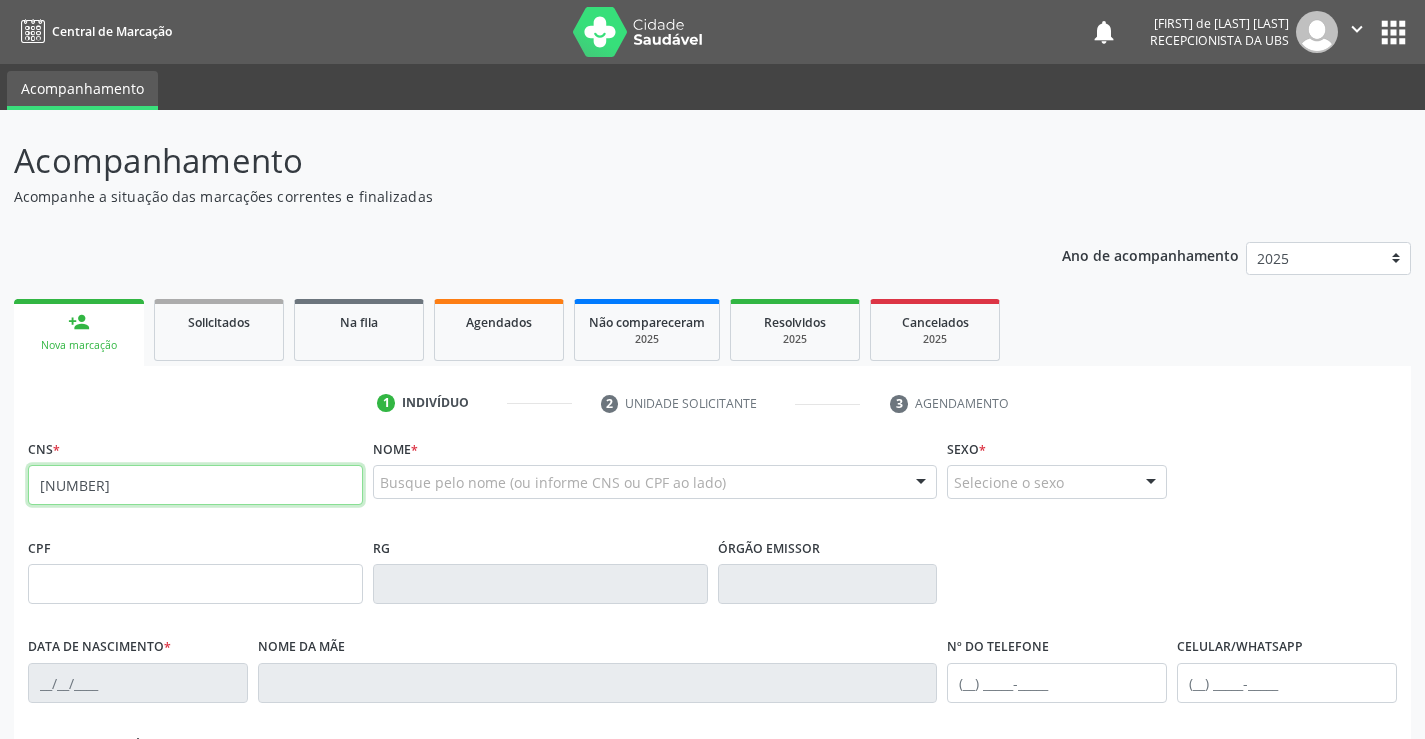 type on "[NUMBER]" 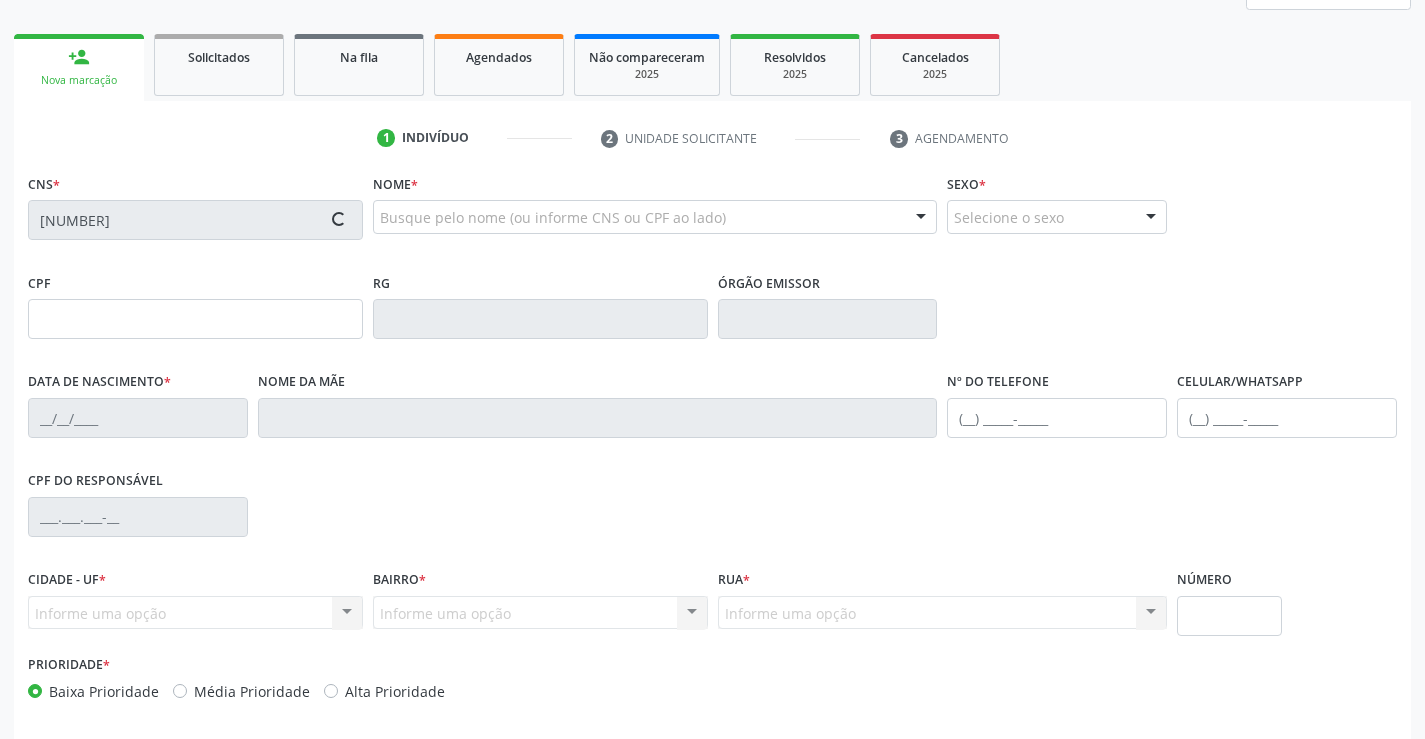 scroll, scrollTop: 300, scrollLeft: 0, axis: vertical 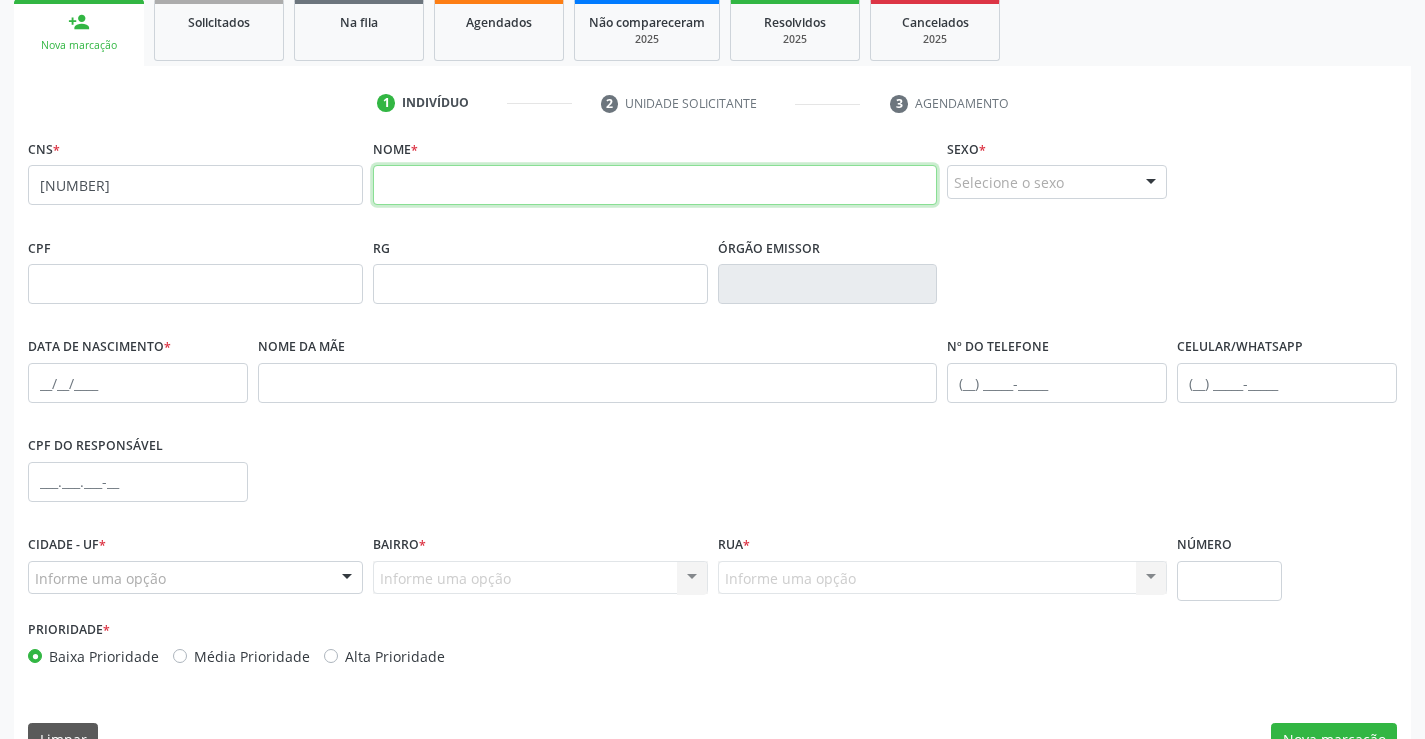 click at bounding box center (655, 185) 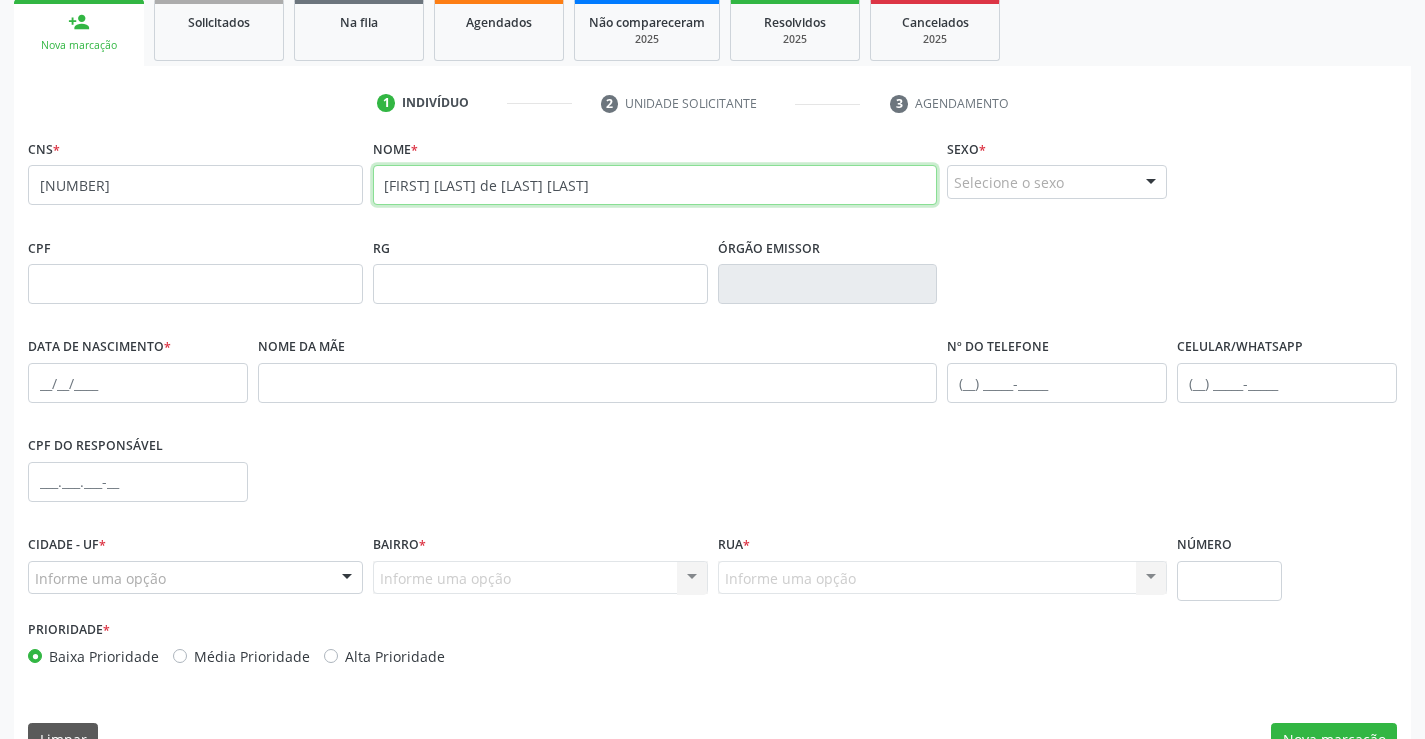 type on "[FIRST] [LAST] de [LAST] [LAST]" 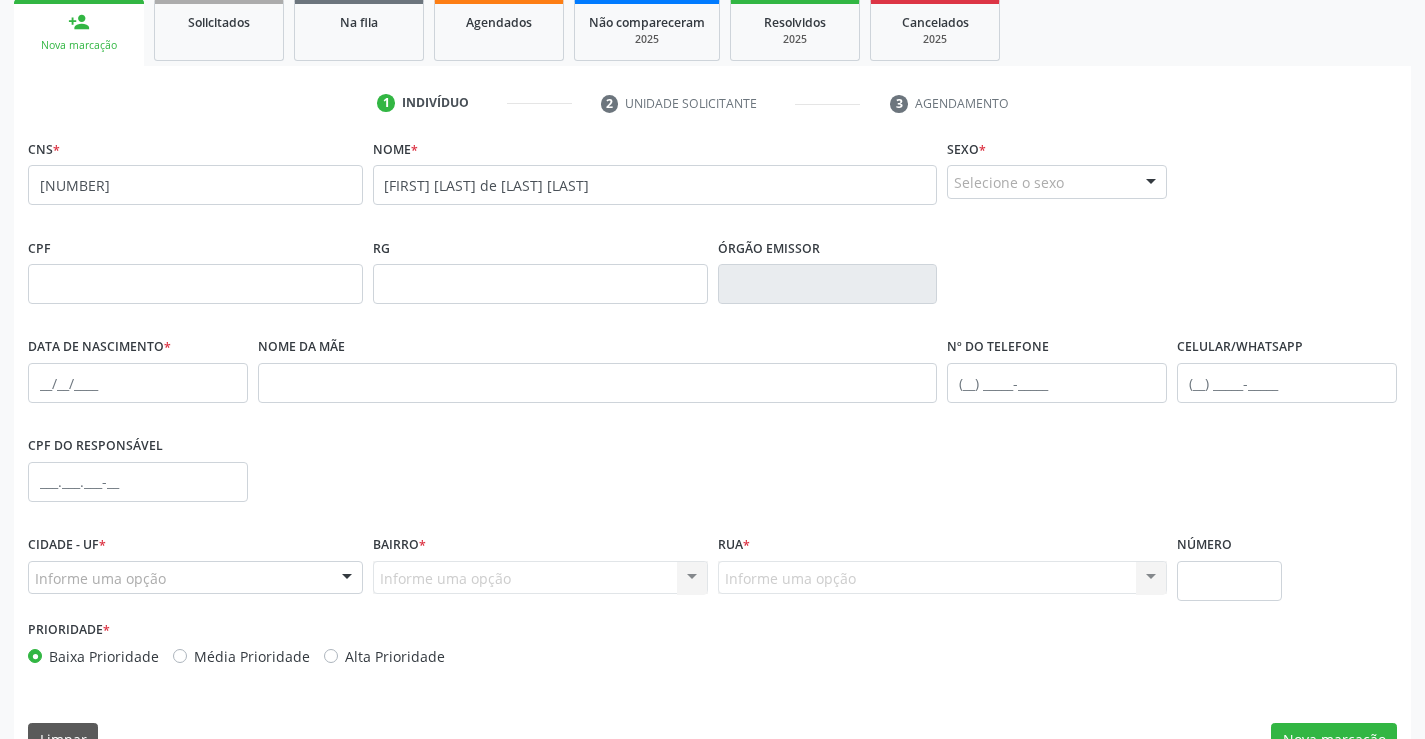 click at bounding box center [1151, 183] 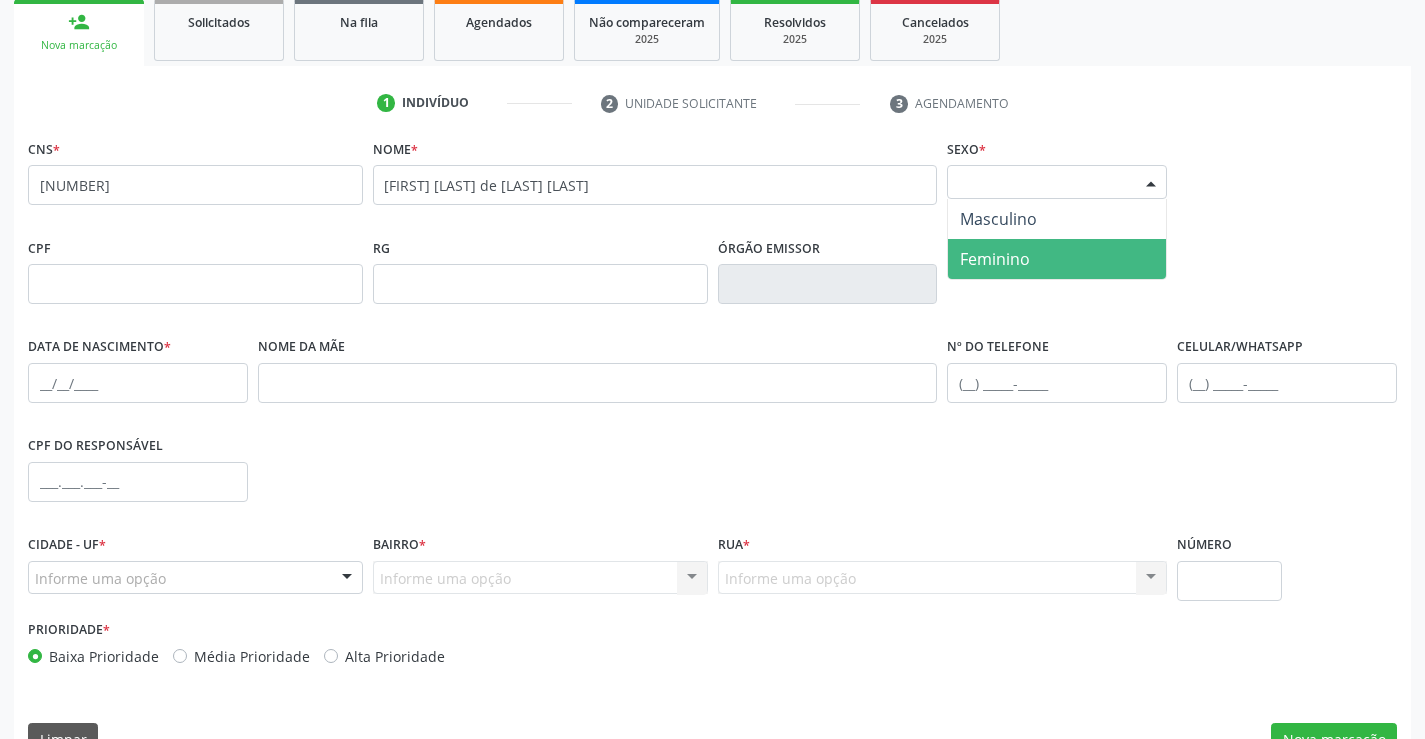 click on "Feminino" at bounding box center [1057, 259] 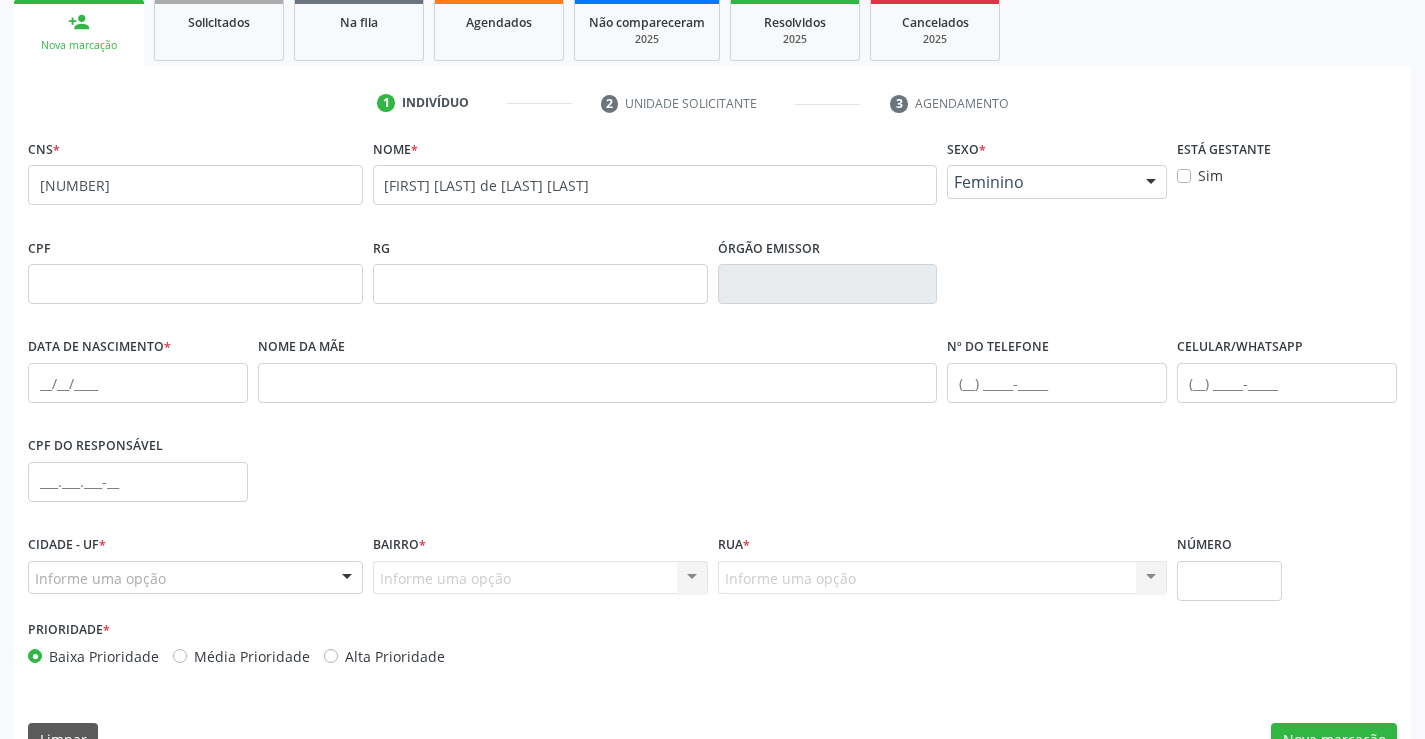 click on "Feminino" at bounding box center [1057, 182] 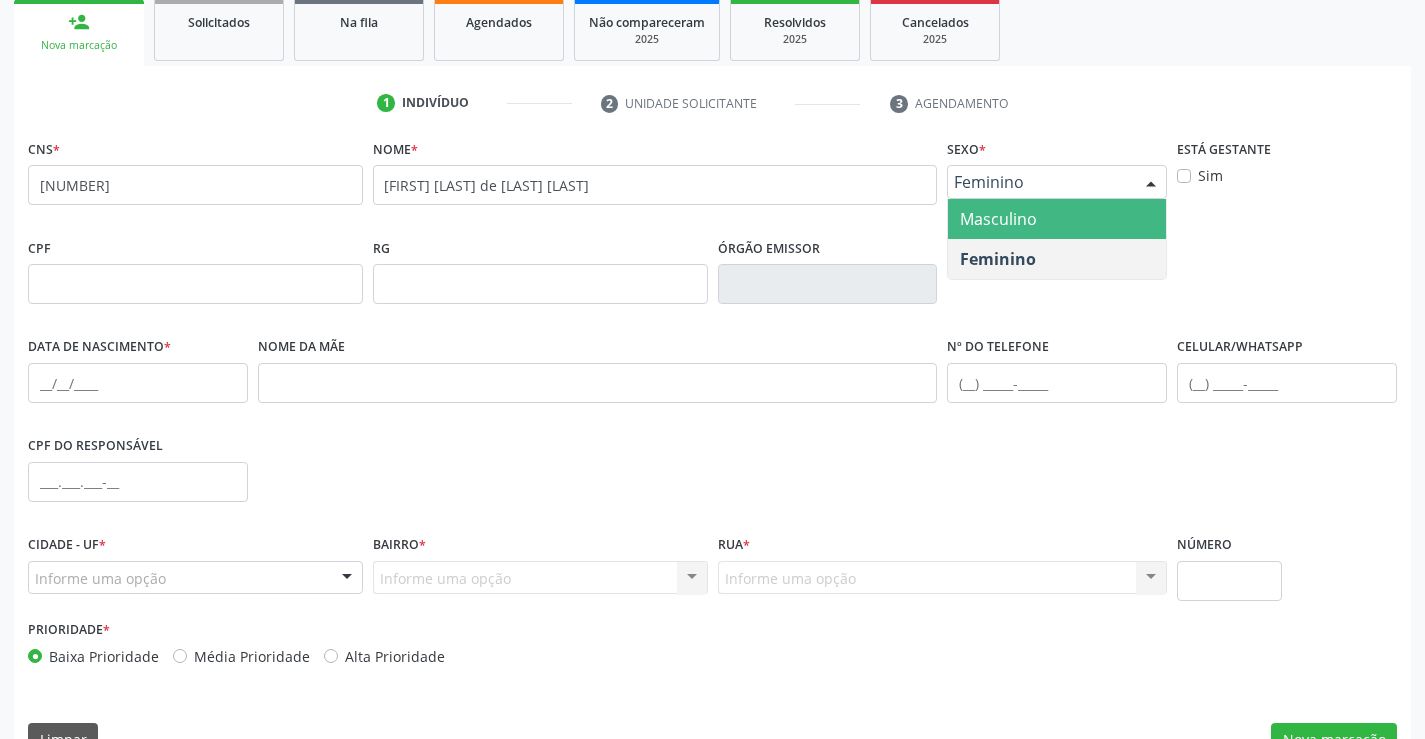 click on "Masculino" at bounding box center [1057, 219] 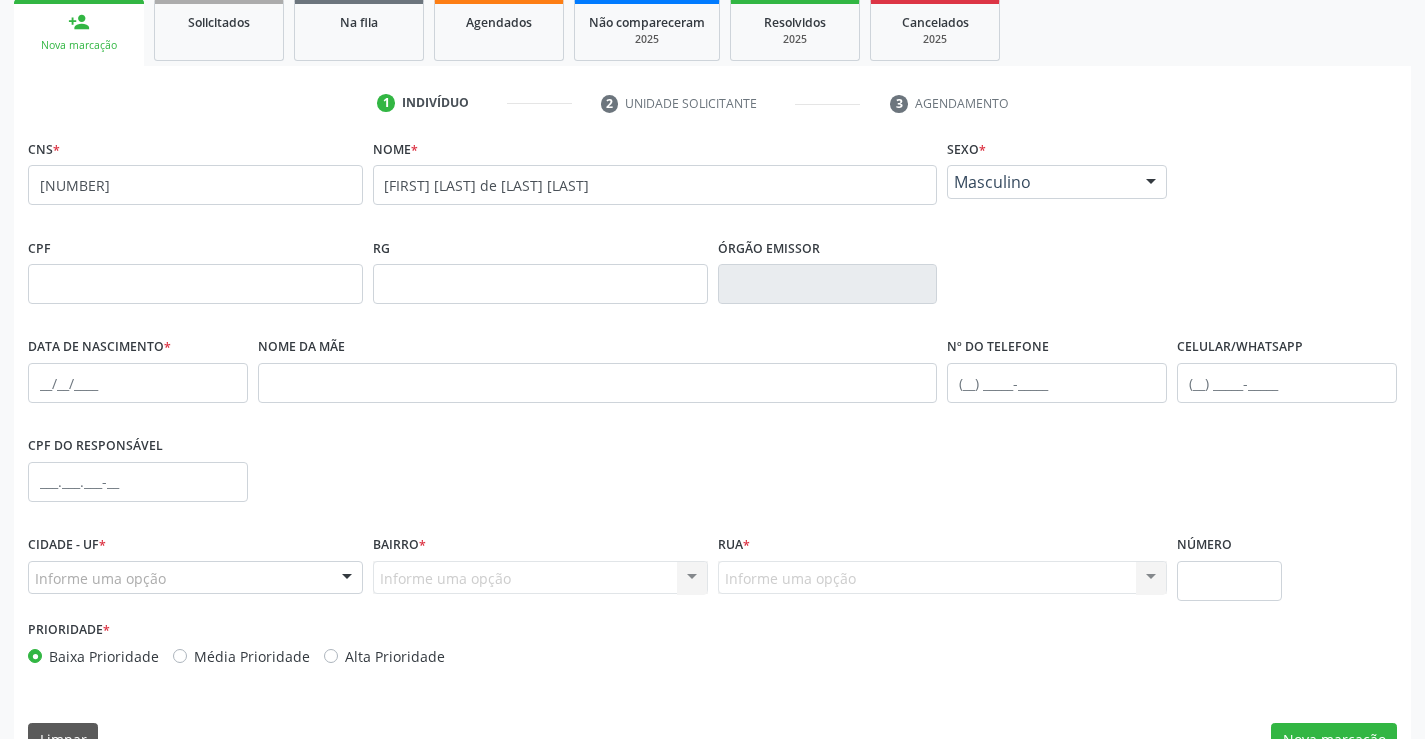 click on "Data de nascimento
*" at bounding box center [138, 374] 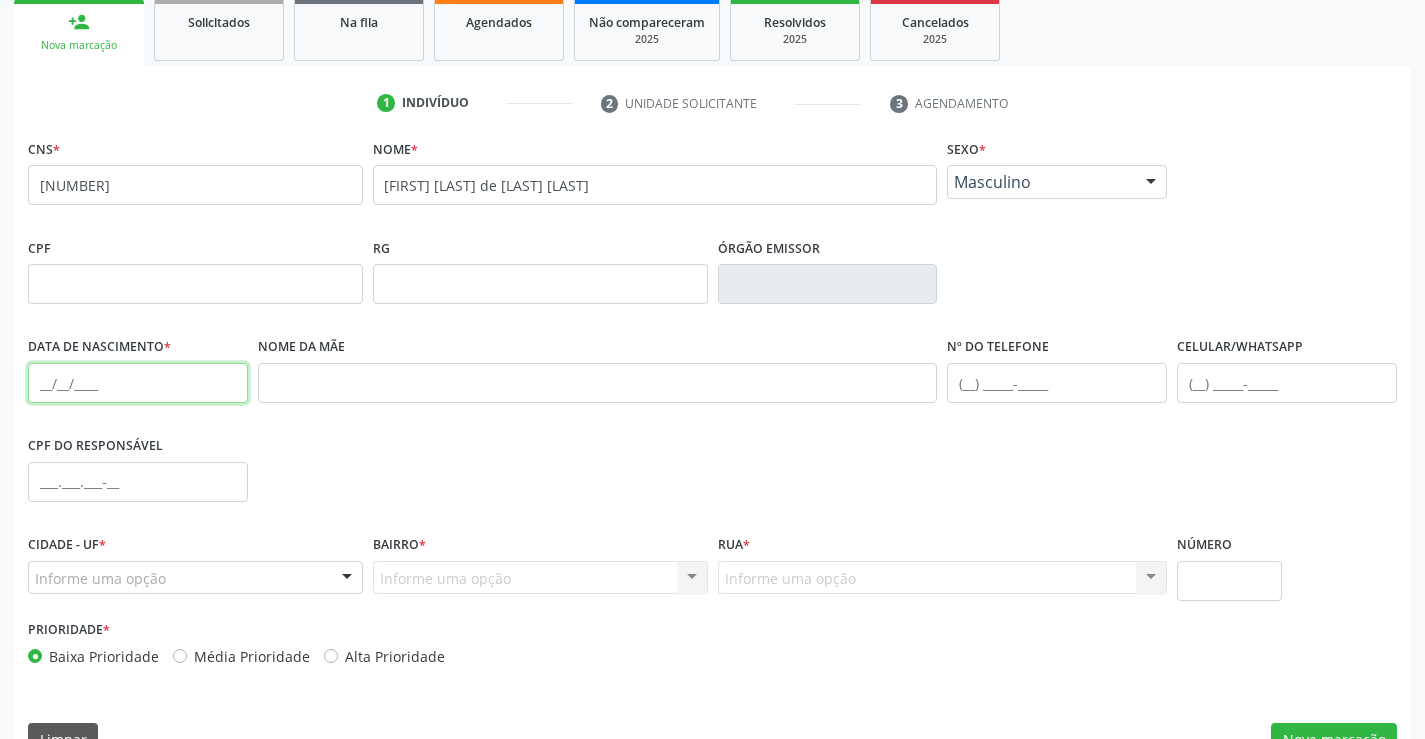 click at bounding box center (138, 383) 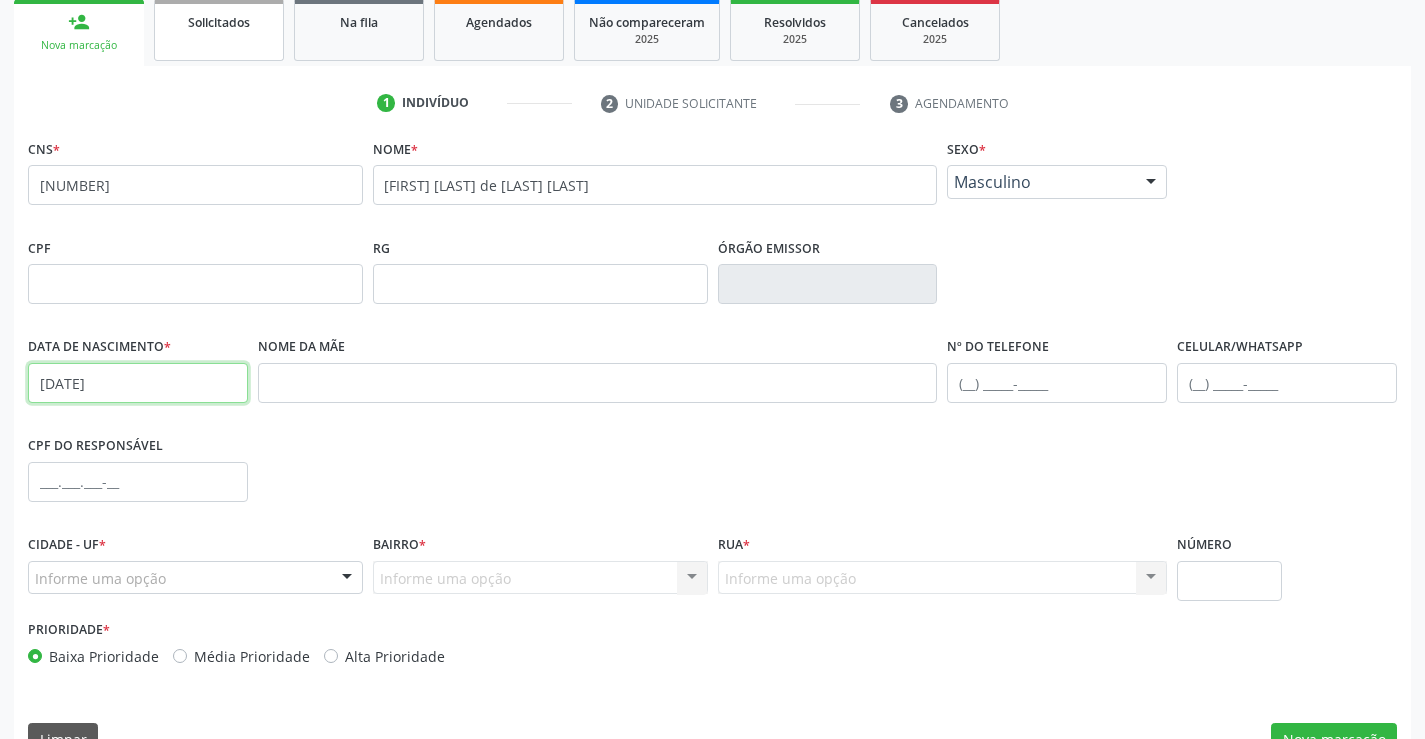 type on "[DATE]" 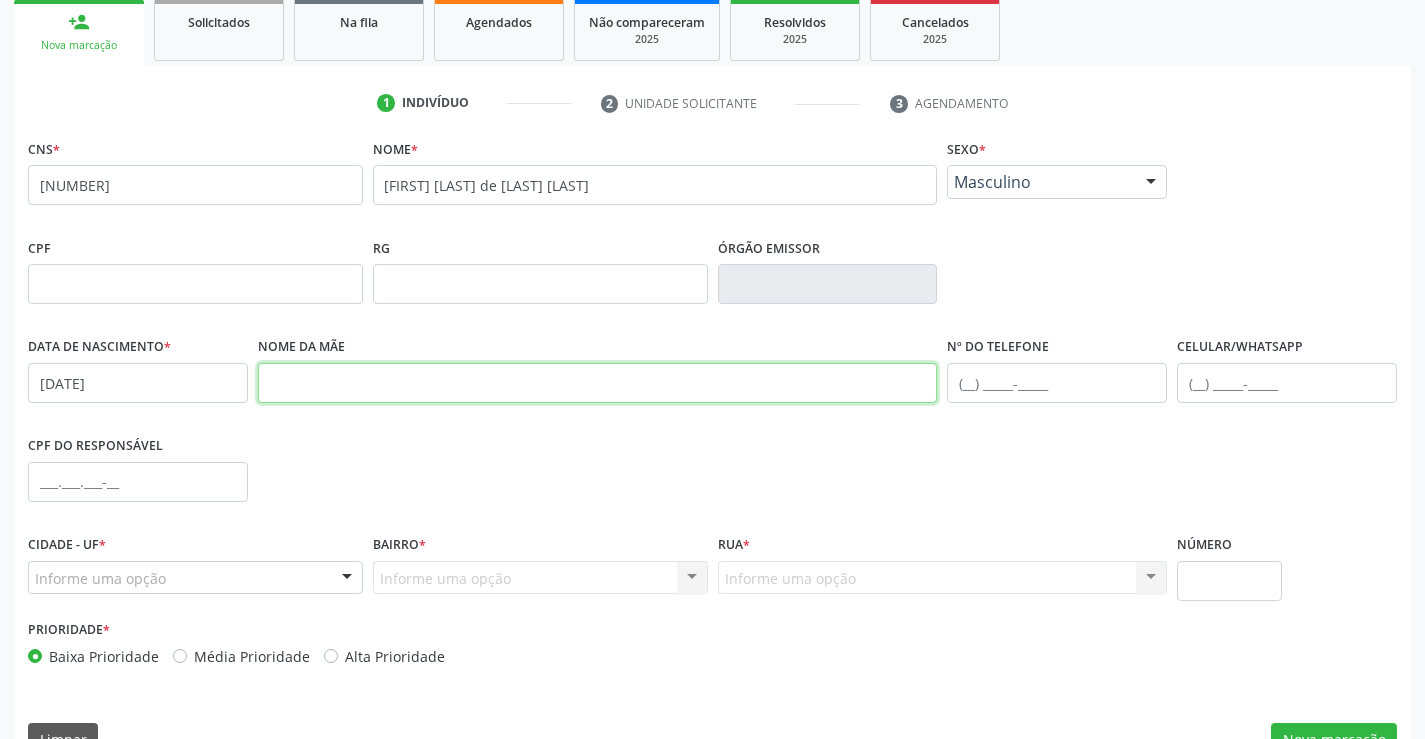 click at bounding box center [598, 383] 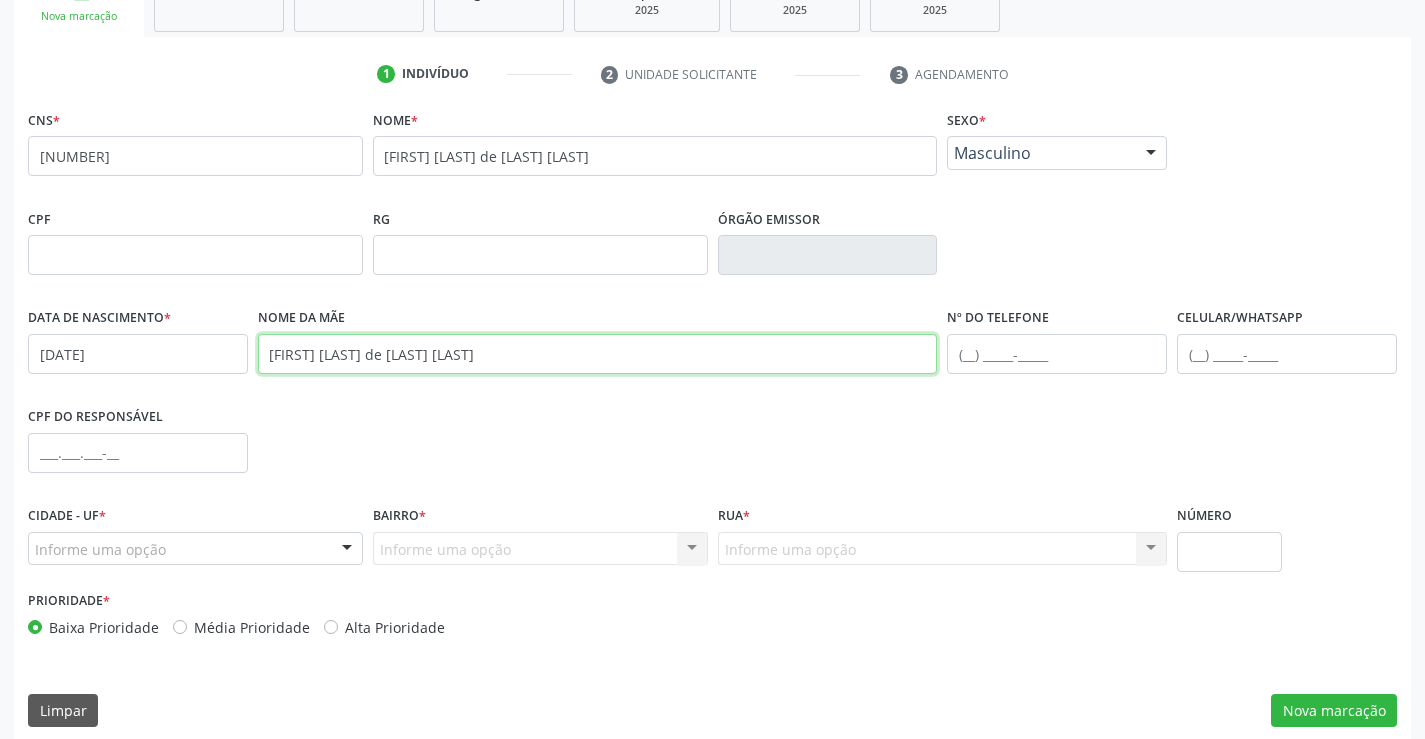 scroll, scrollTop: 345, scrollLeft: 0, axis: vertical 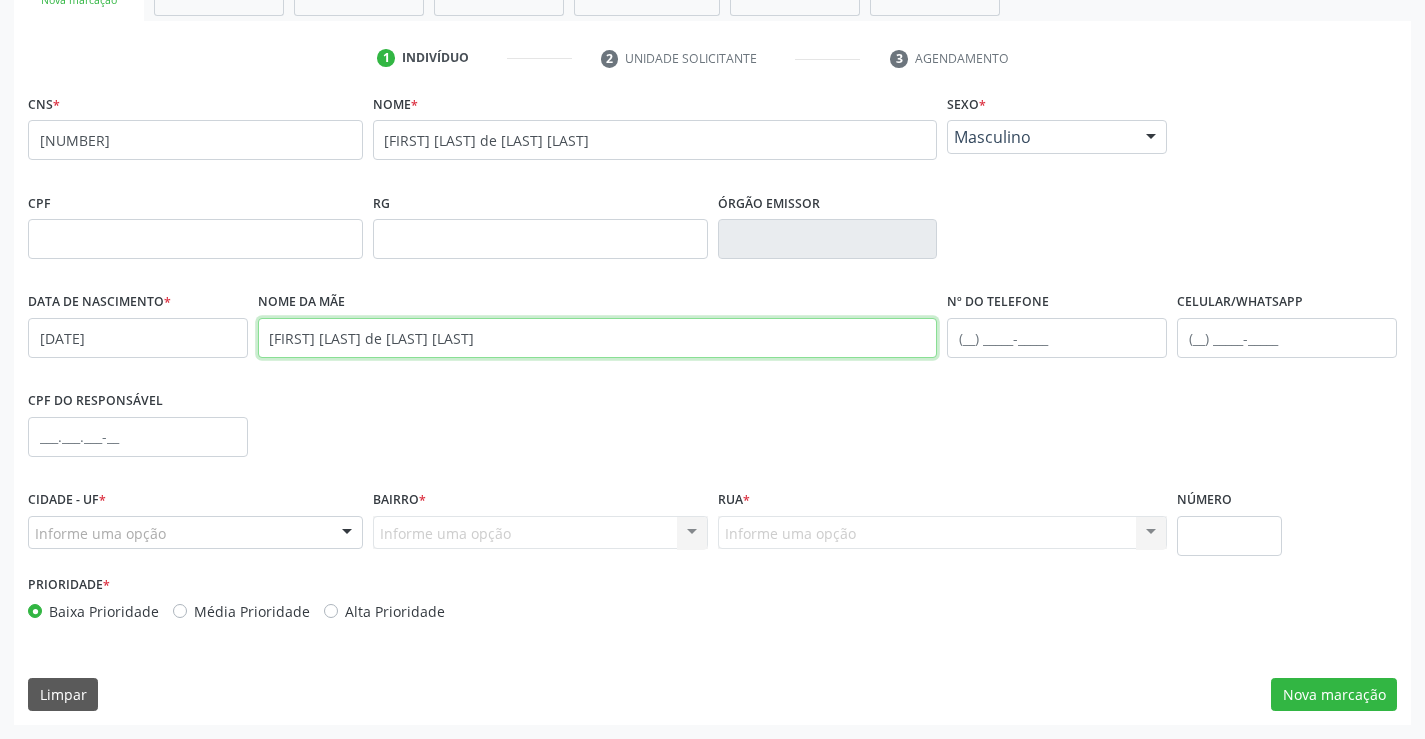 type on "[FIRST] [LAST] de [LAST] [LAST]" 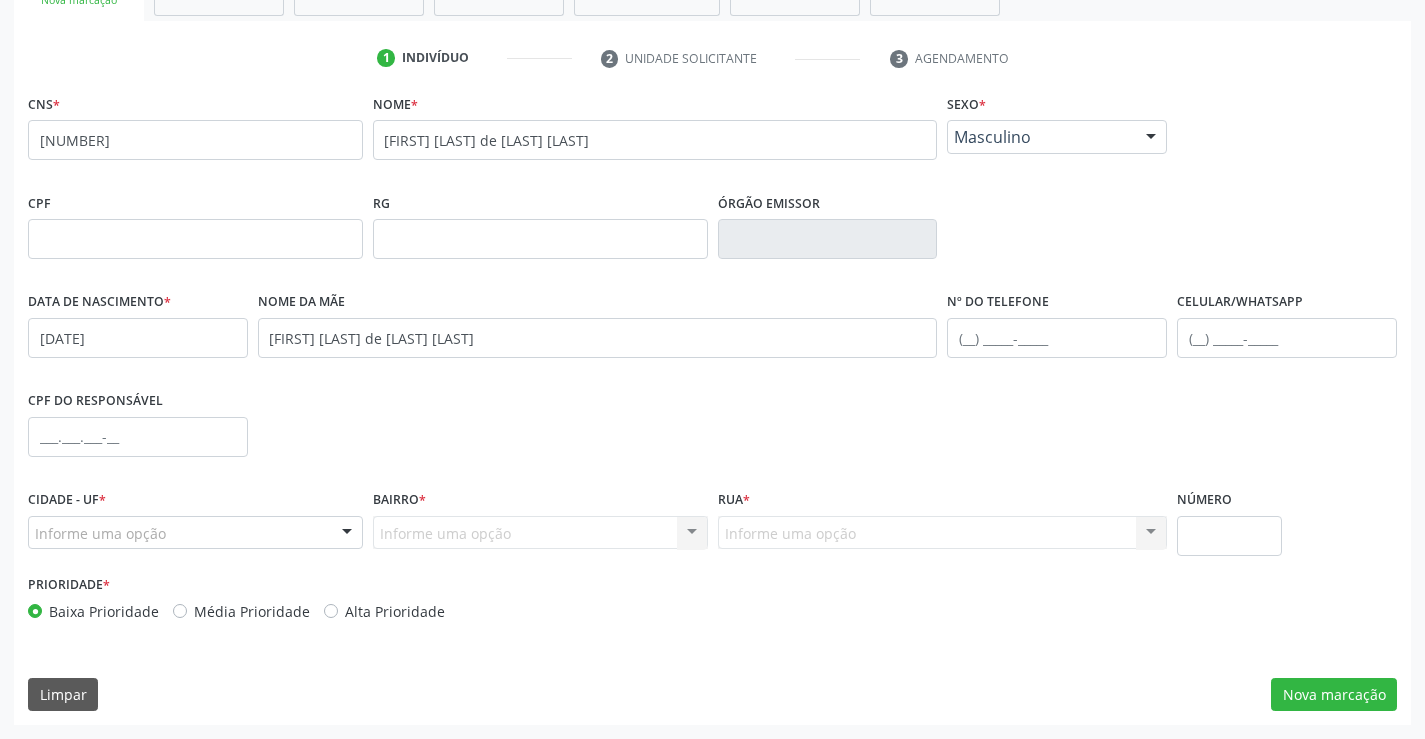 click on "Informe uma opção" at bounding box center [195, 533] 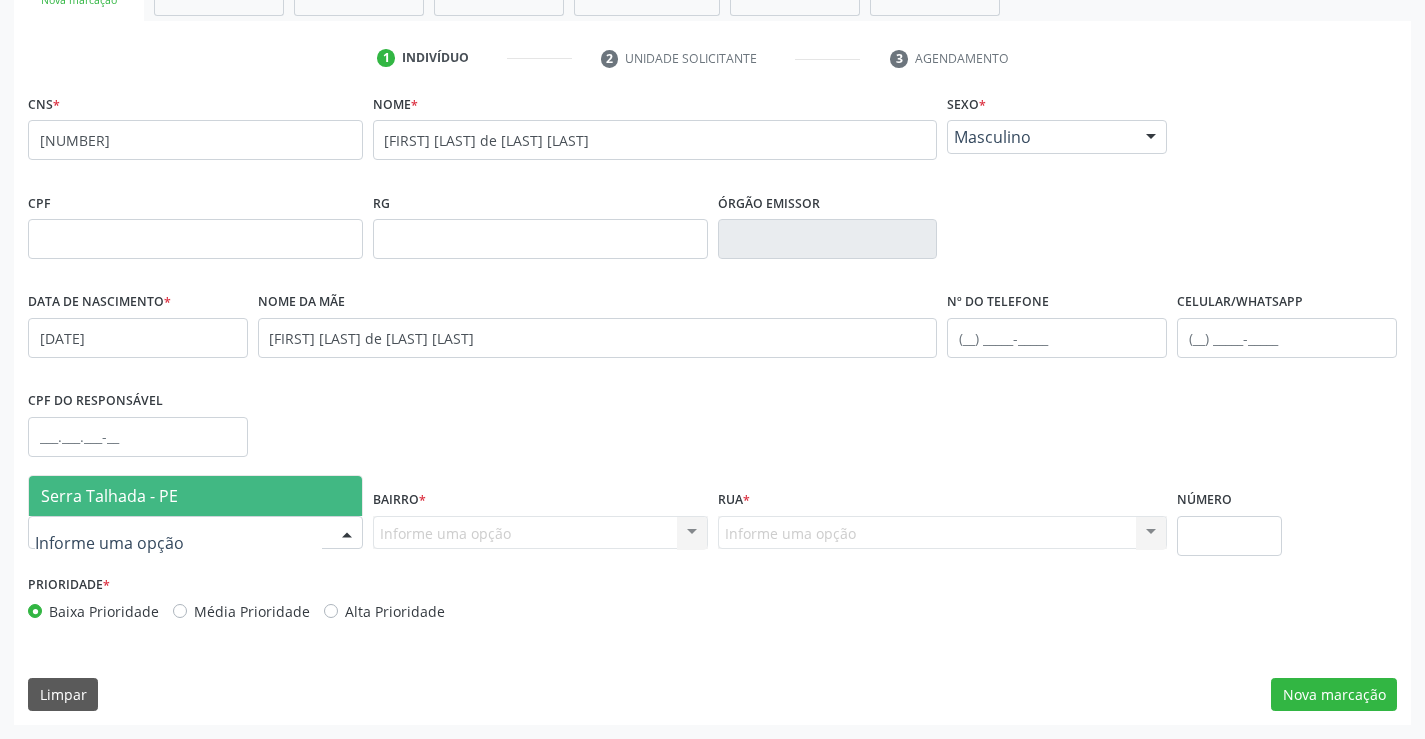 click on "Serra Talhada - PE" at bounding box center [195, 496] 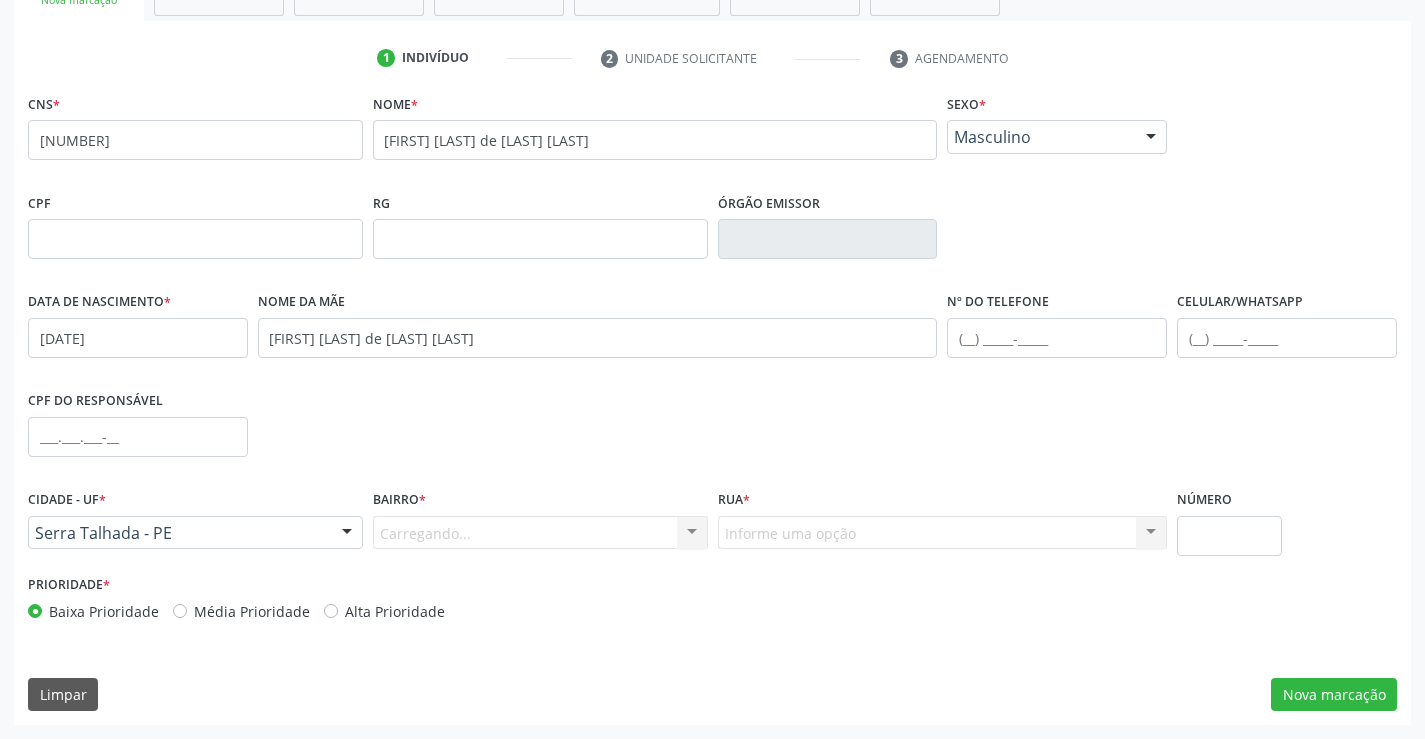 click on "Bairro
*
Carregando...
Nenhum resultado encontrado para: "   "
Nenhuma opção encontrada. Digite para adicionar." at bounding box center [540, 527] 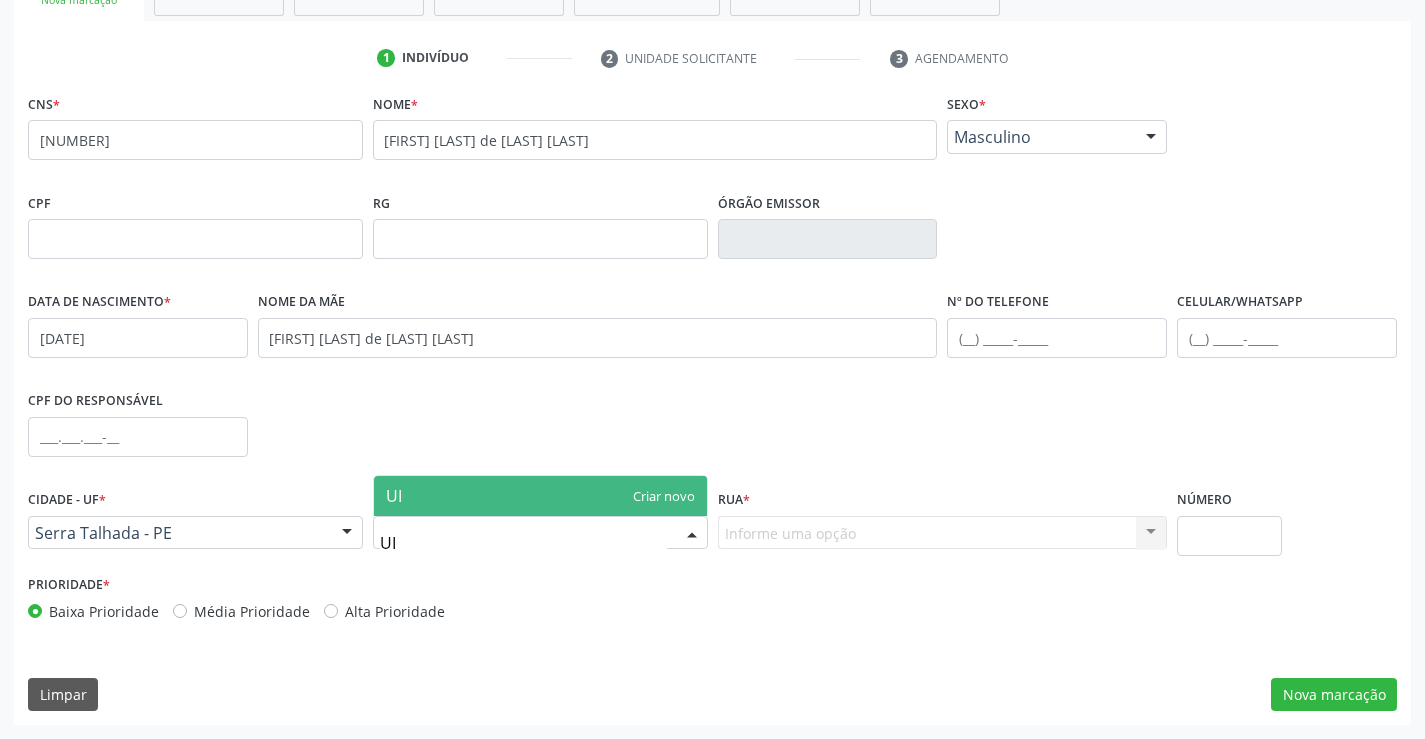 type on "U" 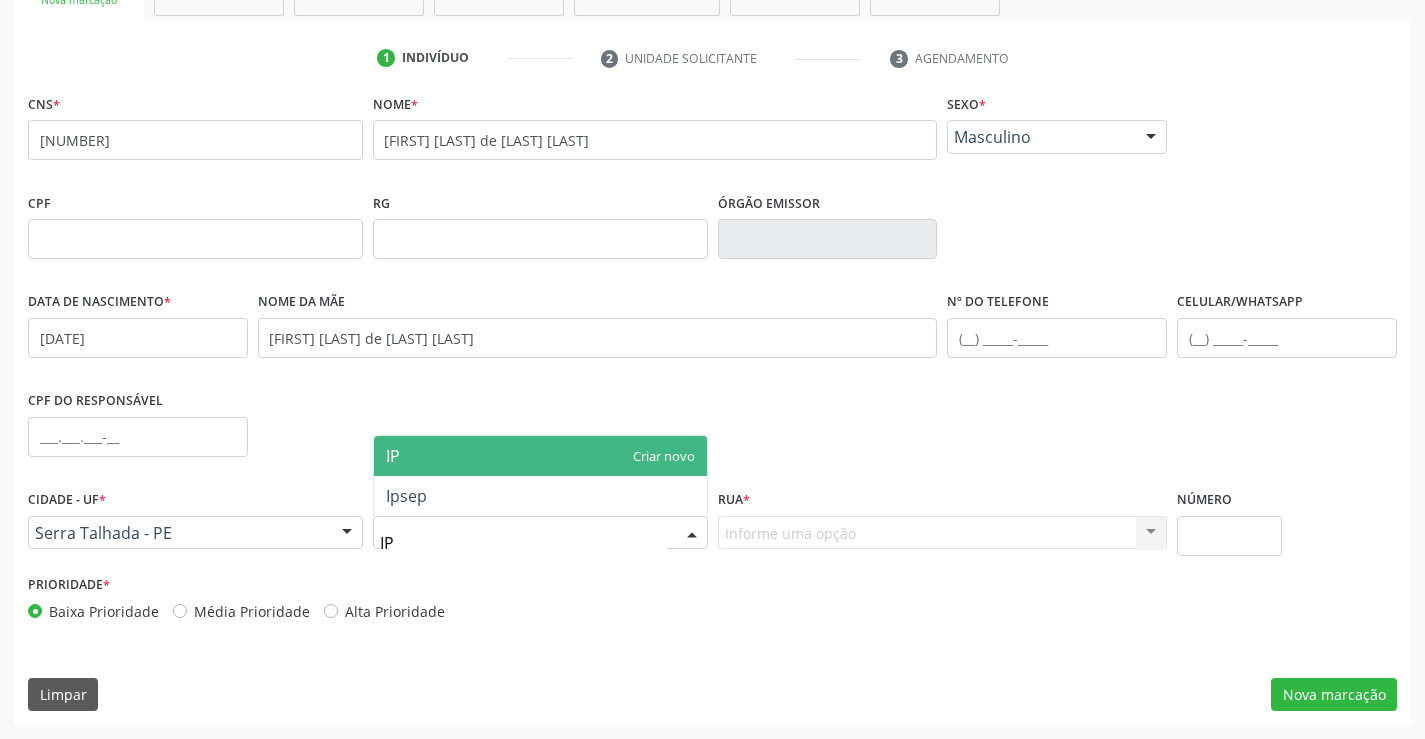 type on "IPS" 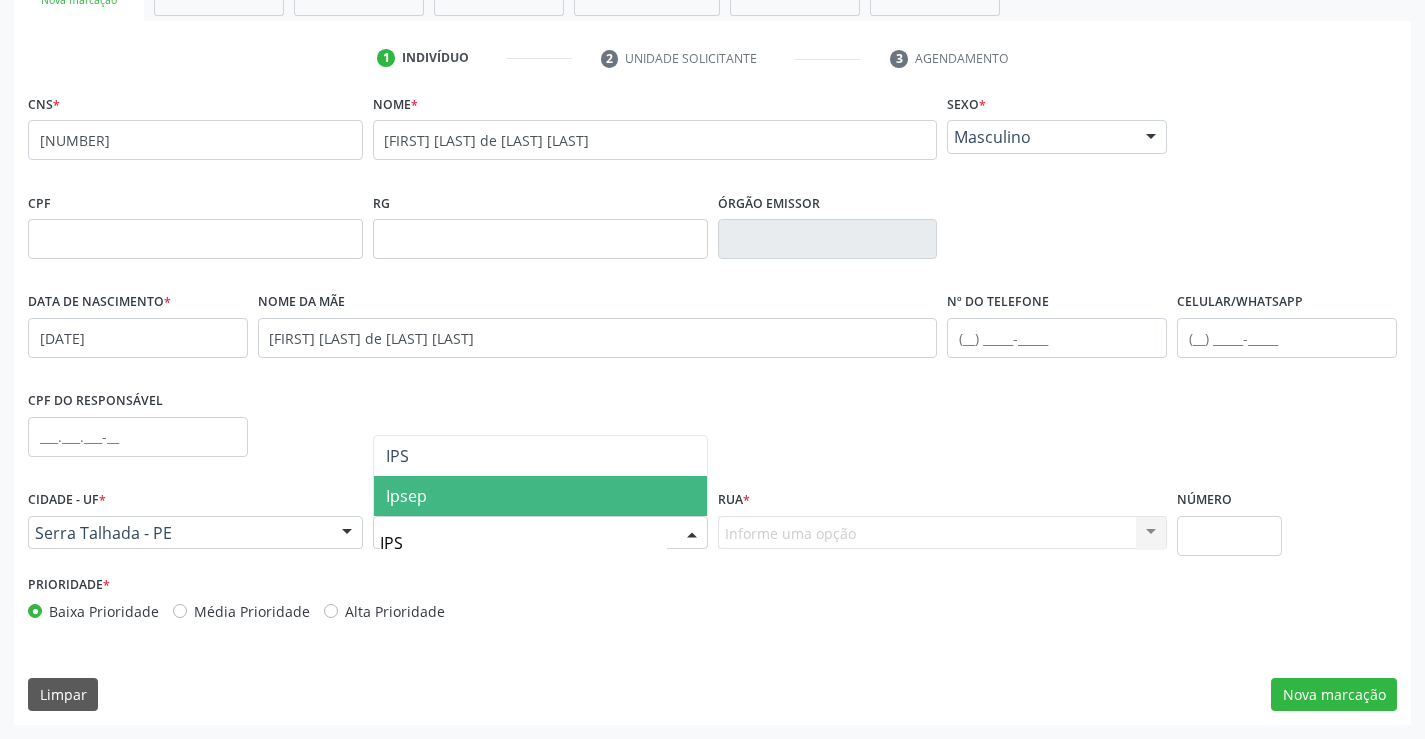 click on "Ipsep" at bounding box center [540, 496] 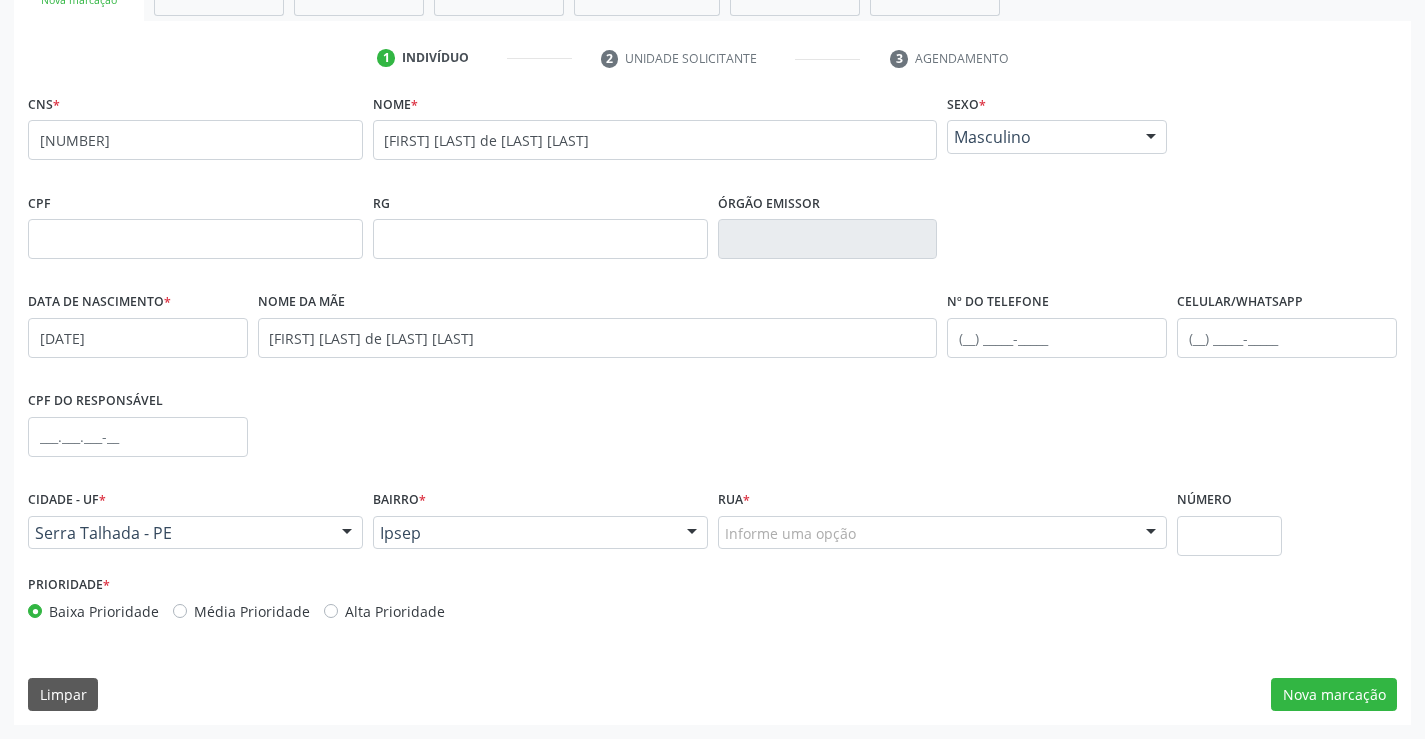click on "Informe uma opção" at bounding box center [943, 533] 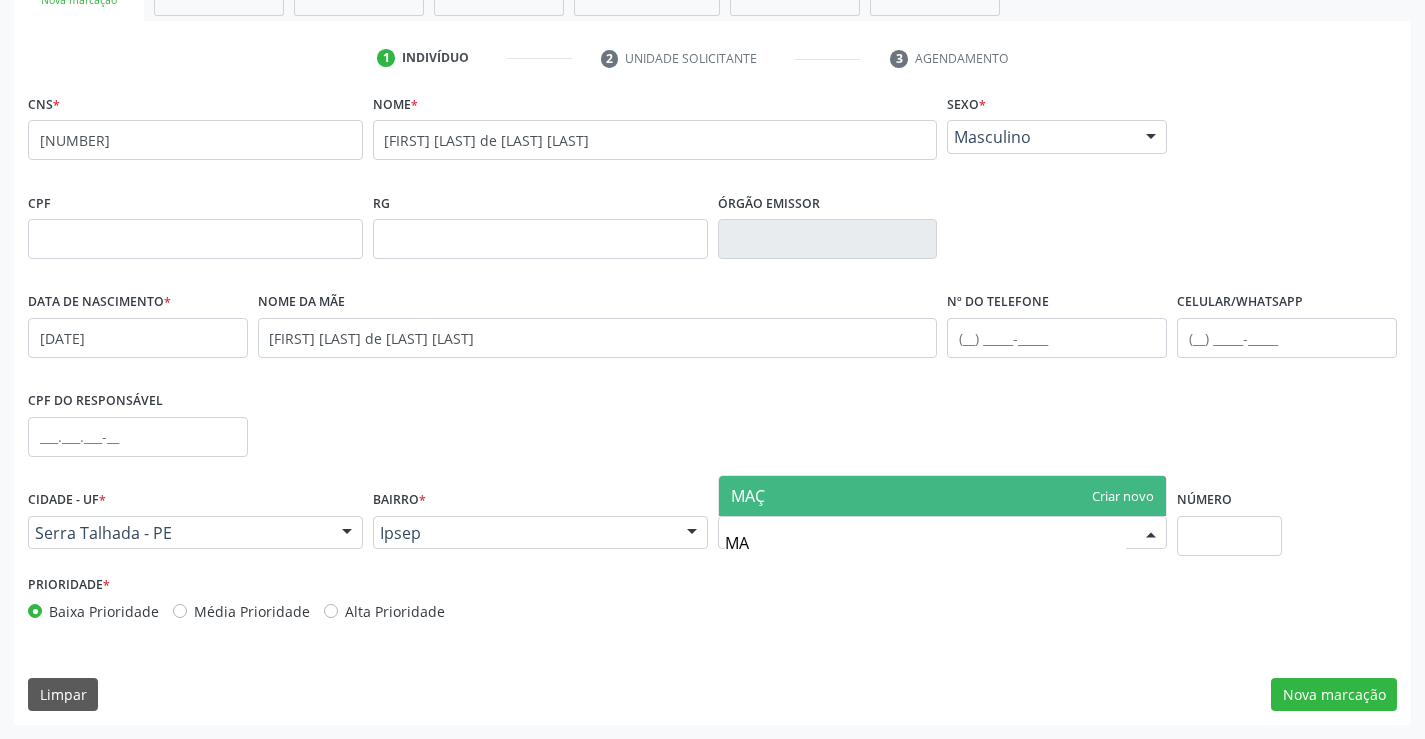 type on "M" 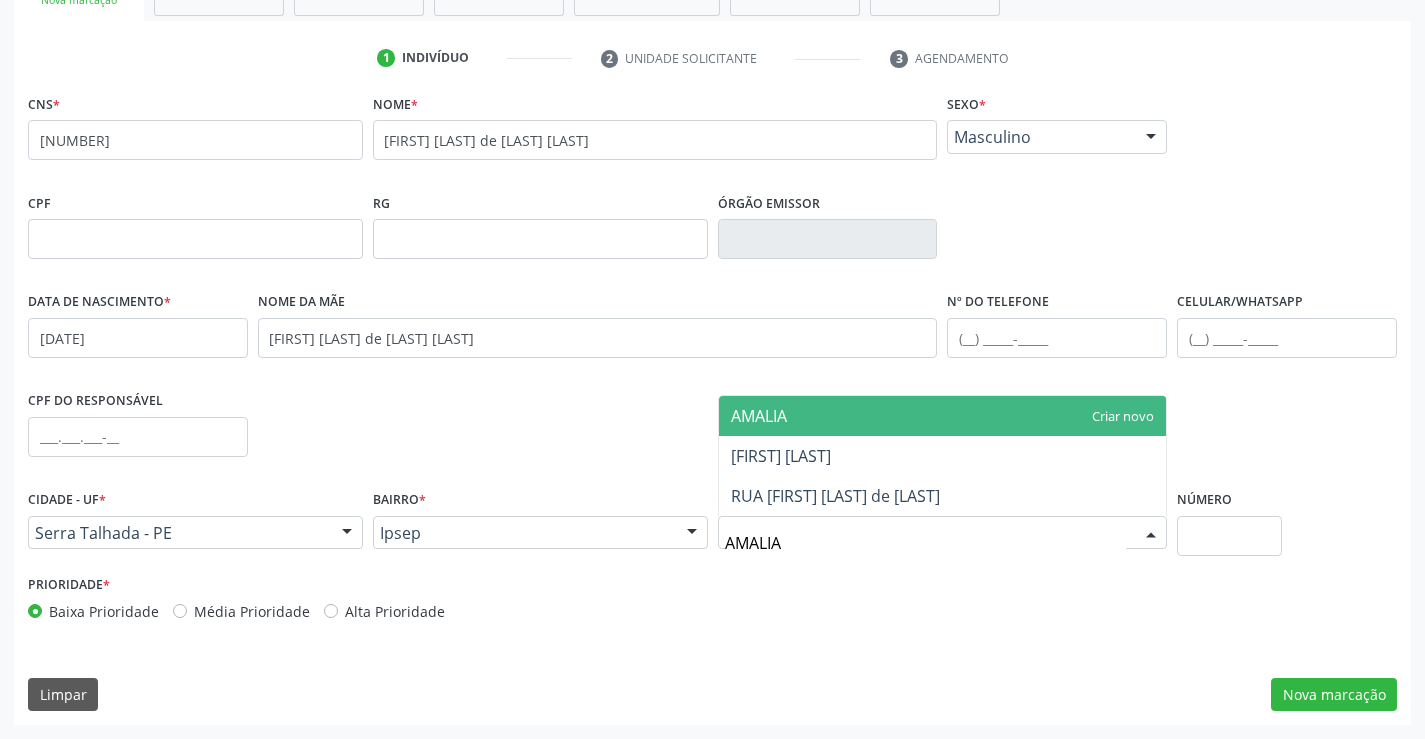 type on "AMALIA" 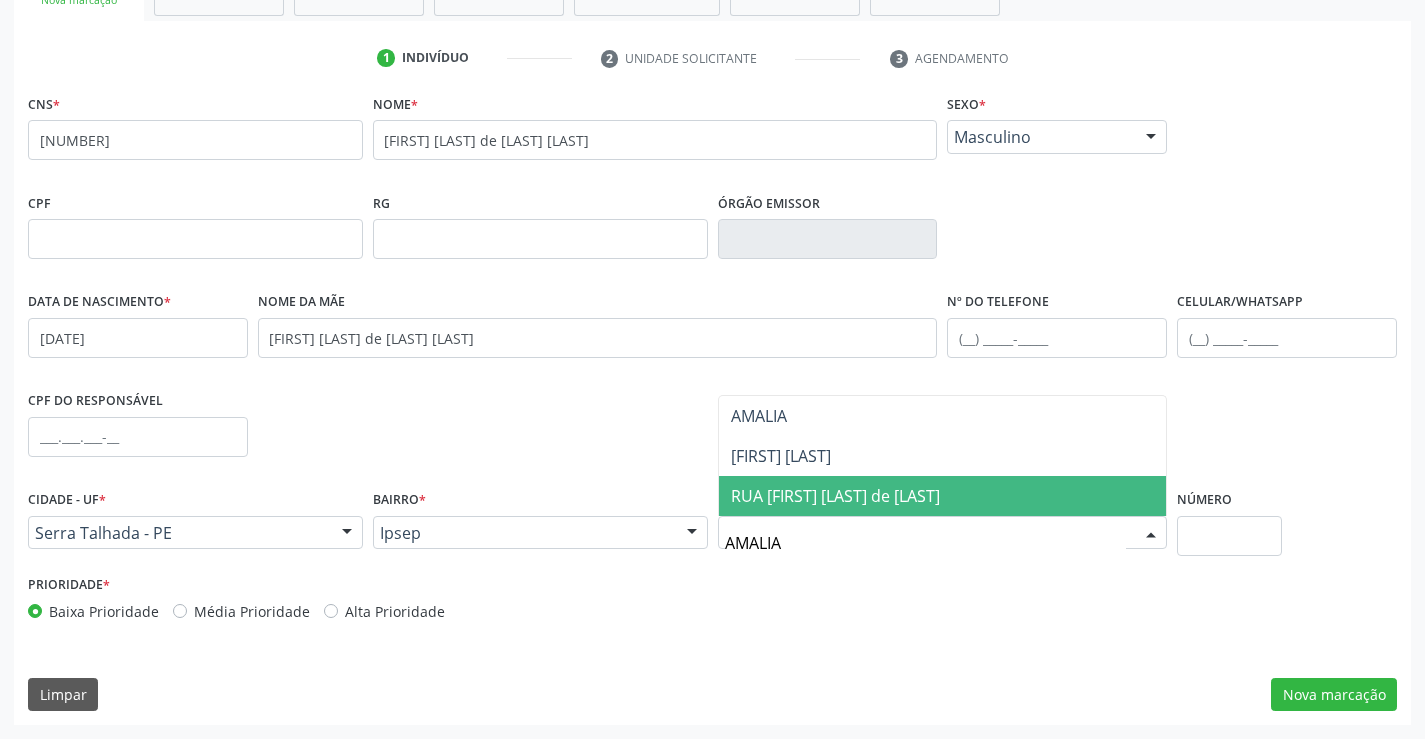 click on "RUA [FIRST] [LAST] de [LAST]" at bounding box center [835, 496] 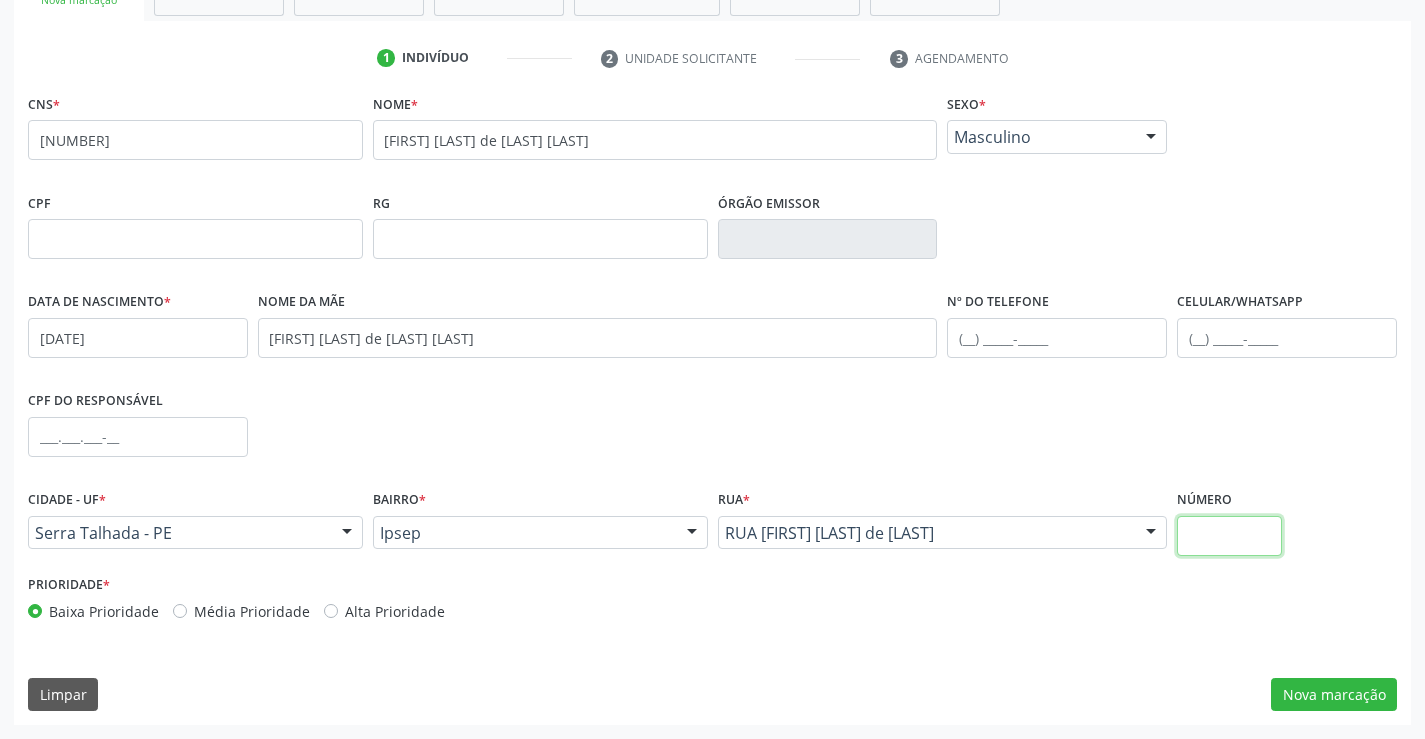 click at bounding box center (1229, 536) 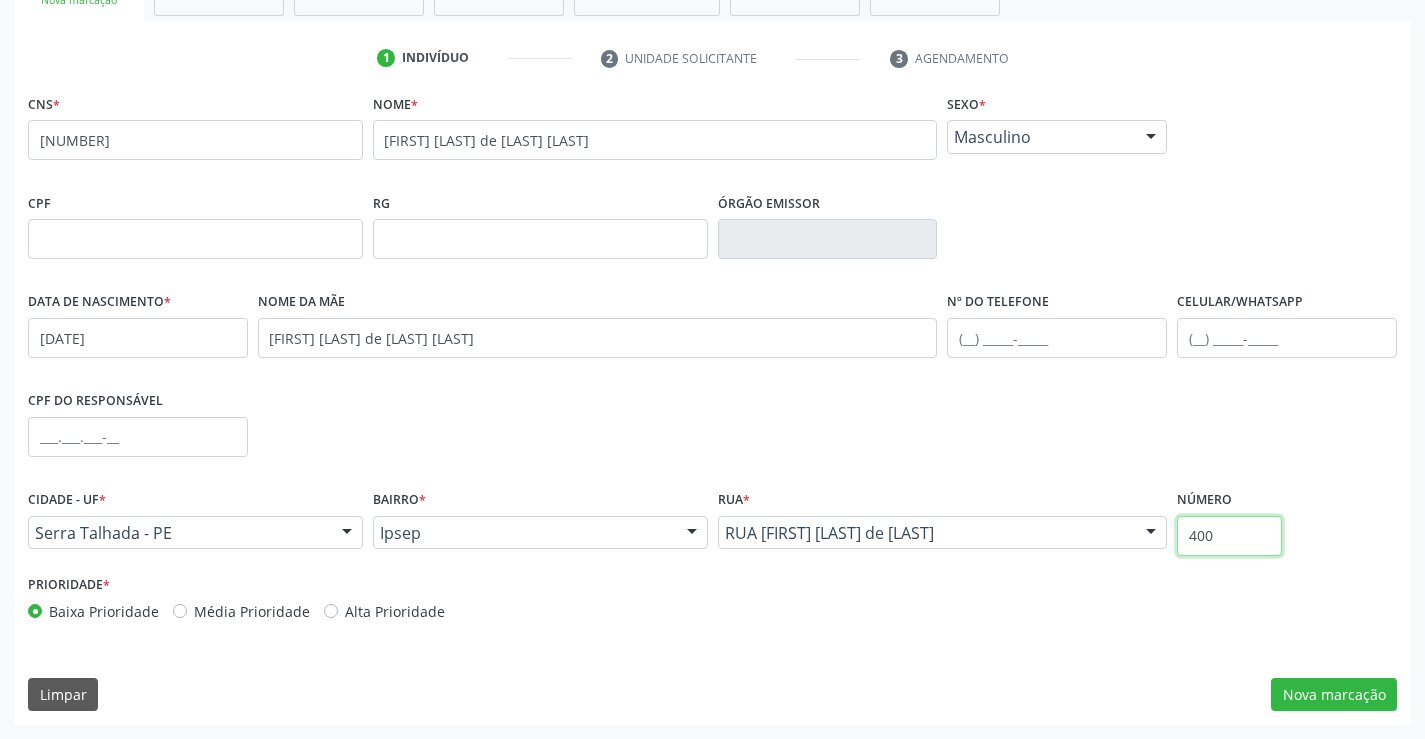 type on "400" 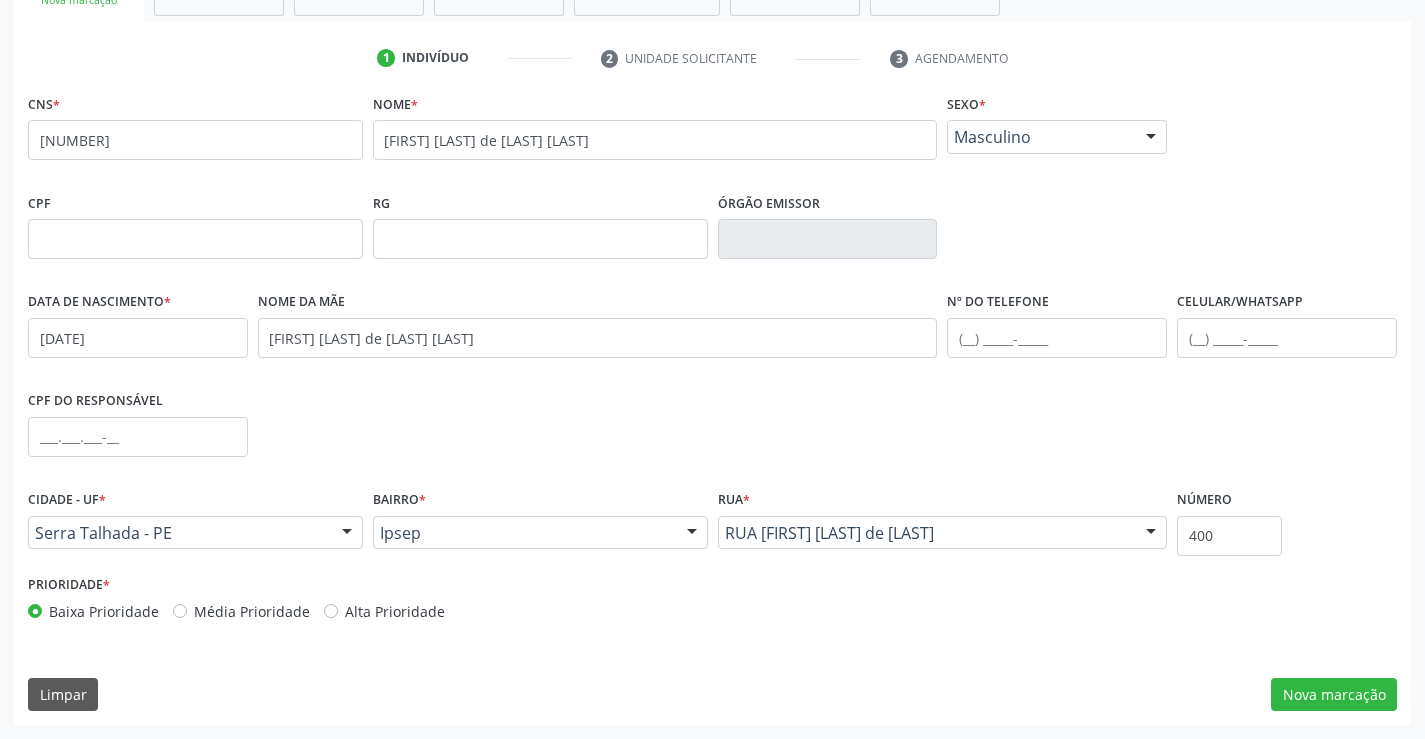 click on "Prioridade
*
Baixa Prioridade
Média Prioridade
Alta Prioridade" at bounding box center [712, 603] 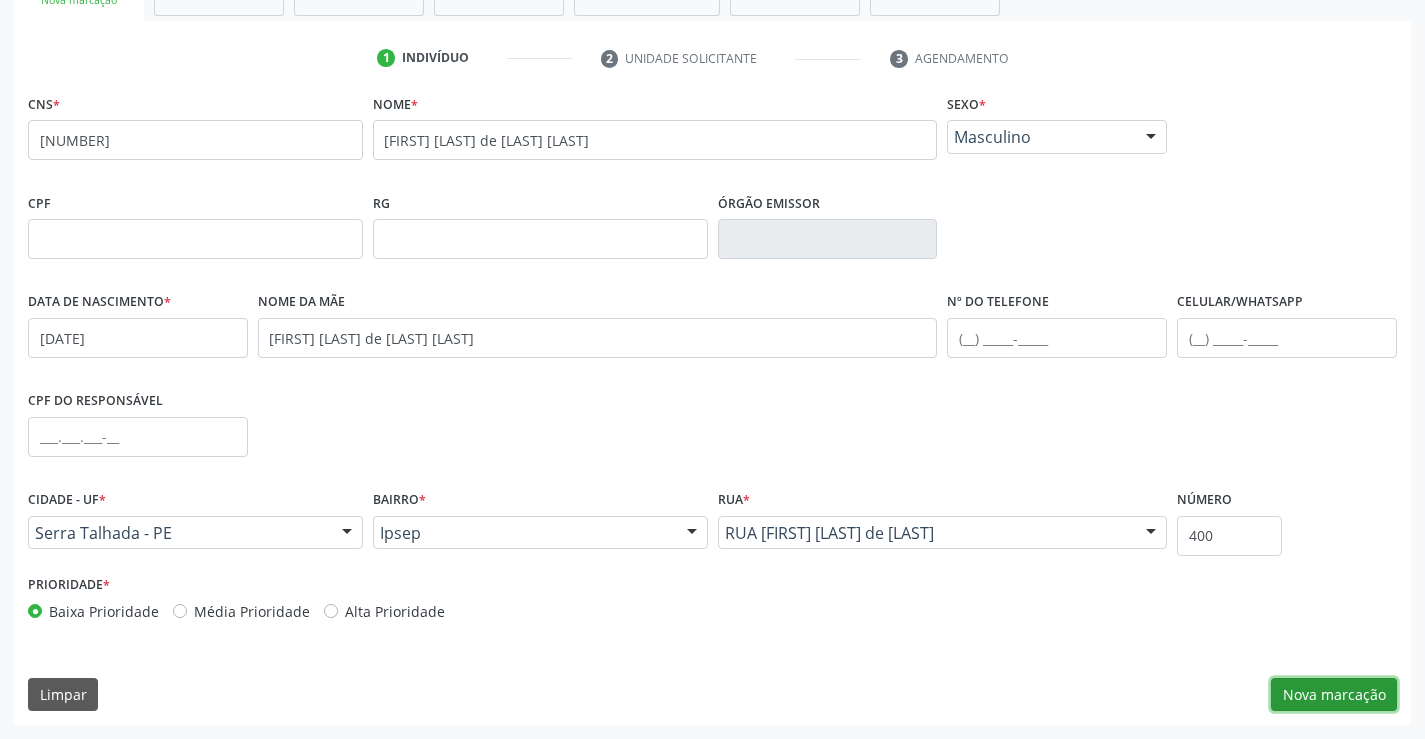 click on "Nova marcação" at bounding box center [1334, 695] 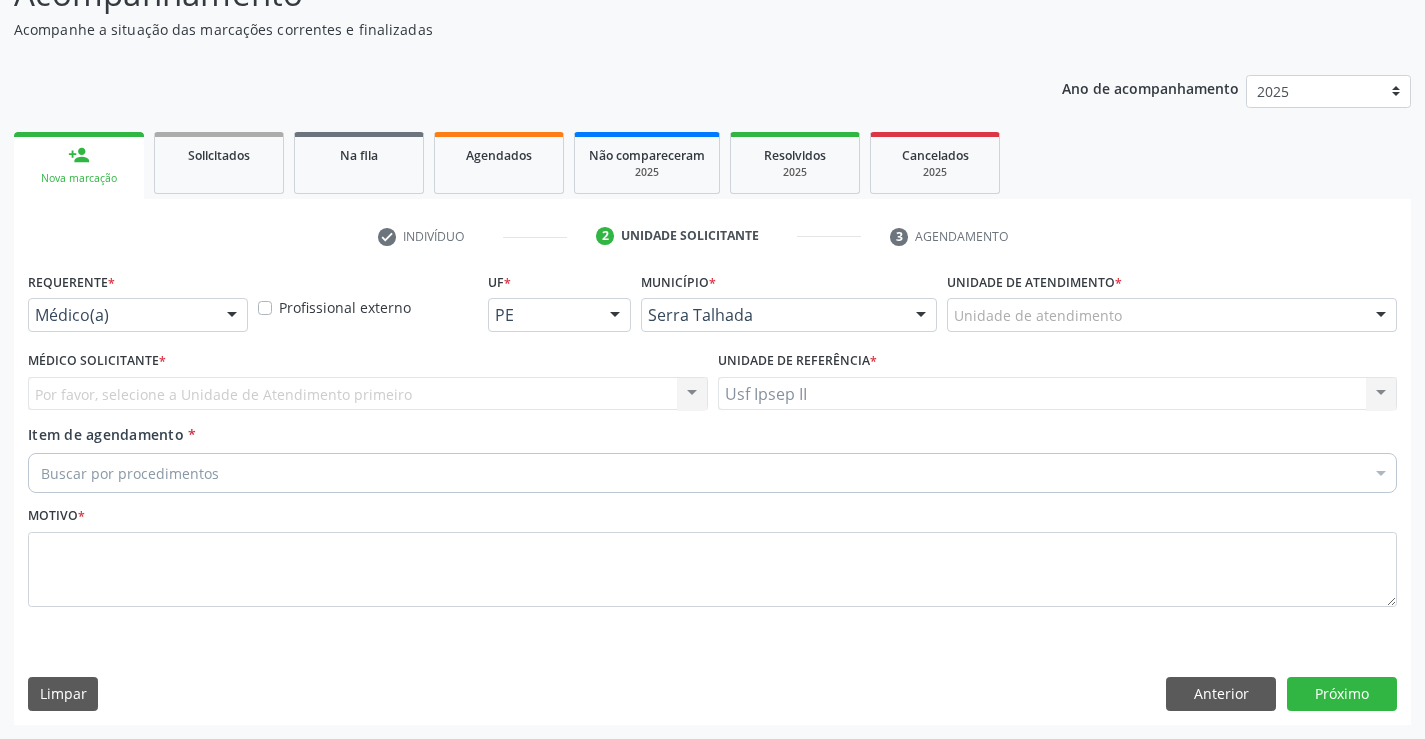 scroll, scrollTop: 167, scrollLeft: 0, axis: vertical 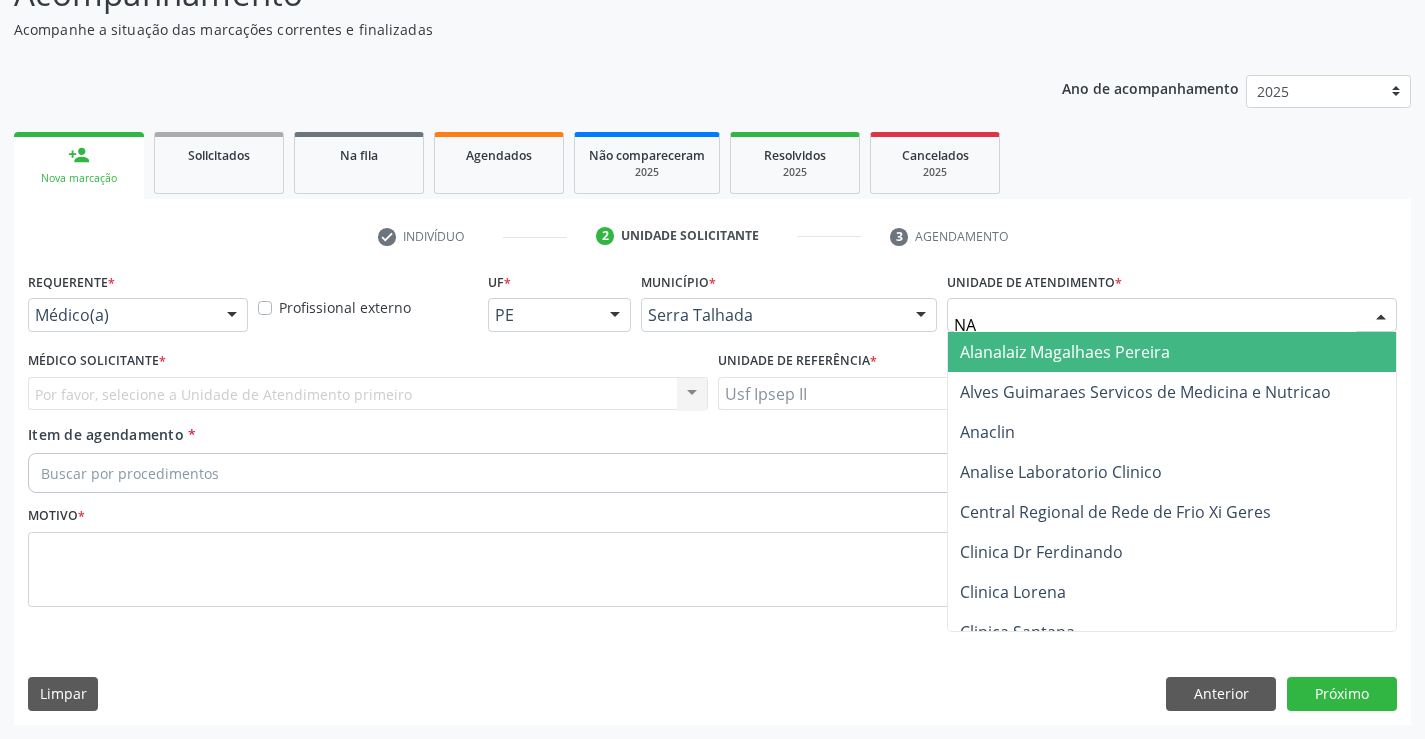 type on "N" 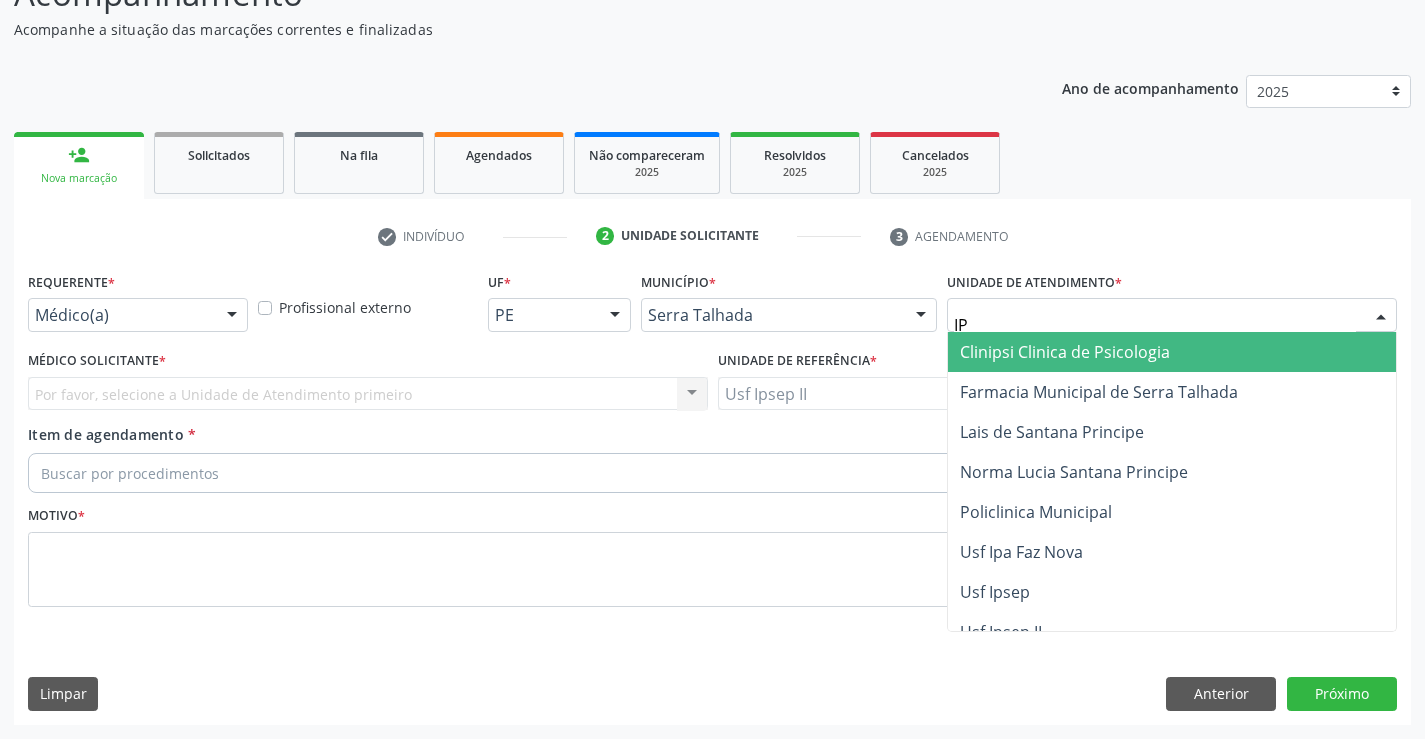 type on "IPS" 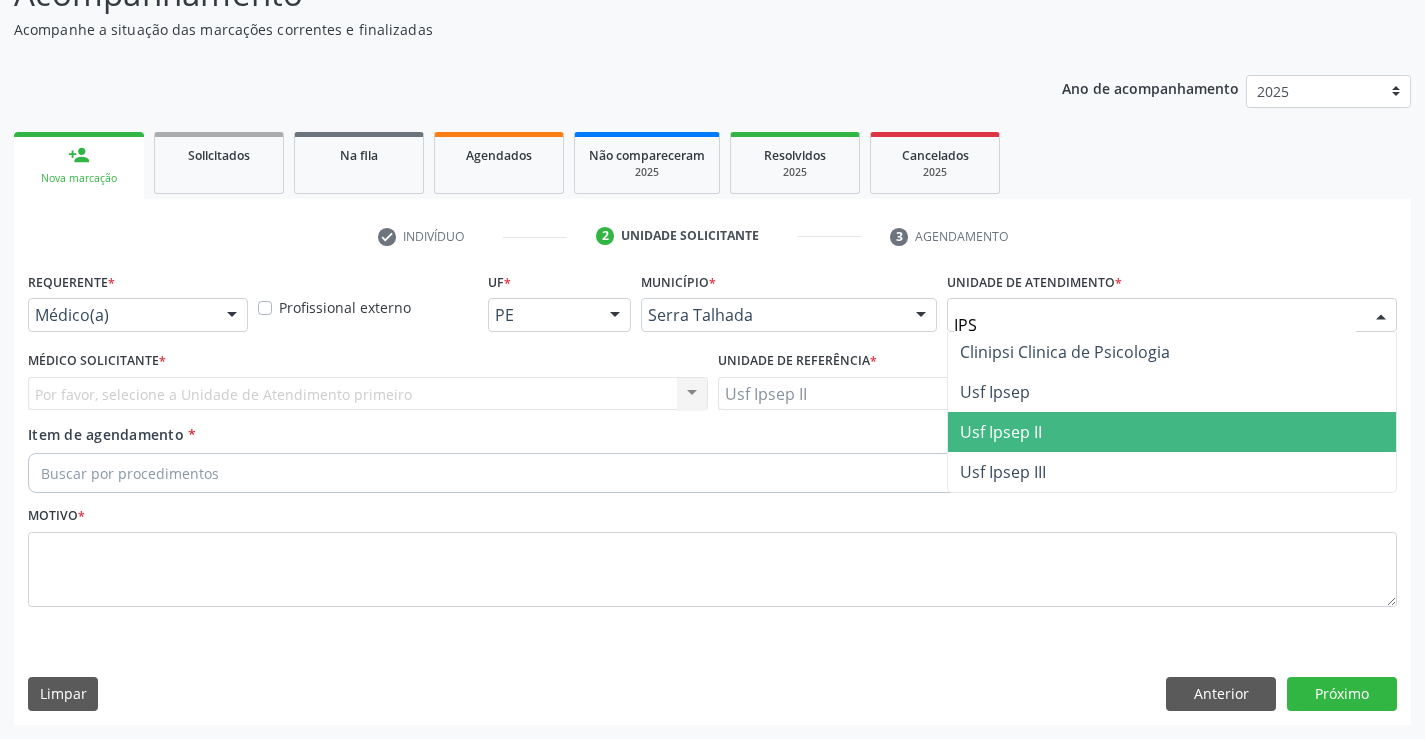 click on "Usf Ipsep II" at bounding box center [1001, 432] 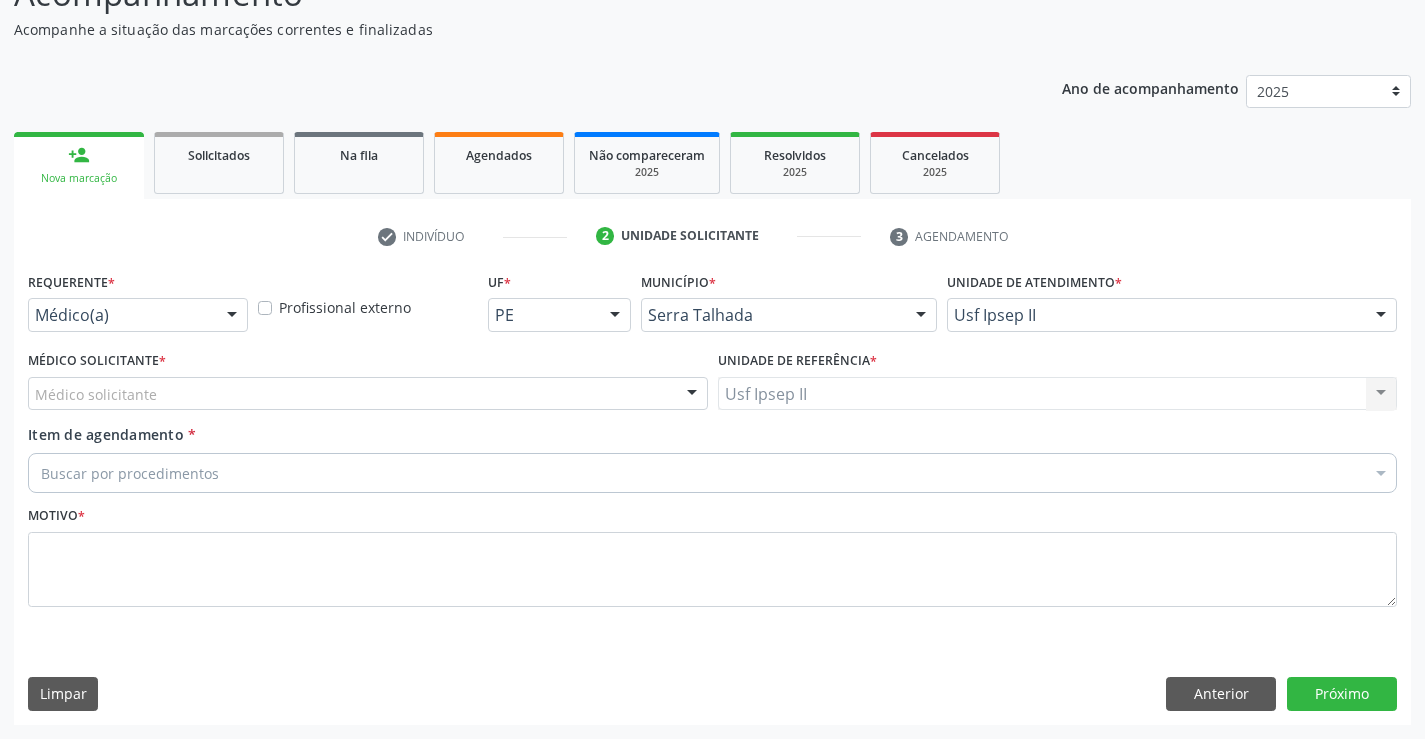 click on "Médico solicitante
[FIRST] [LAST] de [LAST] [LAST]
Nenhum resultado encontrado para: "   "
Não há nenhuma opção para ser exibida." at bounding box center [368, 394] 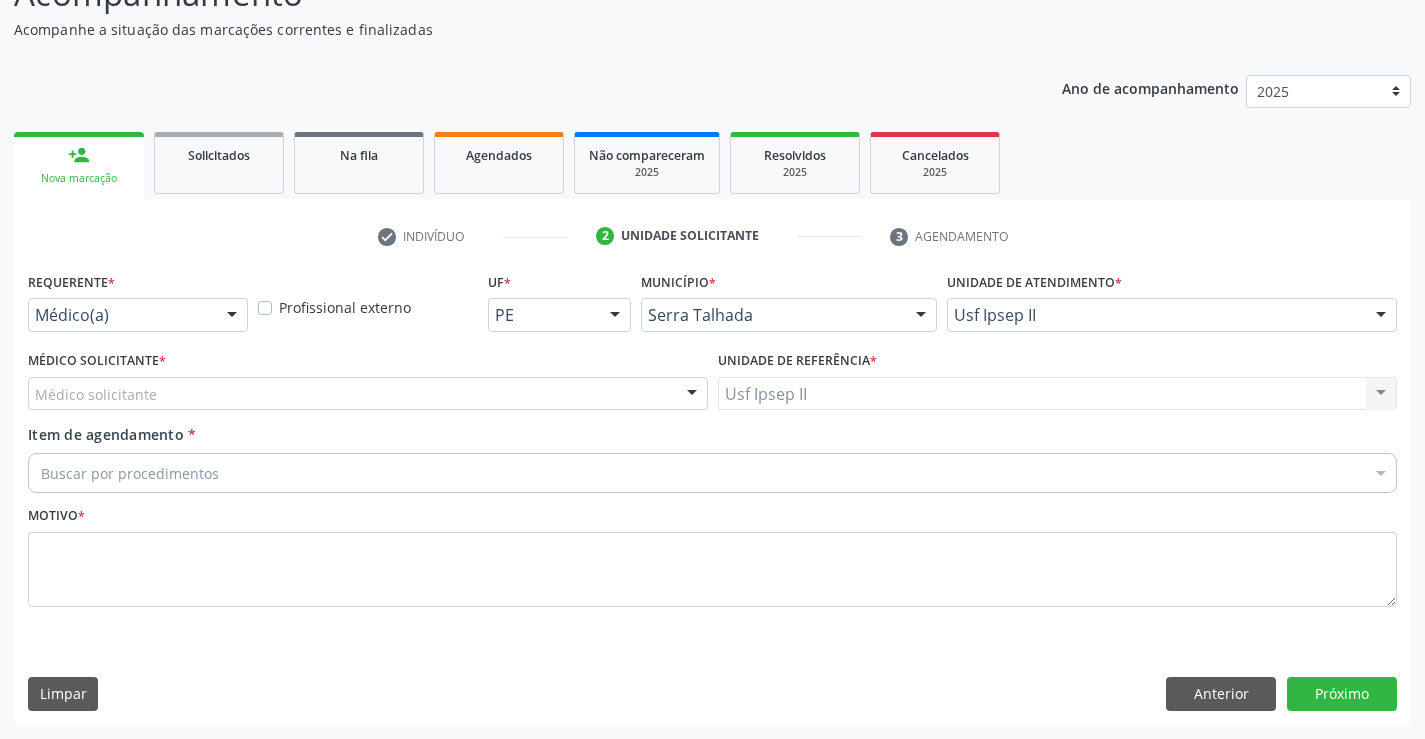 click on "Médico solicitante" at bounding box center (368, 394) 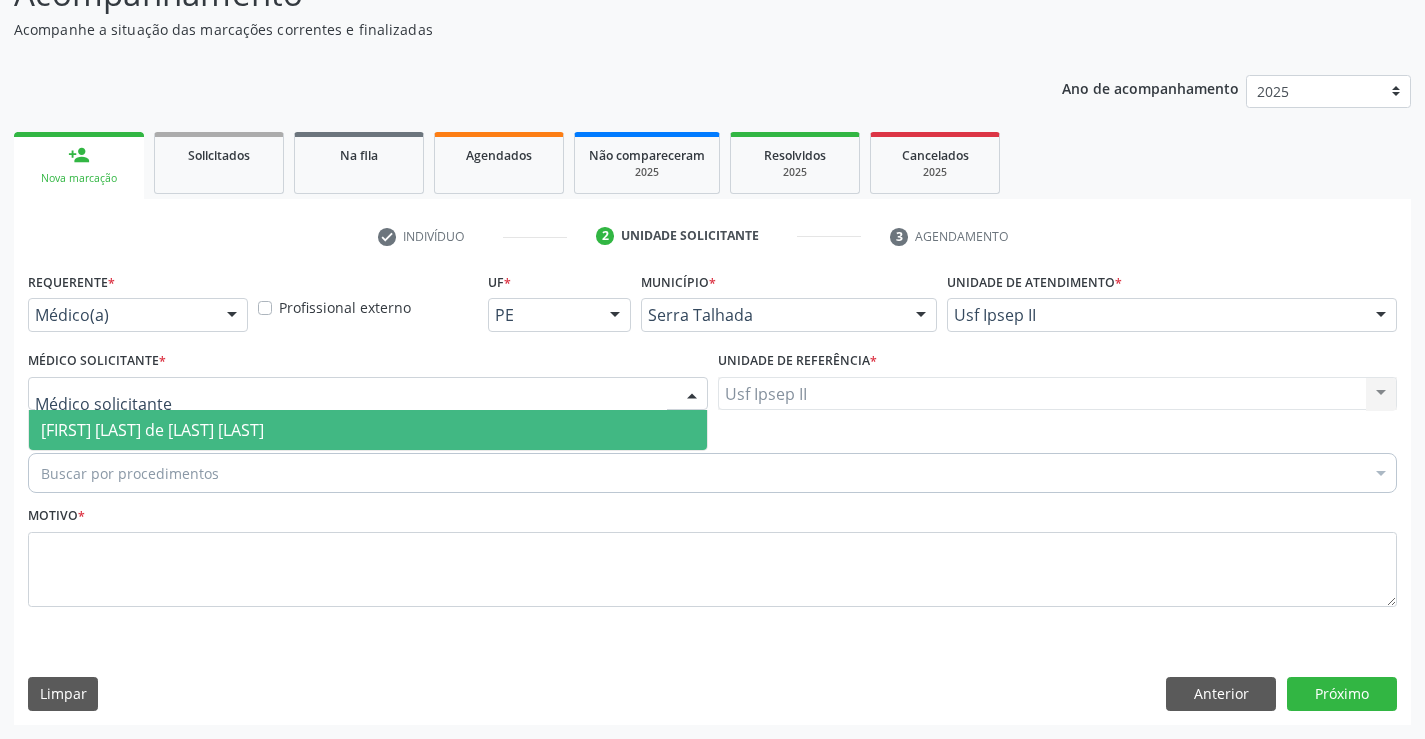 click on "[FIRST] [LAST] de [LAST] [LAST]" at bounding box center (368, 430) 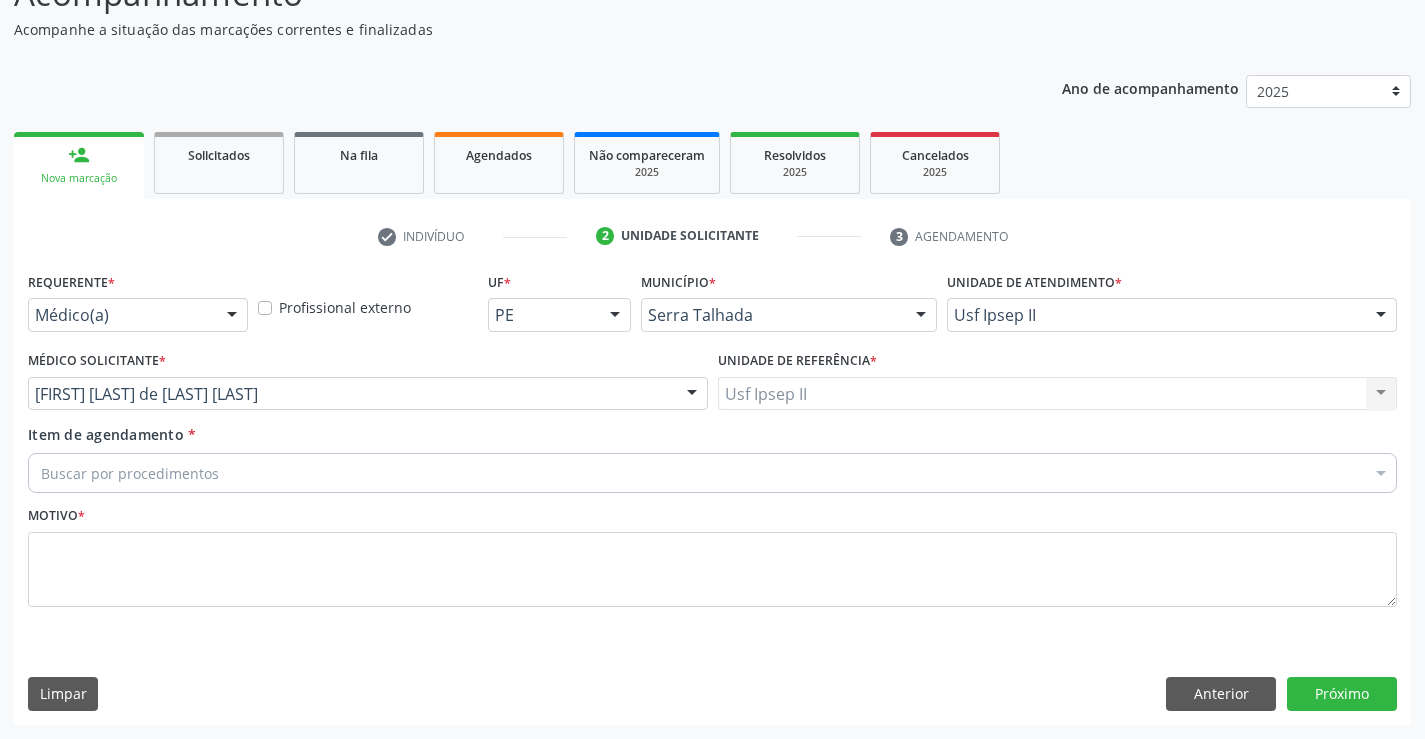 click on "Buscar por procedimentos" at bounding box center (712, 473) 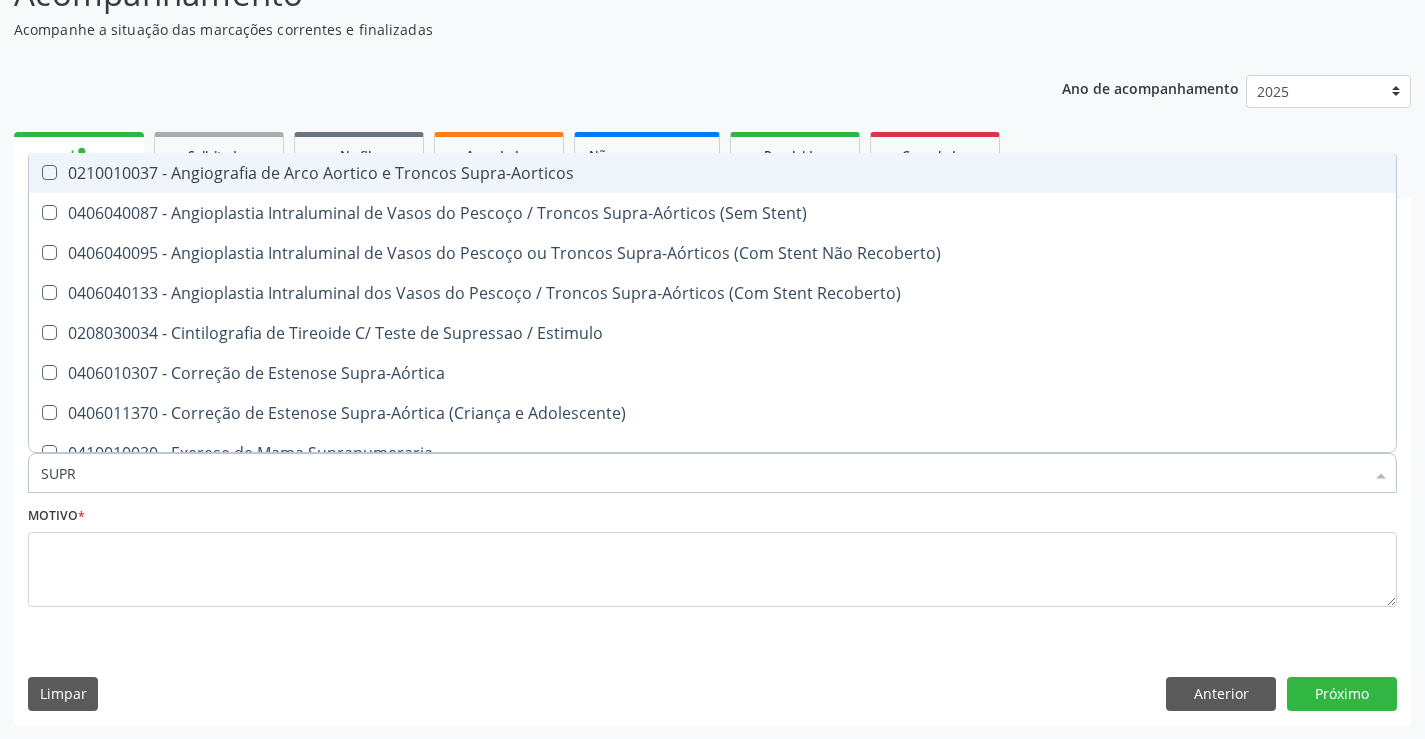 type on "SUPRA" 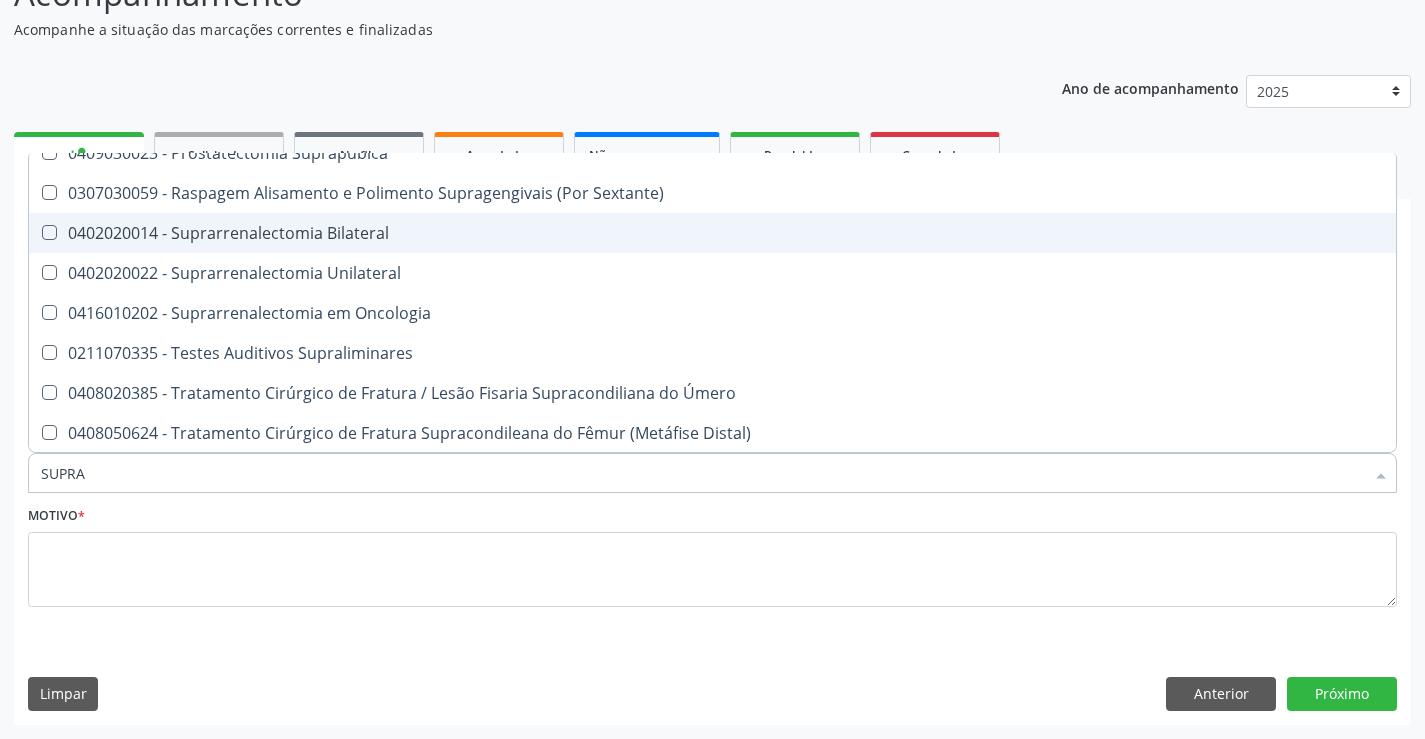 scroll, scrollTop: 501, scrollLeft: 0, axis: vertical 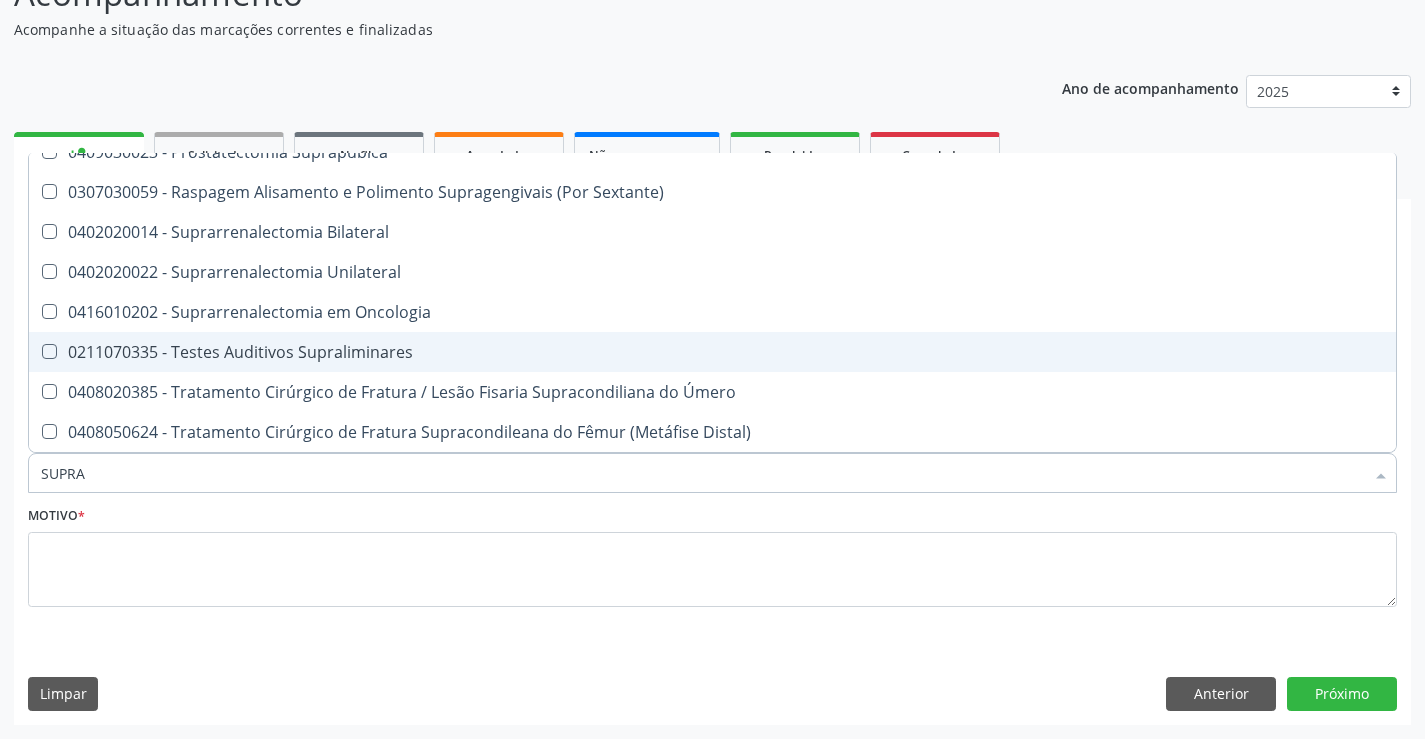 click on "0211070335 - Testes Auditivos Supraliminares" at bounding box center [712, 352] 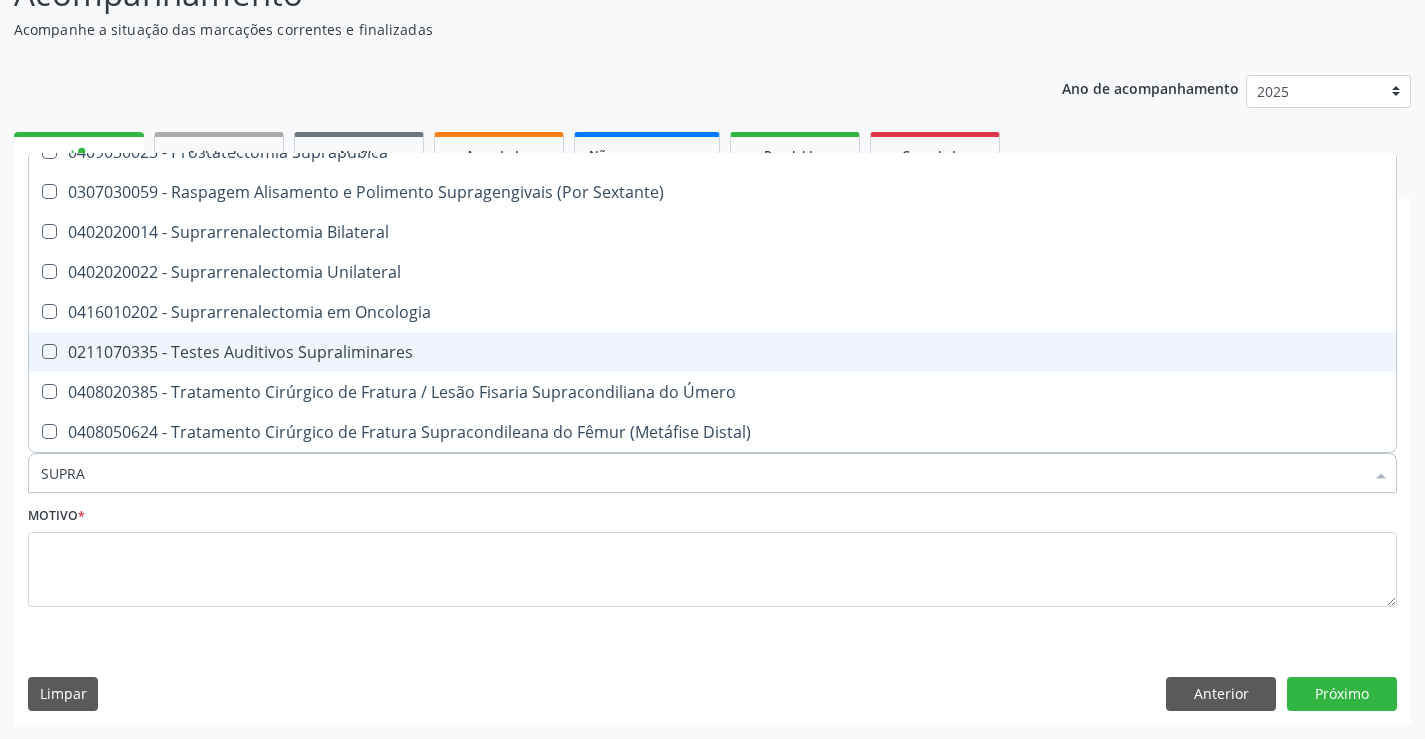 checkbox on "true" 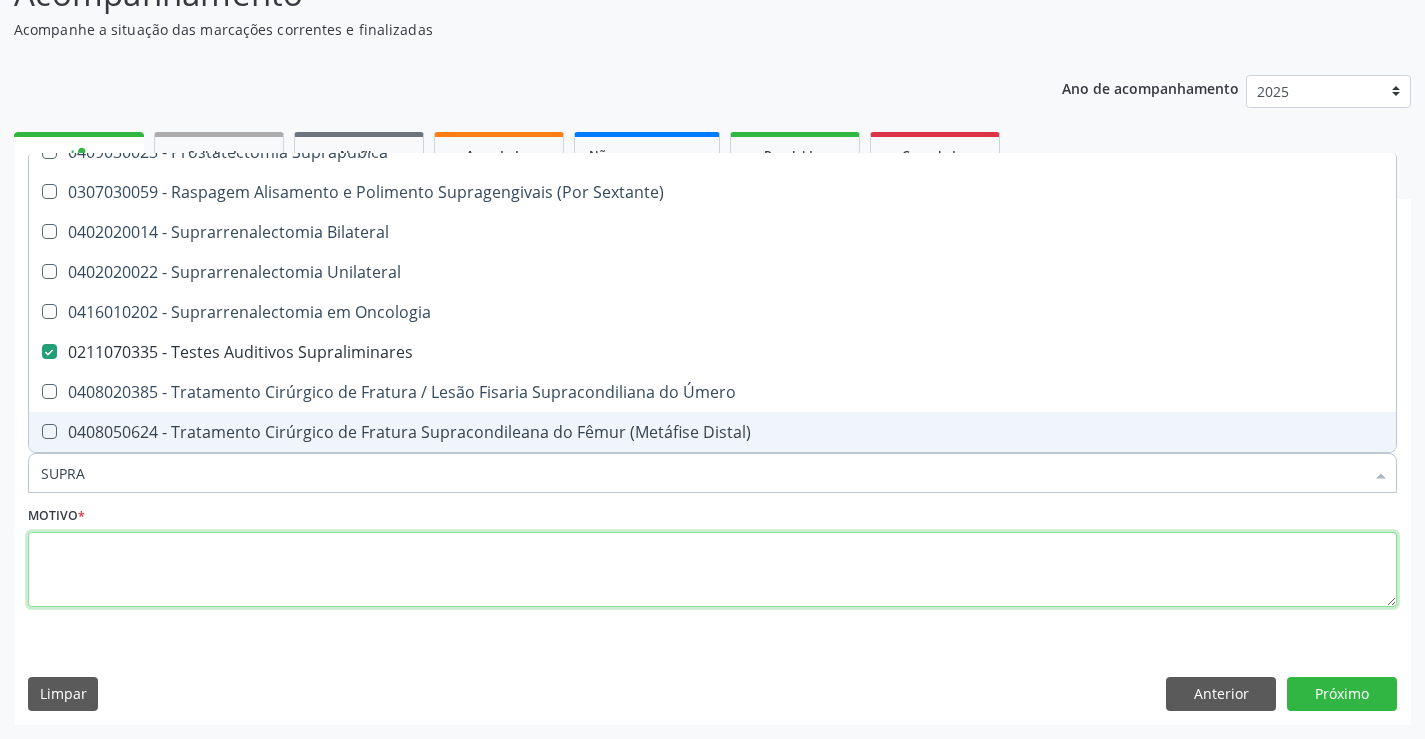click at bounding box center [712, 570] 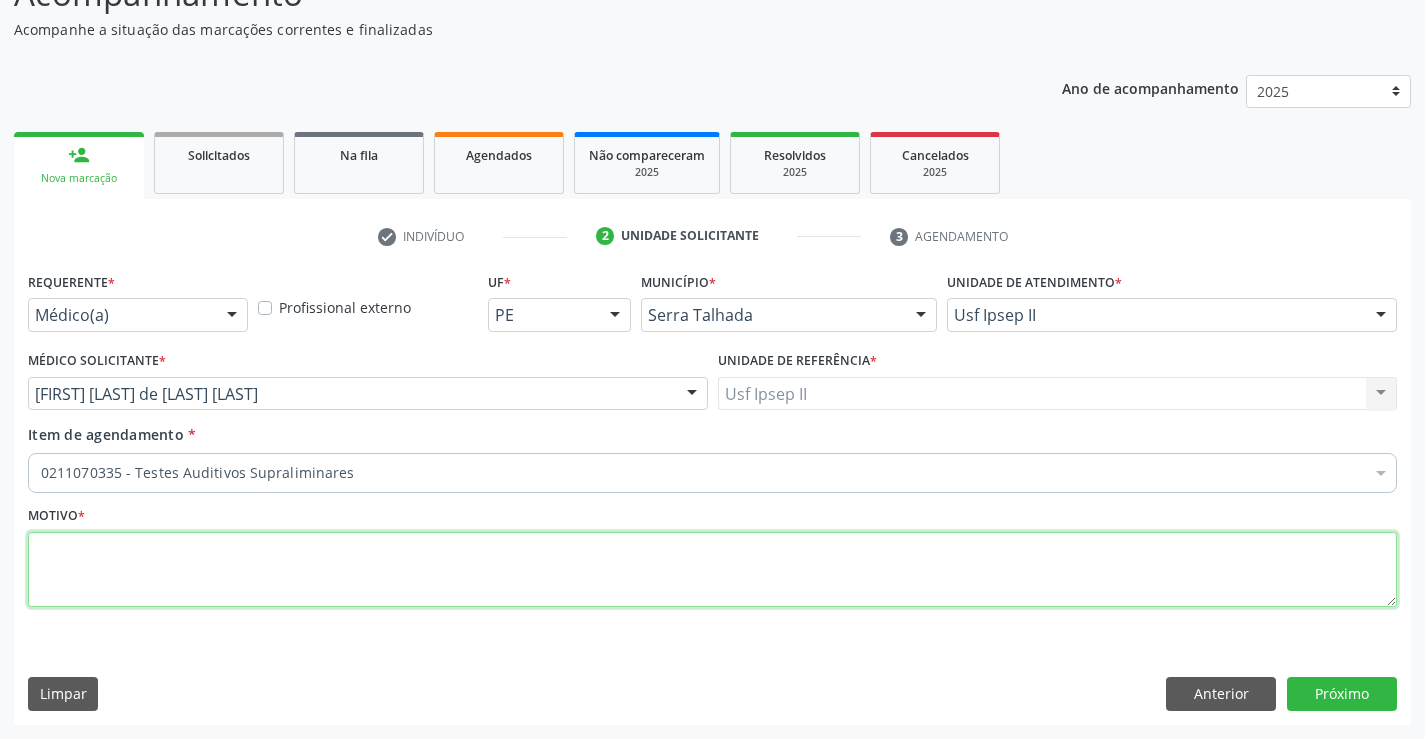 scroll, scrollTop: 0, scrollLeft: 0, axis: both 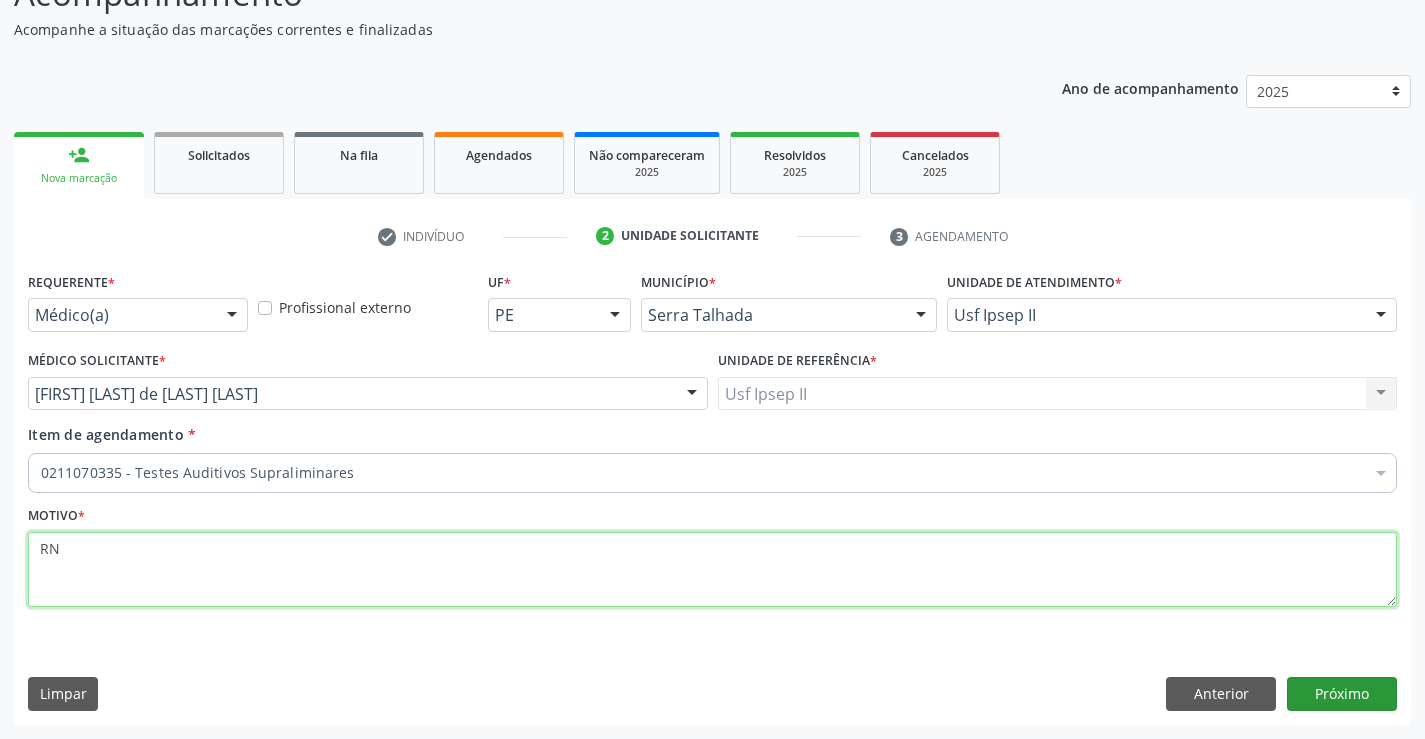 type on "RN" 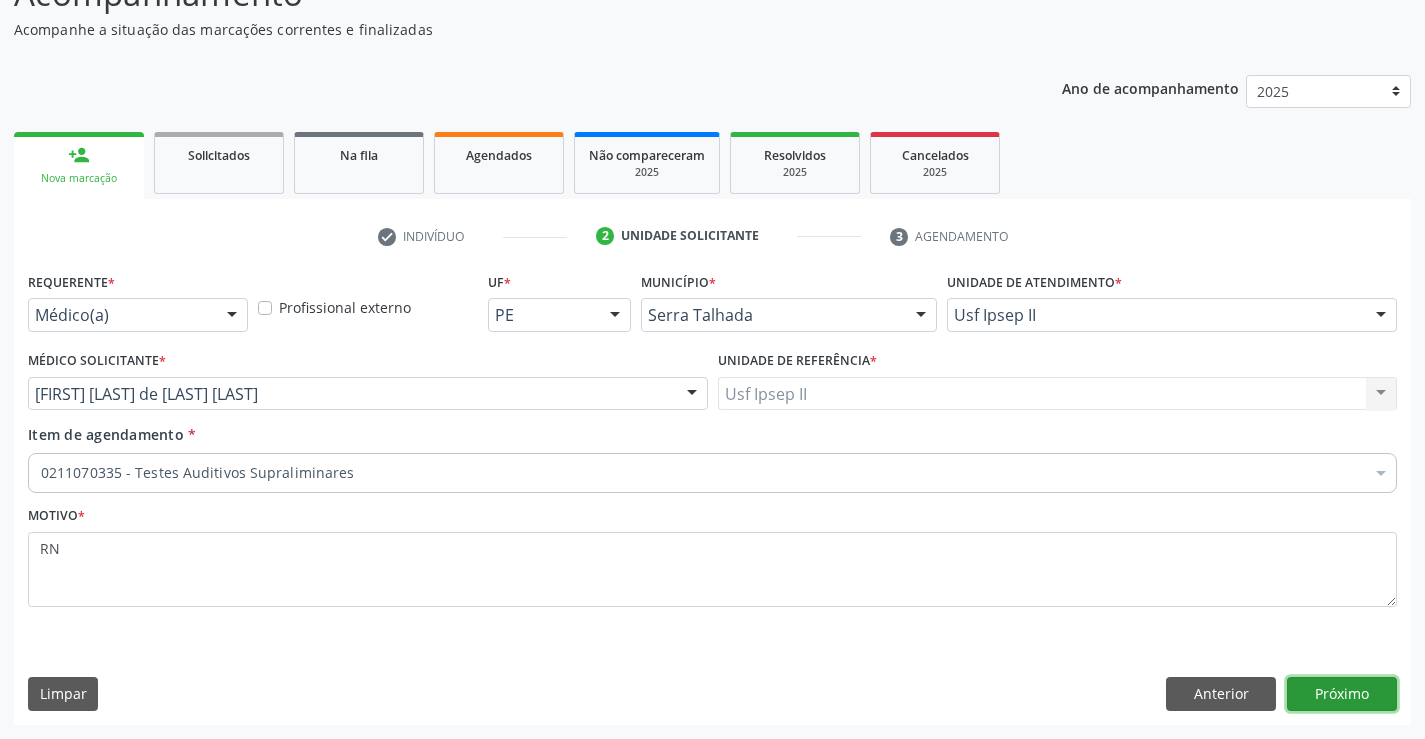 click on "Próximo" at bounding box center (1342, 694) 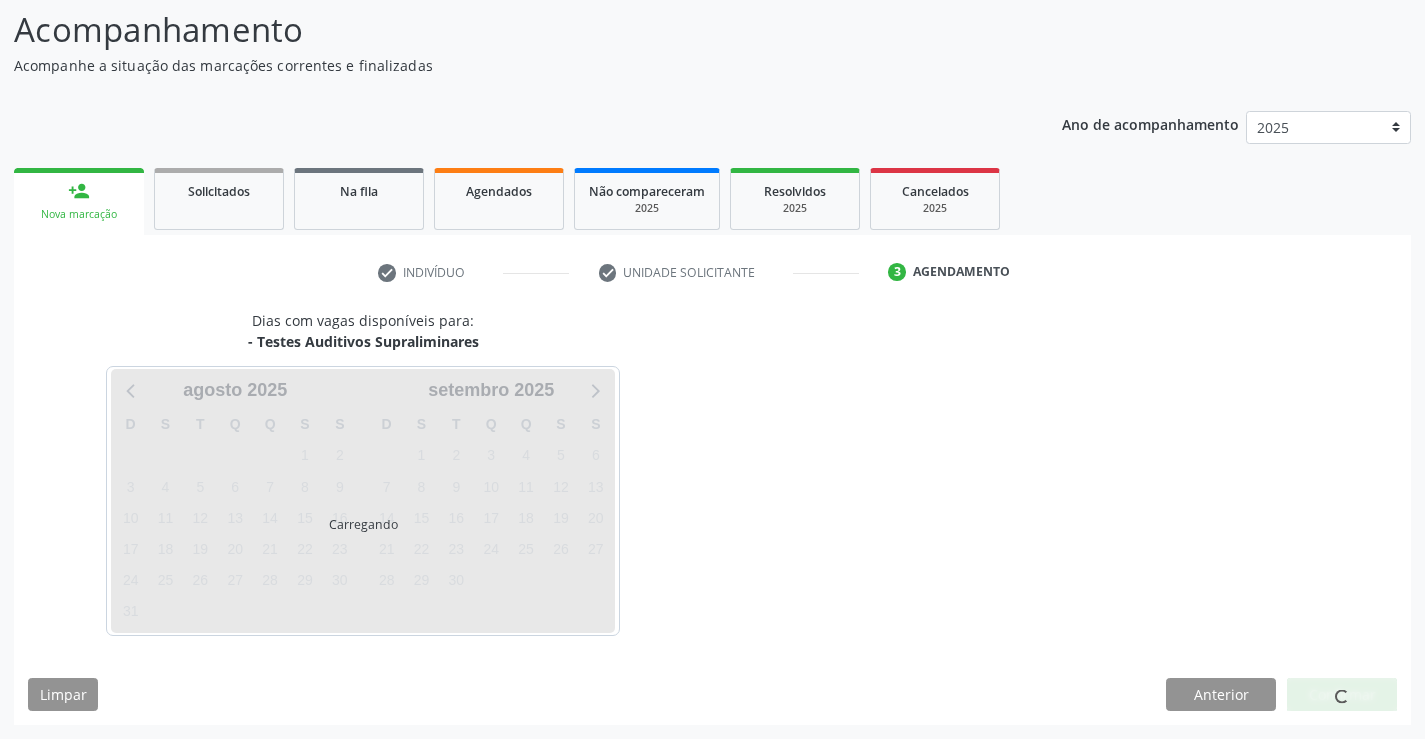 scroll, scrollTop: 131, scrollLeft: 0, axis: vertical 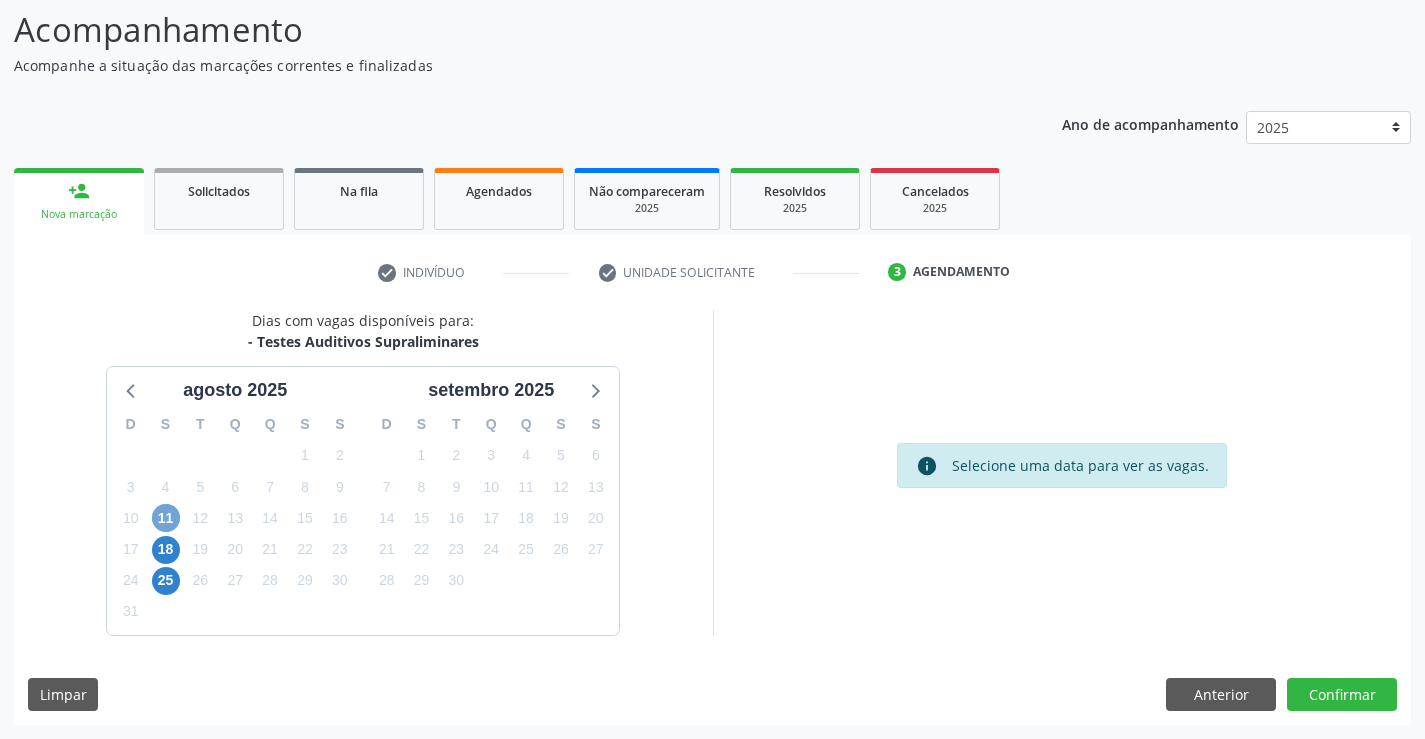 click on "11" at bounding box center [166, 518] 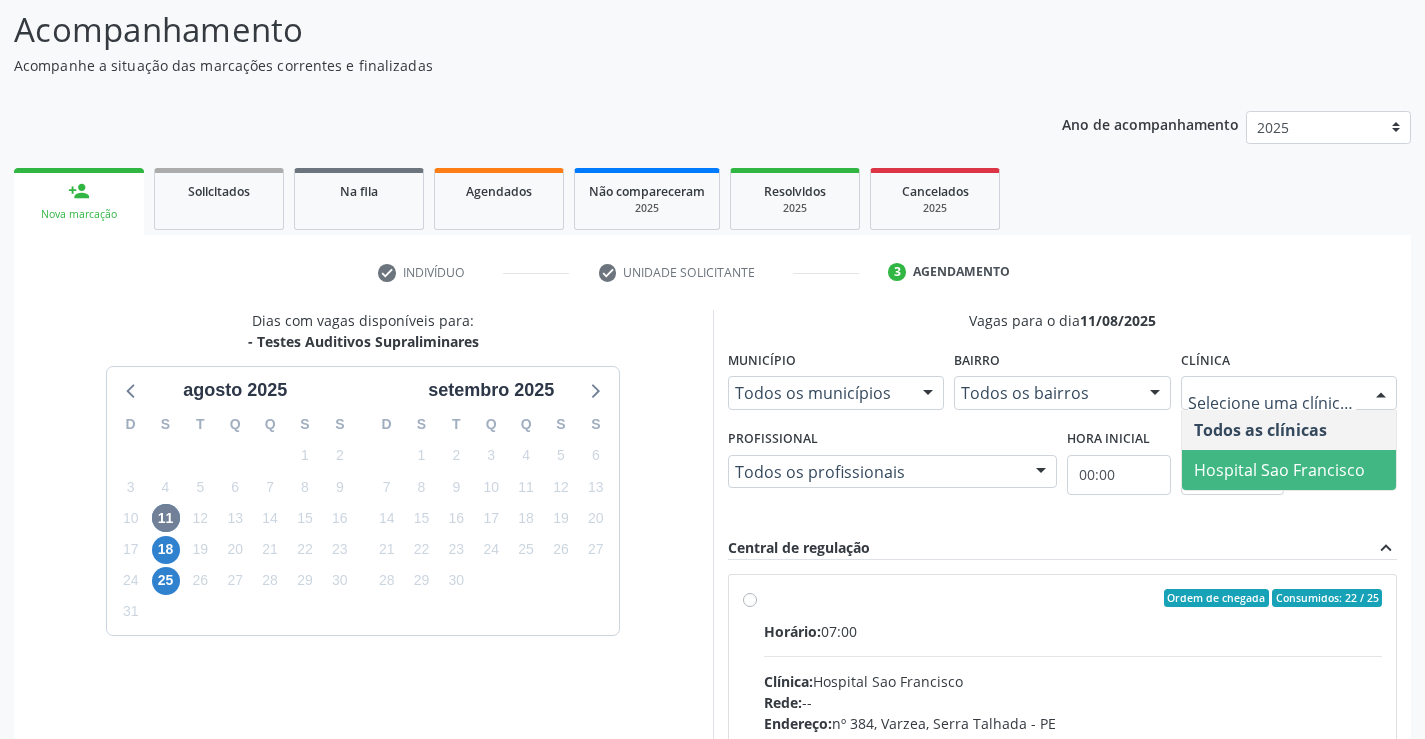 click on "Hospital Sao Francisco" at bounding box center [1289, 470] 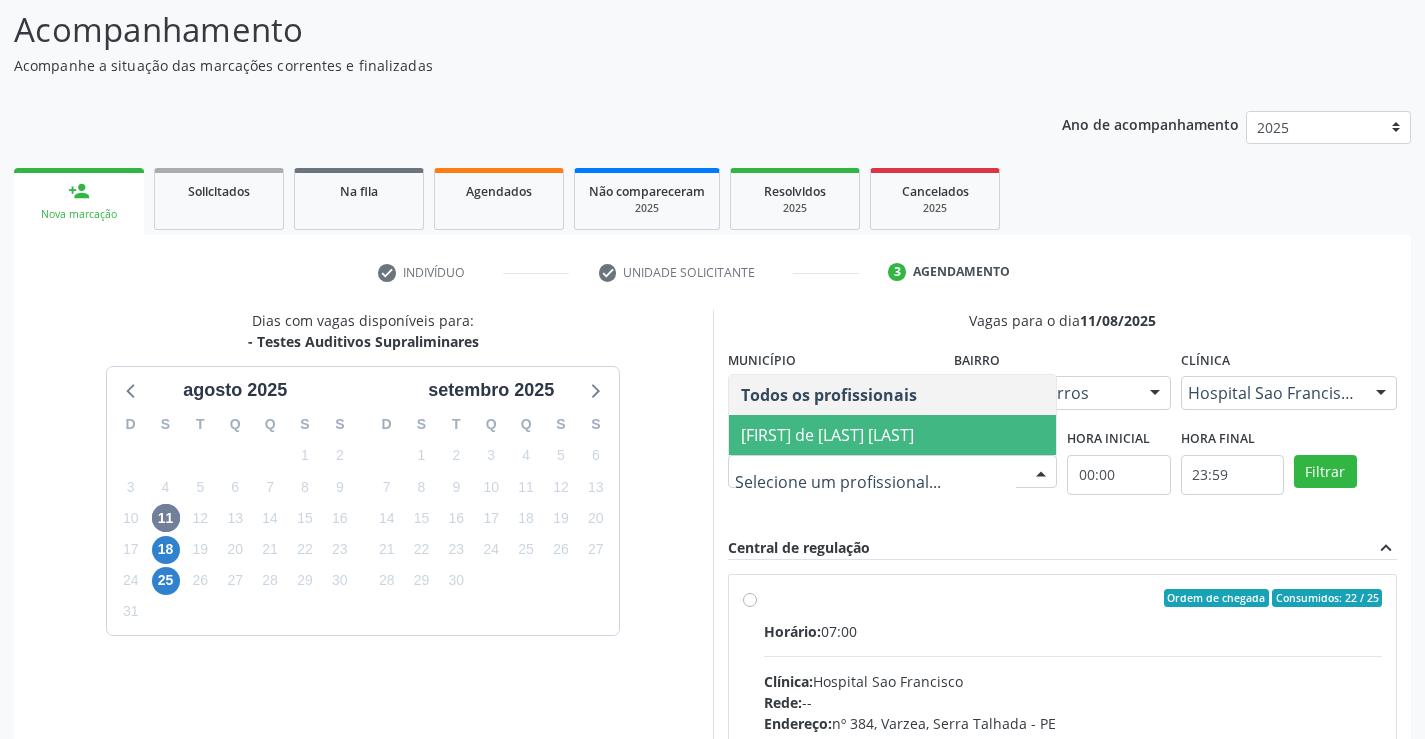 click on "[FIRST] de [LAST] [LAST]" at bounding box center (827, 435) 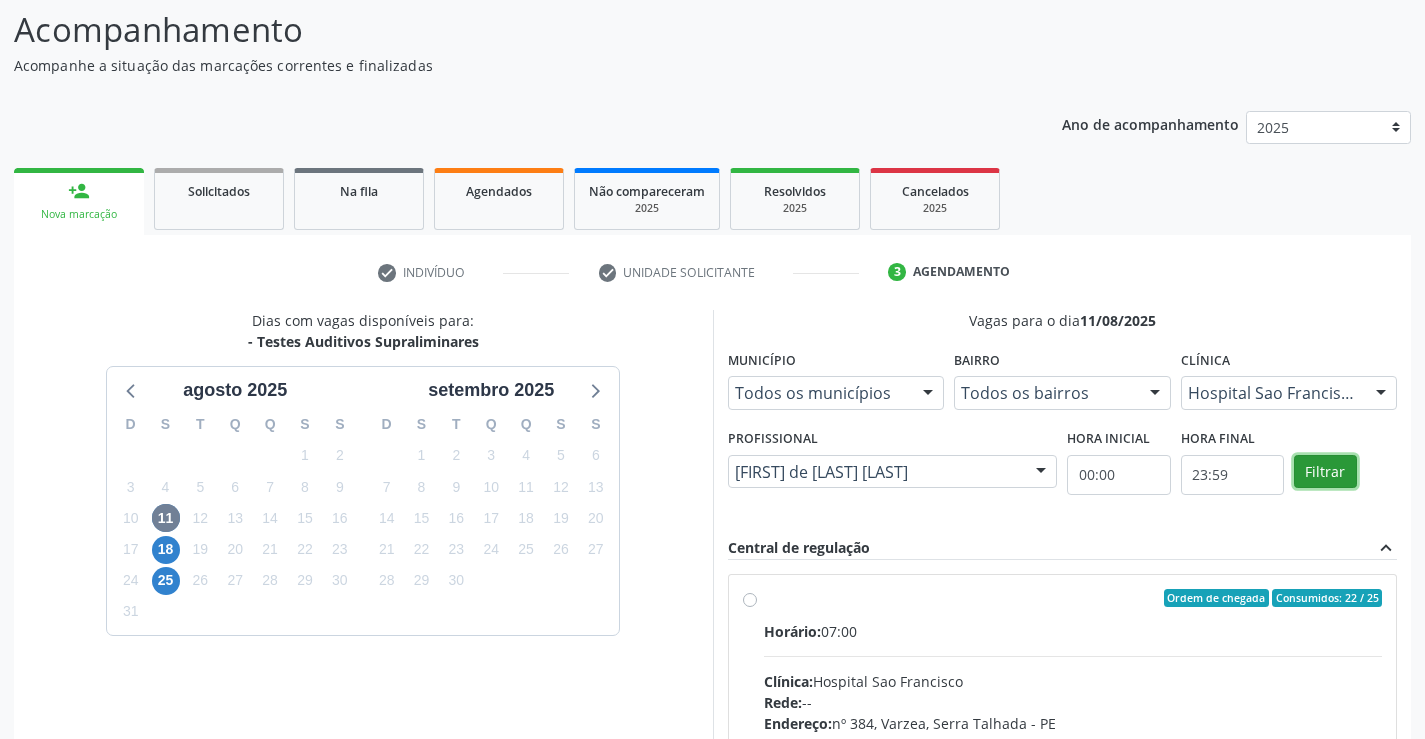 click on "Filtrar" at bounding box center (1325, 472) 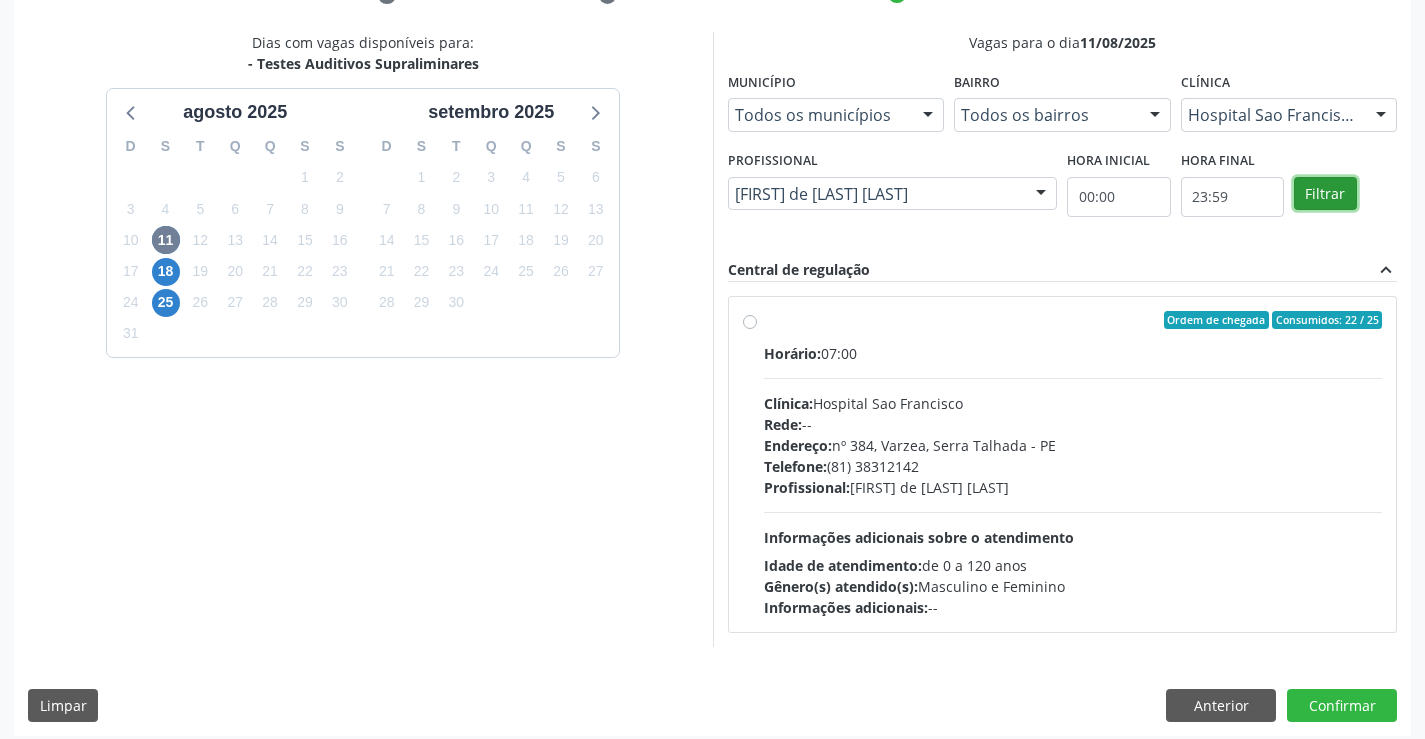 scroll, scrollTop: 420, scrollLeft: 0, axis: vertical 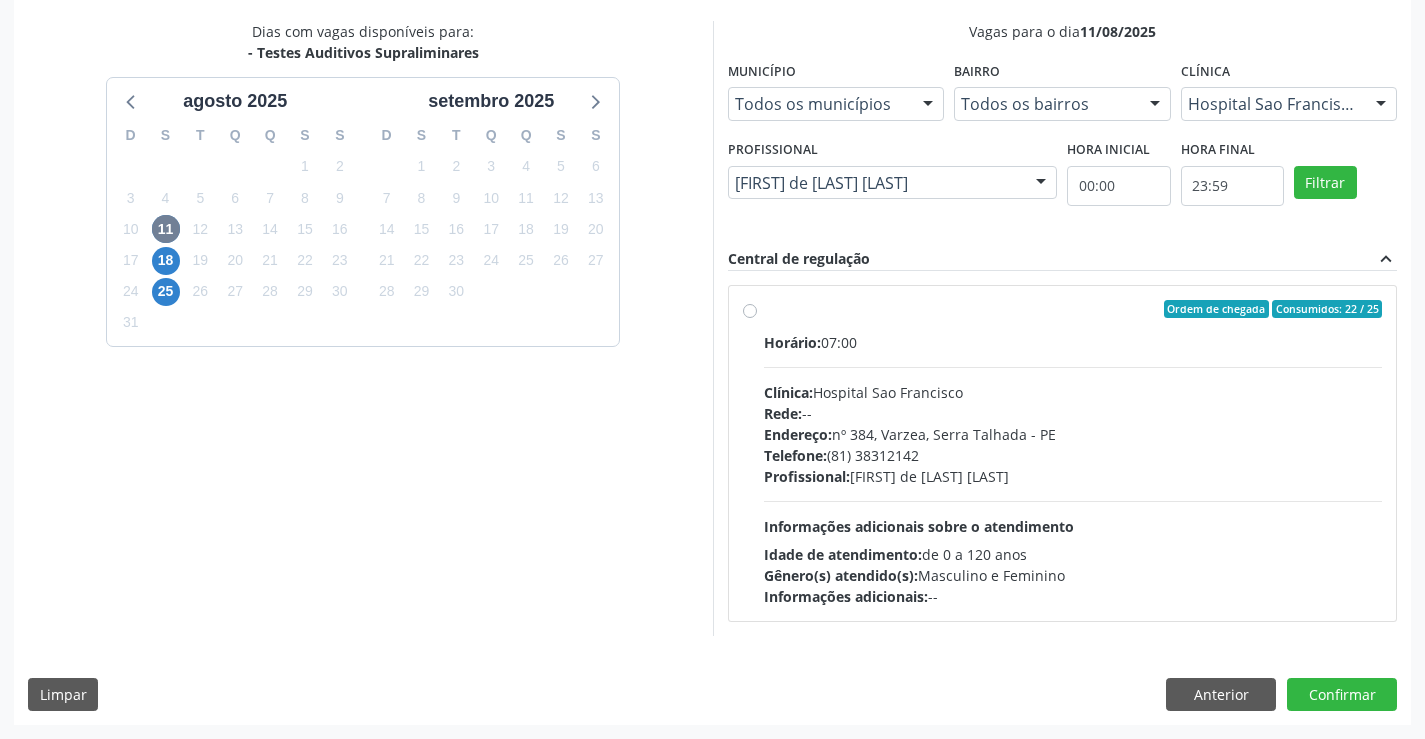 click on "Telefone:" at bounding box center [795, 455] 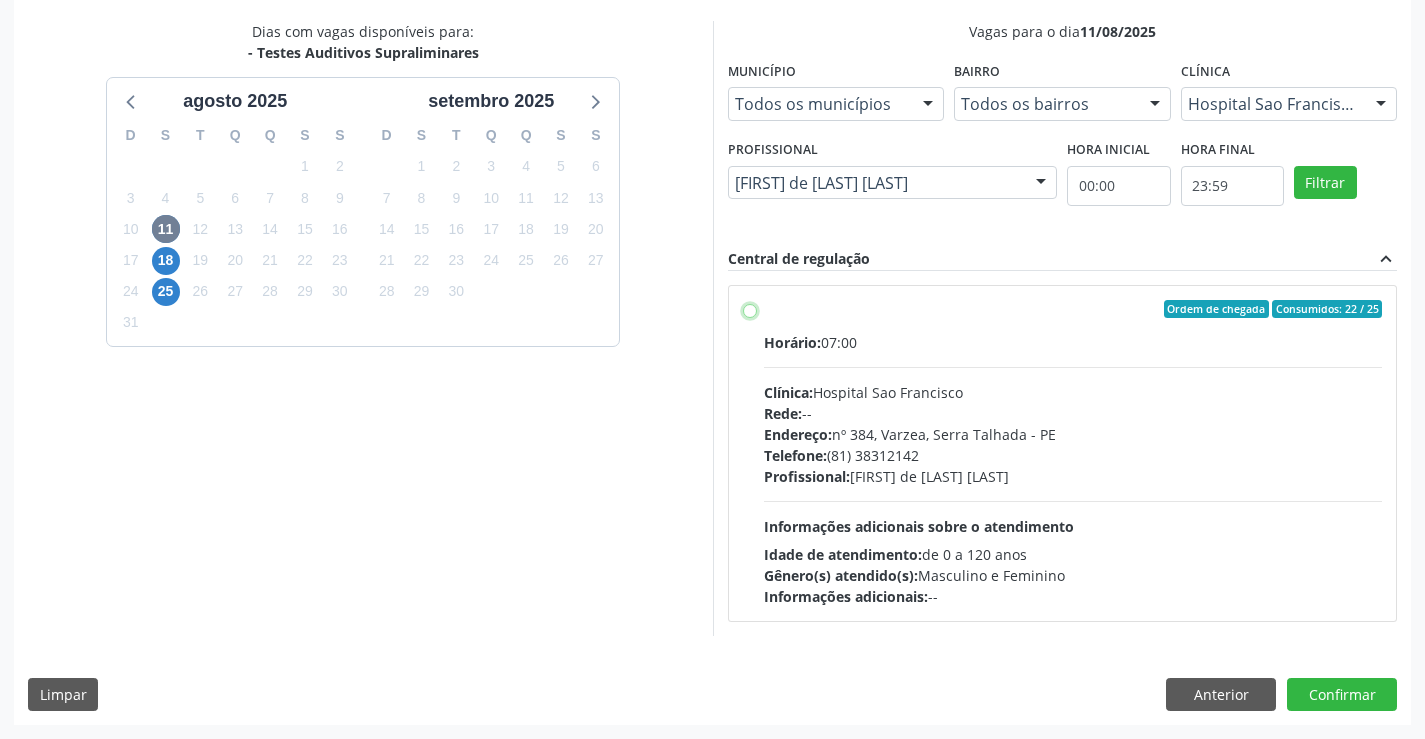 click on "Ordem de chegada
Consumidos: 22 / 25
Horário:   07:00
Clínica:  Hospital Sao Francisco
Rede:
--
Endereço:   nº 384, Varzea, Serra Talhada - PE
Telefone:   (81) 38312142
Profissional:
[FIRST] [LAST] de [LAST] [LAST]
Informações adicionais sobre o atendimento
Idade de atendimento:
de 0 a 120 anos
Gênero(s) atendido(s):
Masculino e Feminino
Informações adicionais:
--" at bounding box center (750, 309) 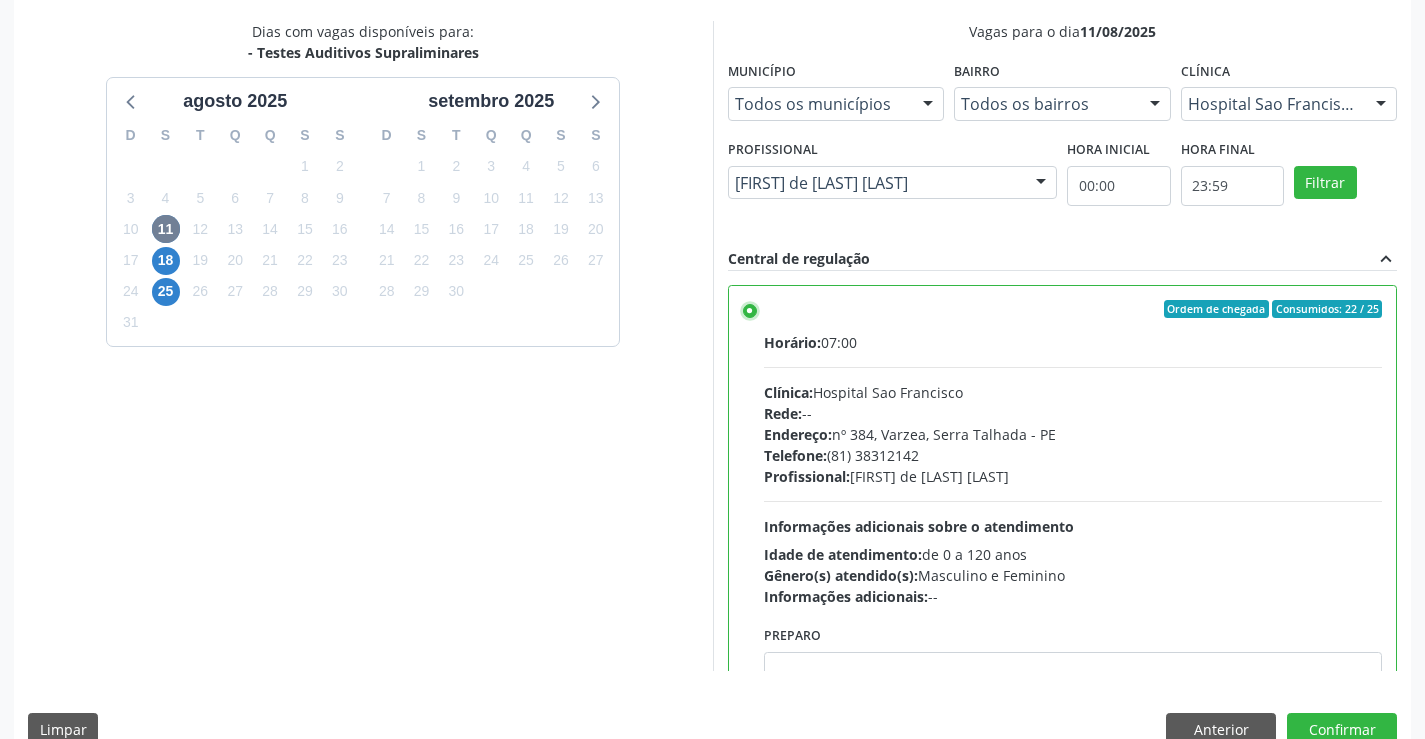 scroll, scrollTop: 456, scrollLeft: 0, axis: vertical 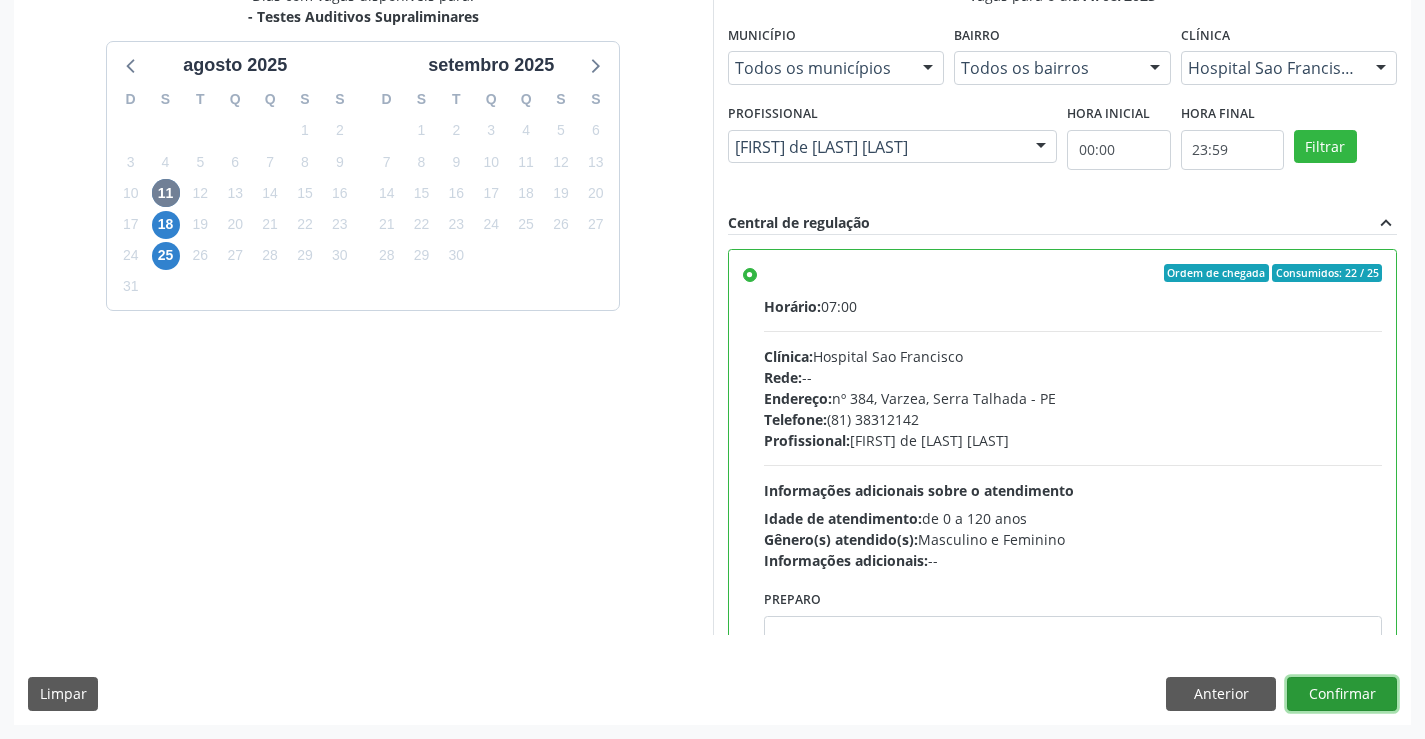 click on "Confirmar" at bounding box center [1342, 694] 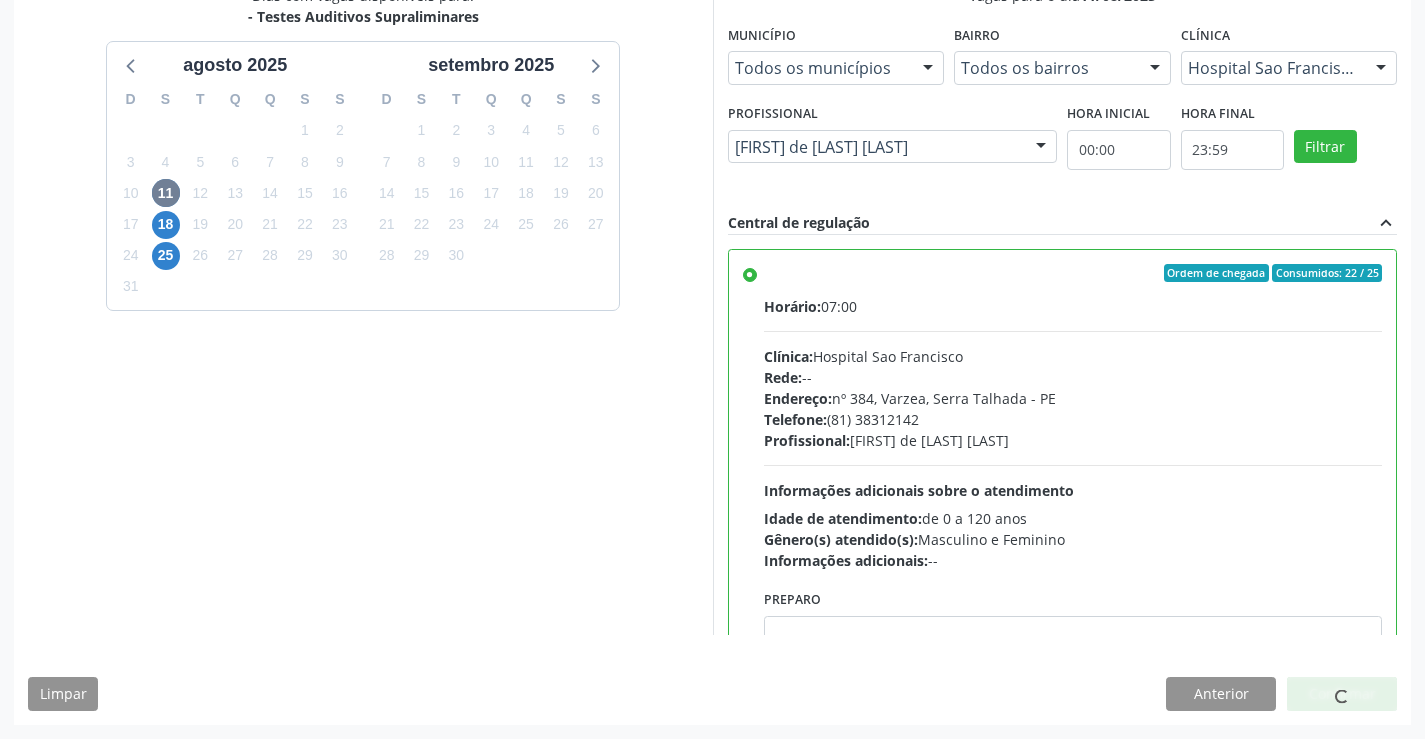 scroll, scrollTop: 0, scrollLeft: 0, axis: both 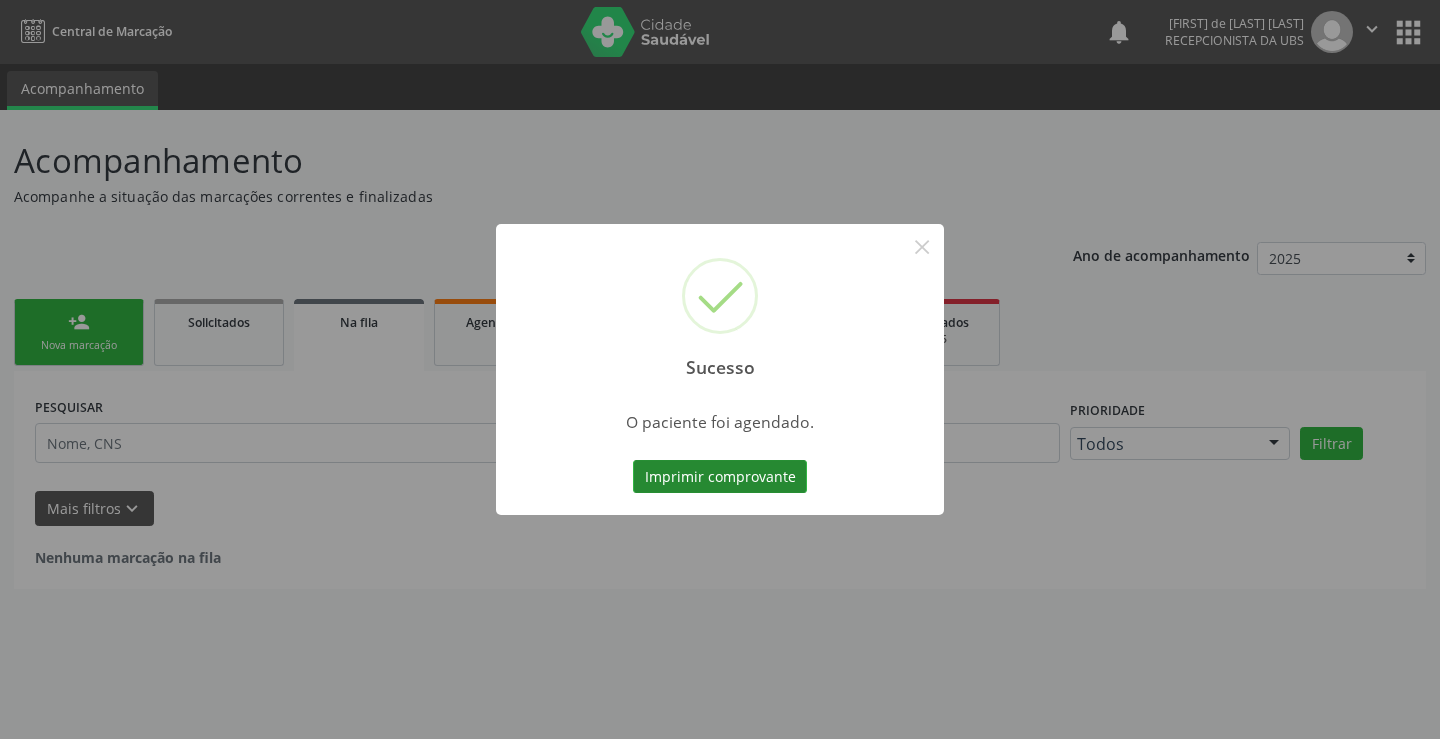 click on "Imprimir comprovante" at bounding box center [720, 477] 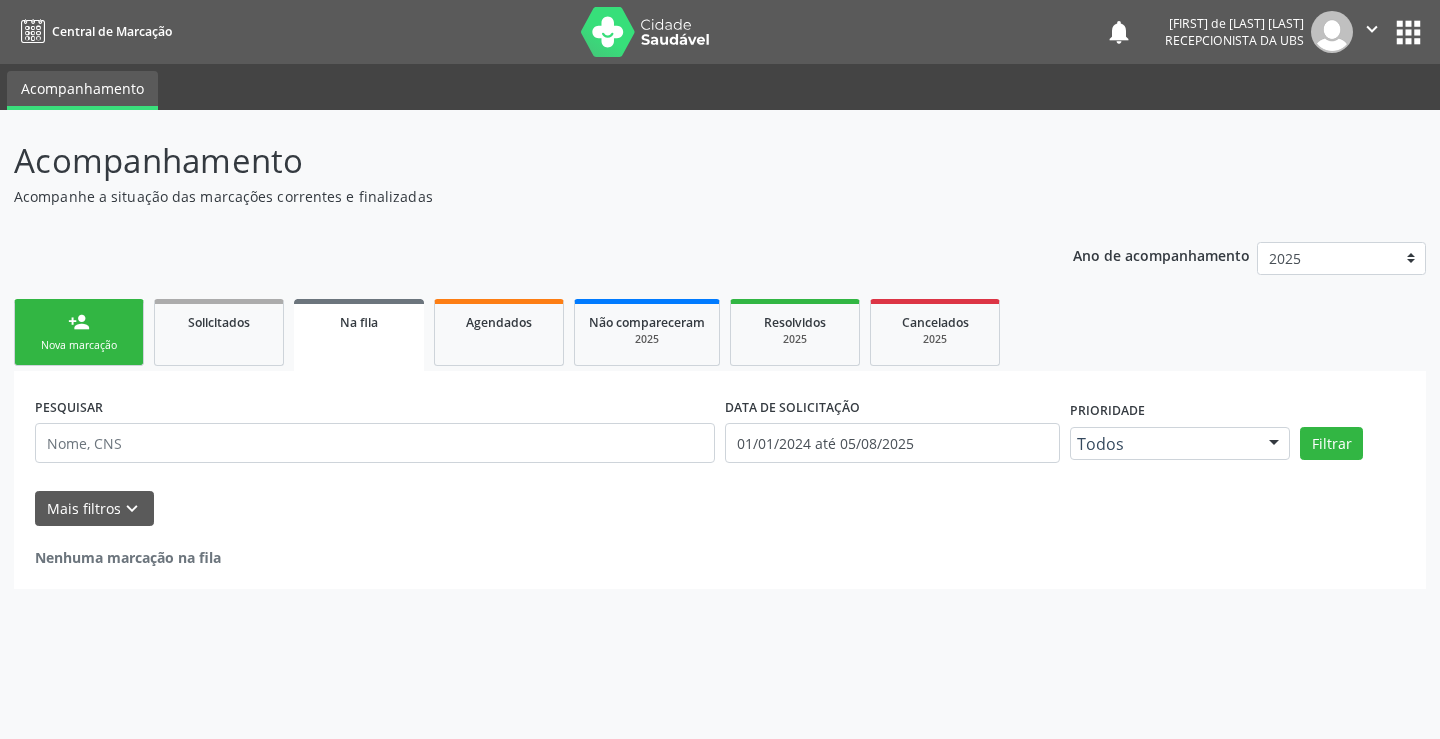 click on "person_add
Nova marcação" at bounding box center [79, 332] 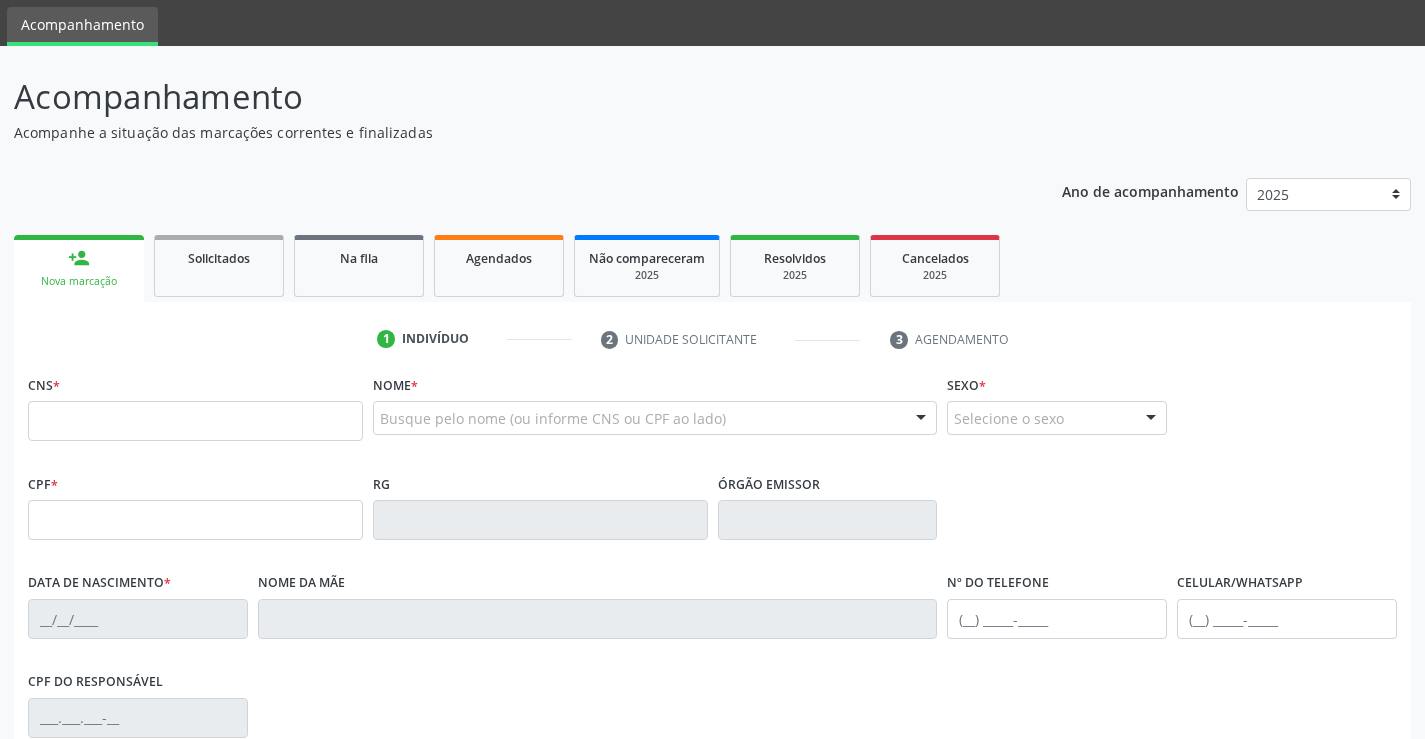 scroll, scrollTop: 100, scrollLeft: 0, axis: vertical 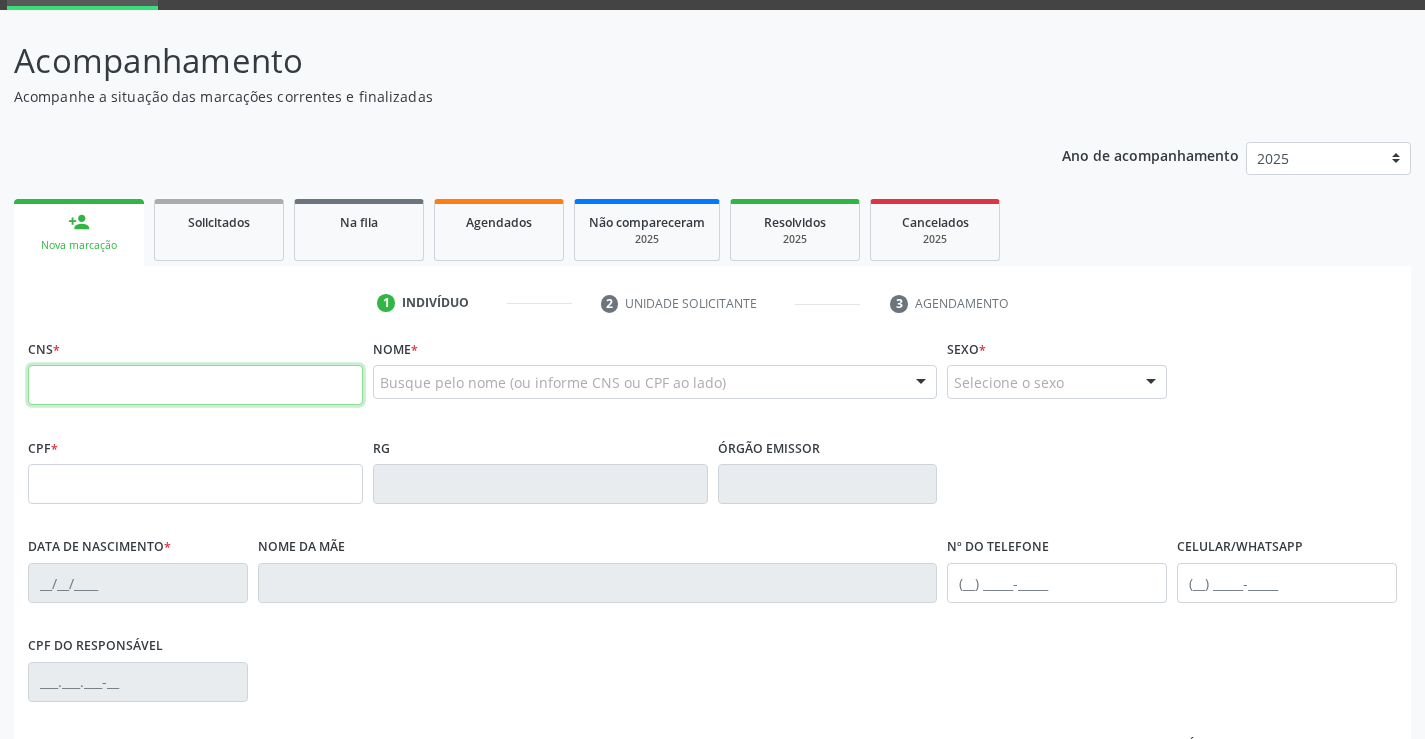 click at bounding box center (195, 385) 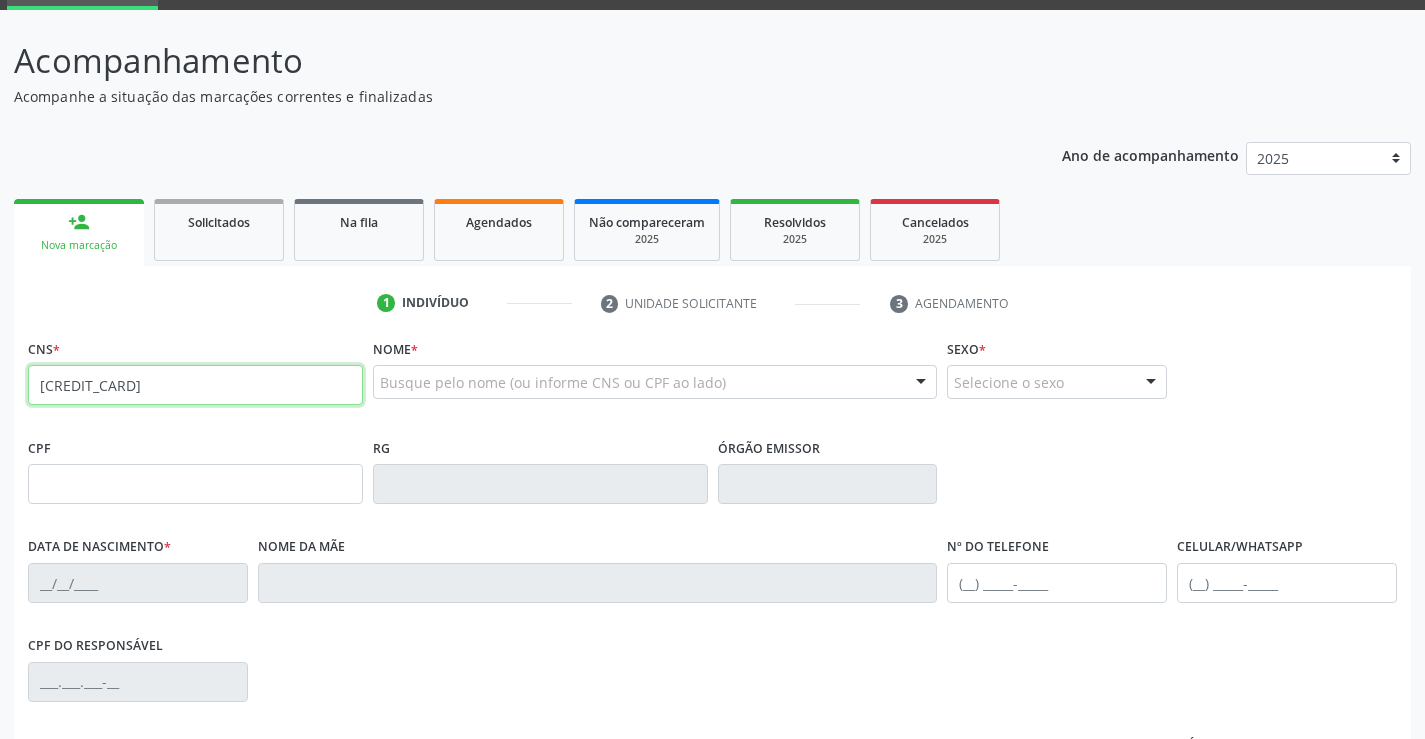 type on "[CREDIT_CARD]" 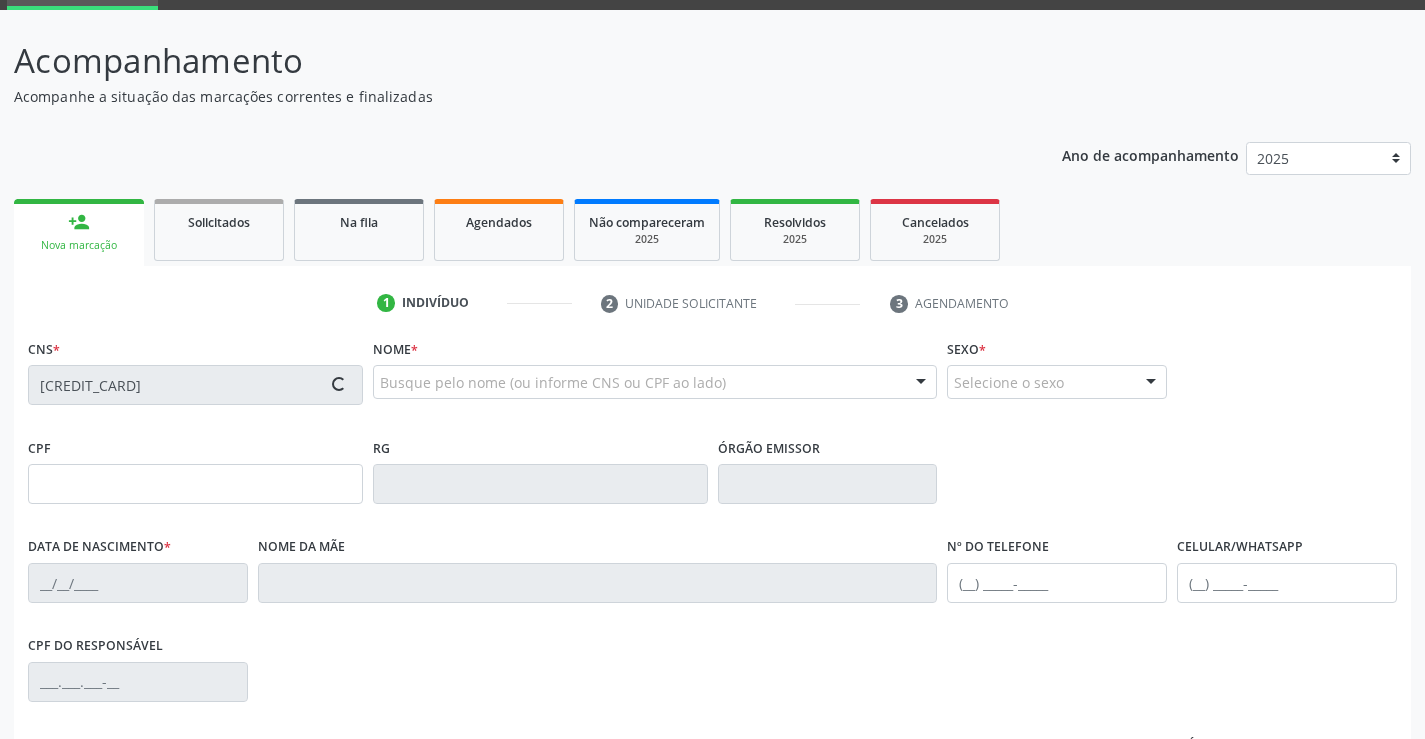 type on "[DATE]" 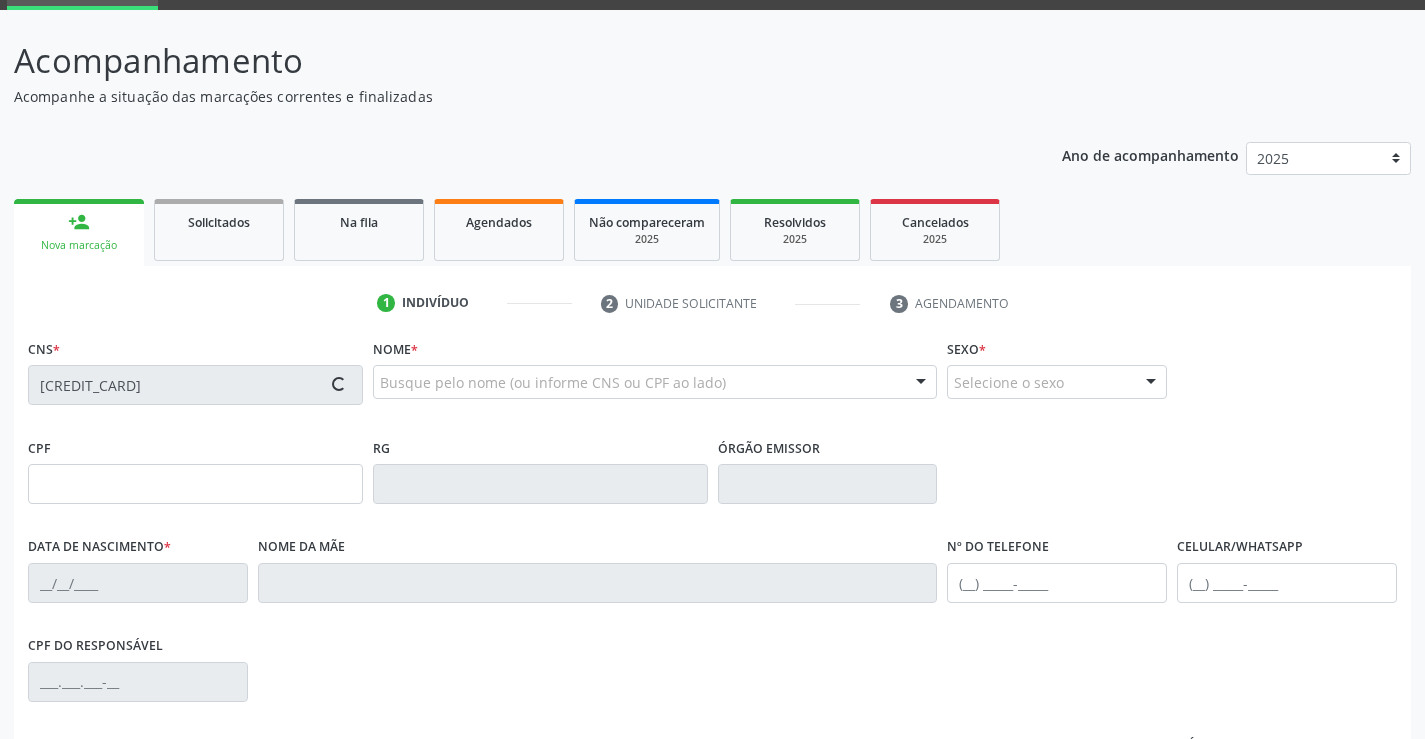type on "[FIRST] [LAST] de [LAST] [LAST]" 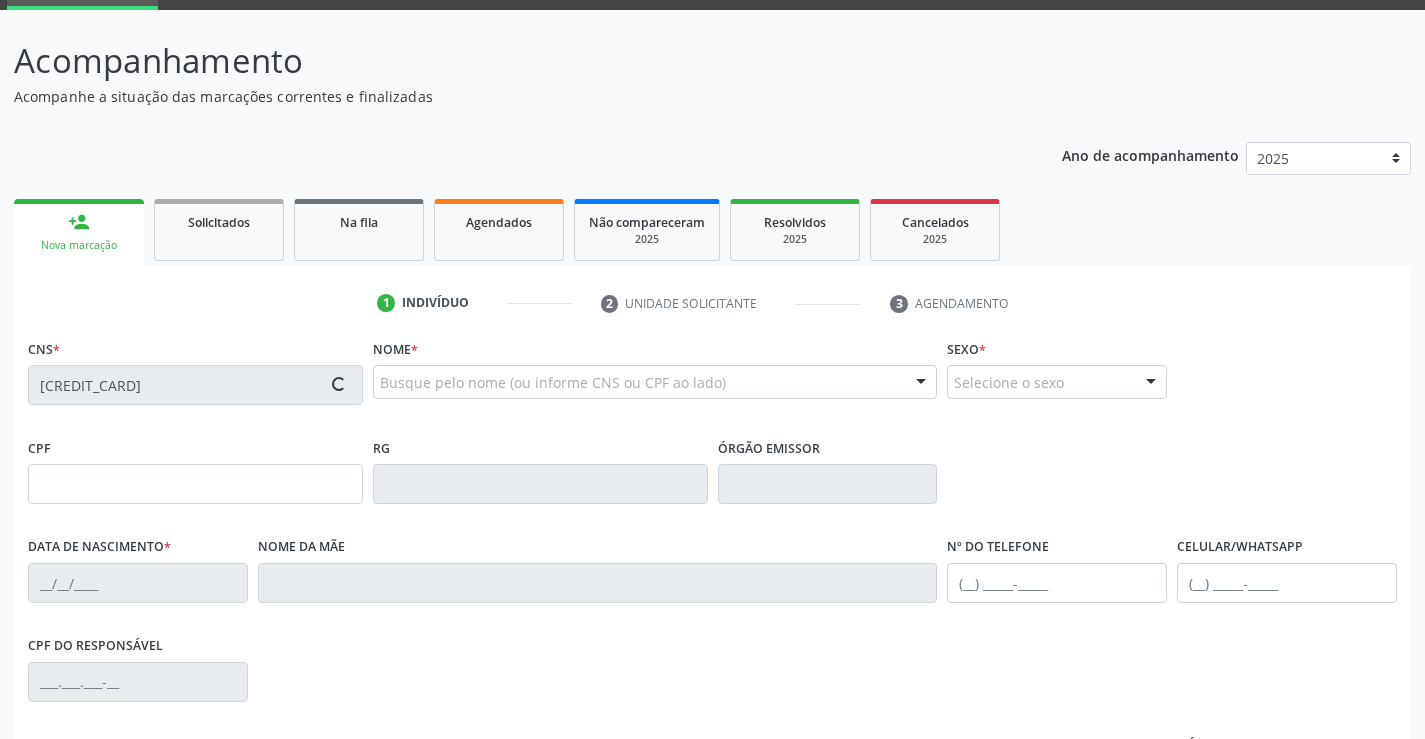 type on "120" 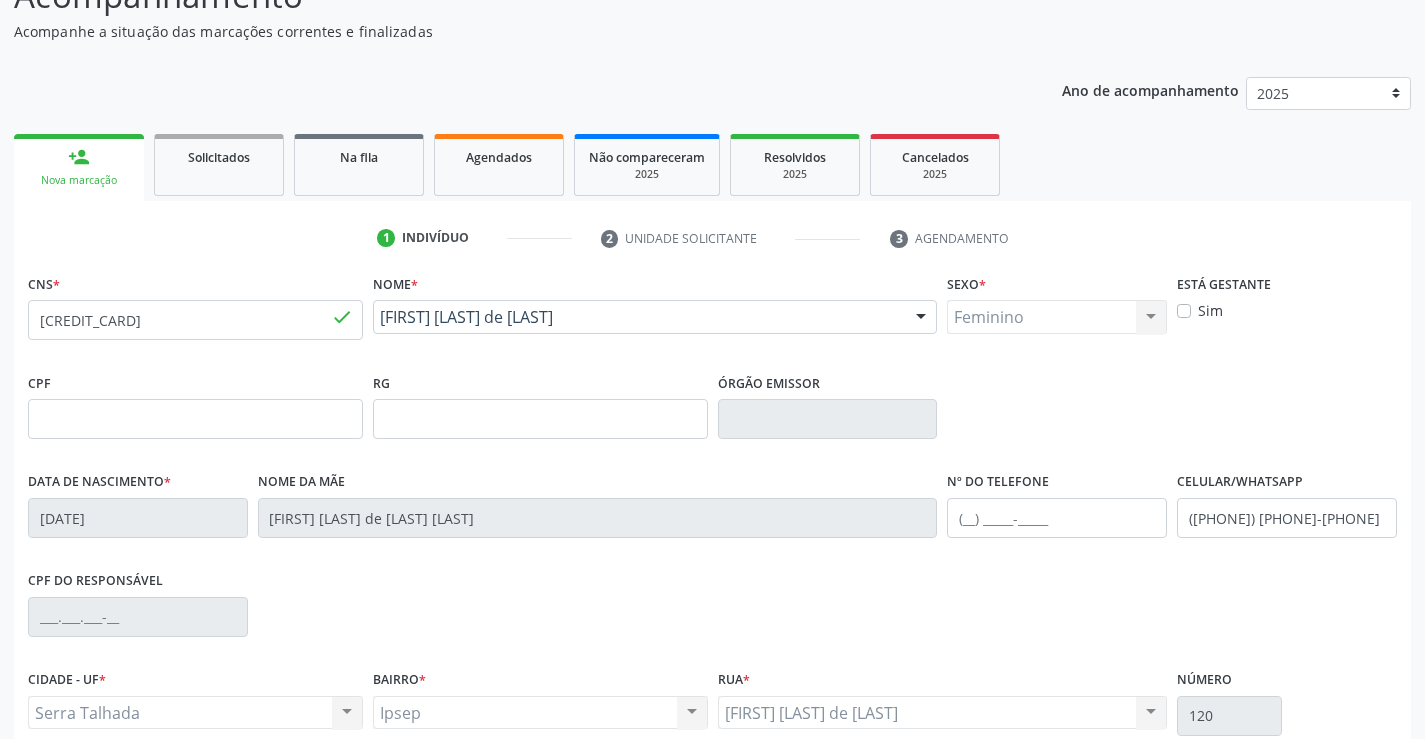 scroll, scrollTop: 200, scrollLeft: 0, axis: vertical 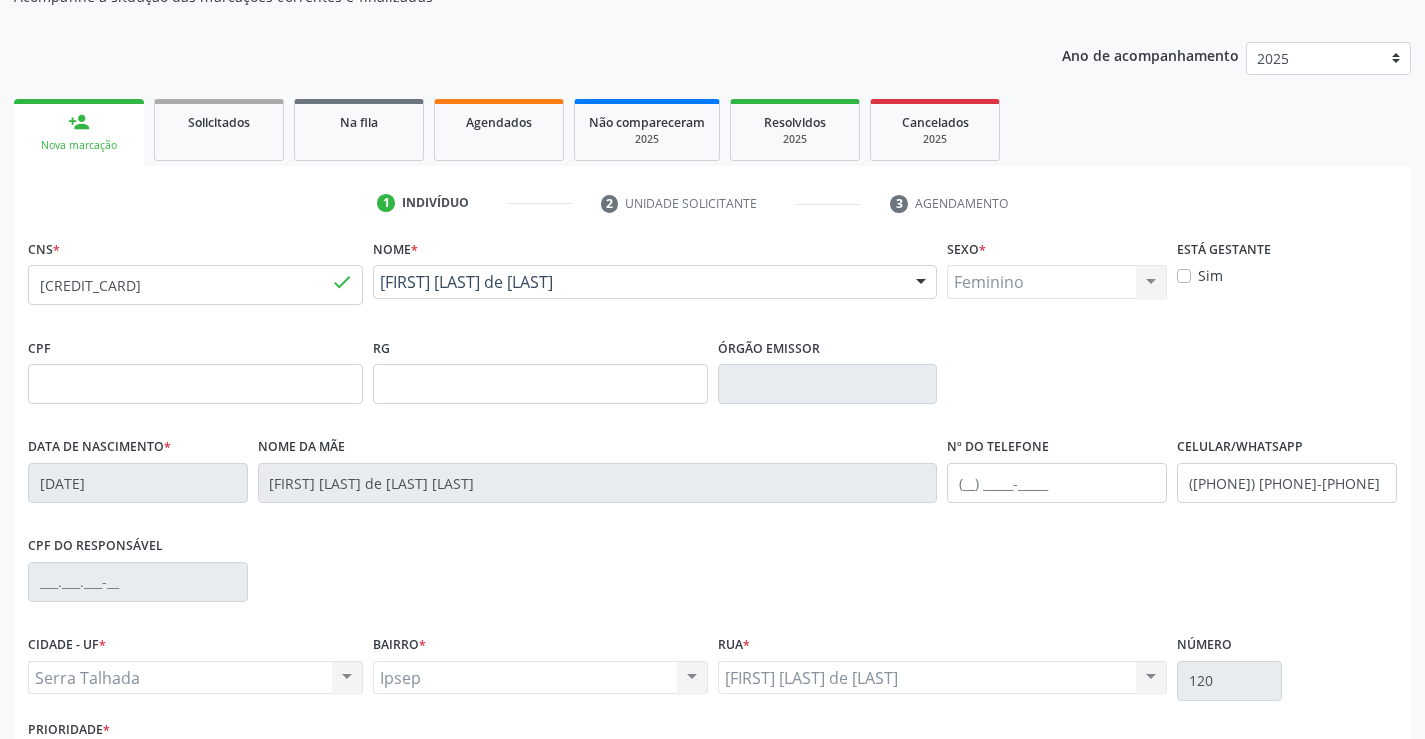 click on "CPF do responsável" at bounding box center (712, 580) 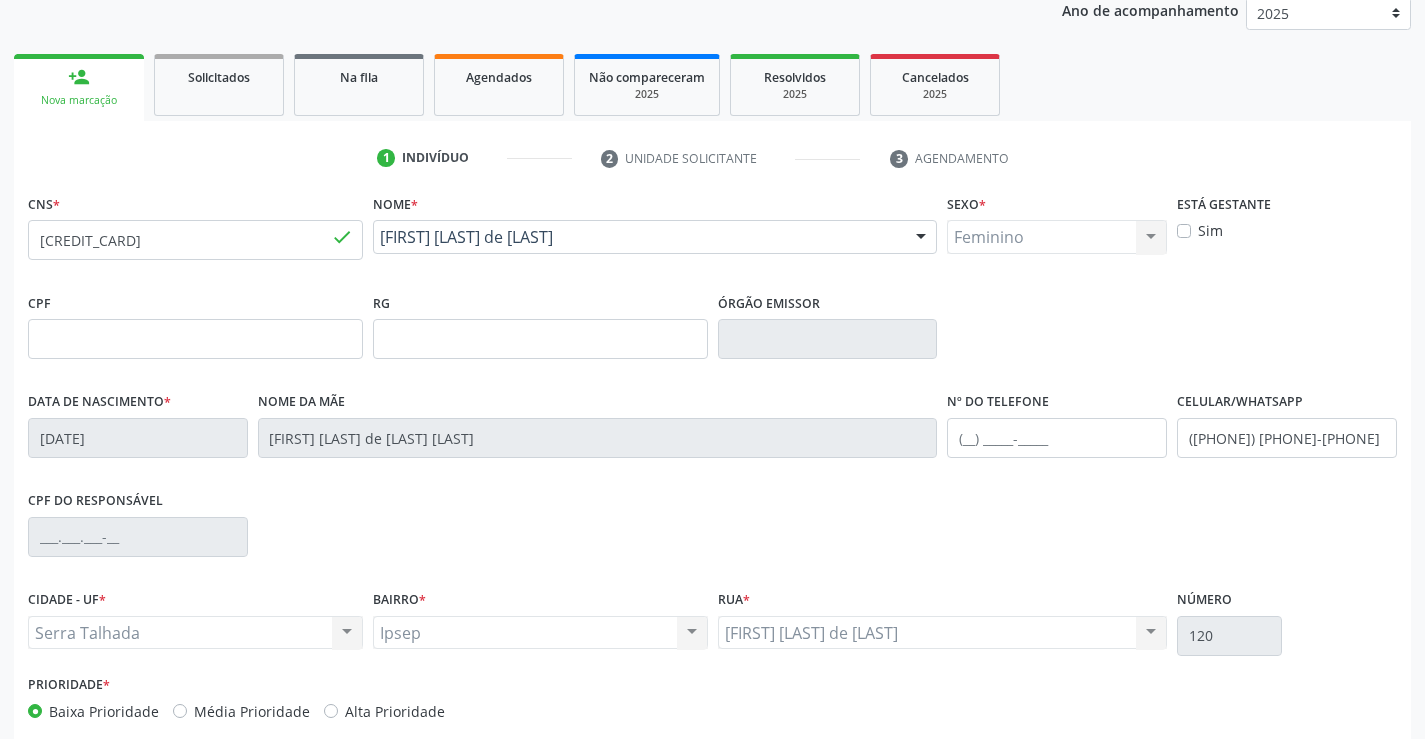 scroll, scrollTop: 345, scrollLeft: 0, axis: vertical 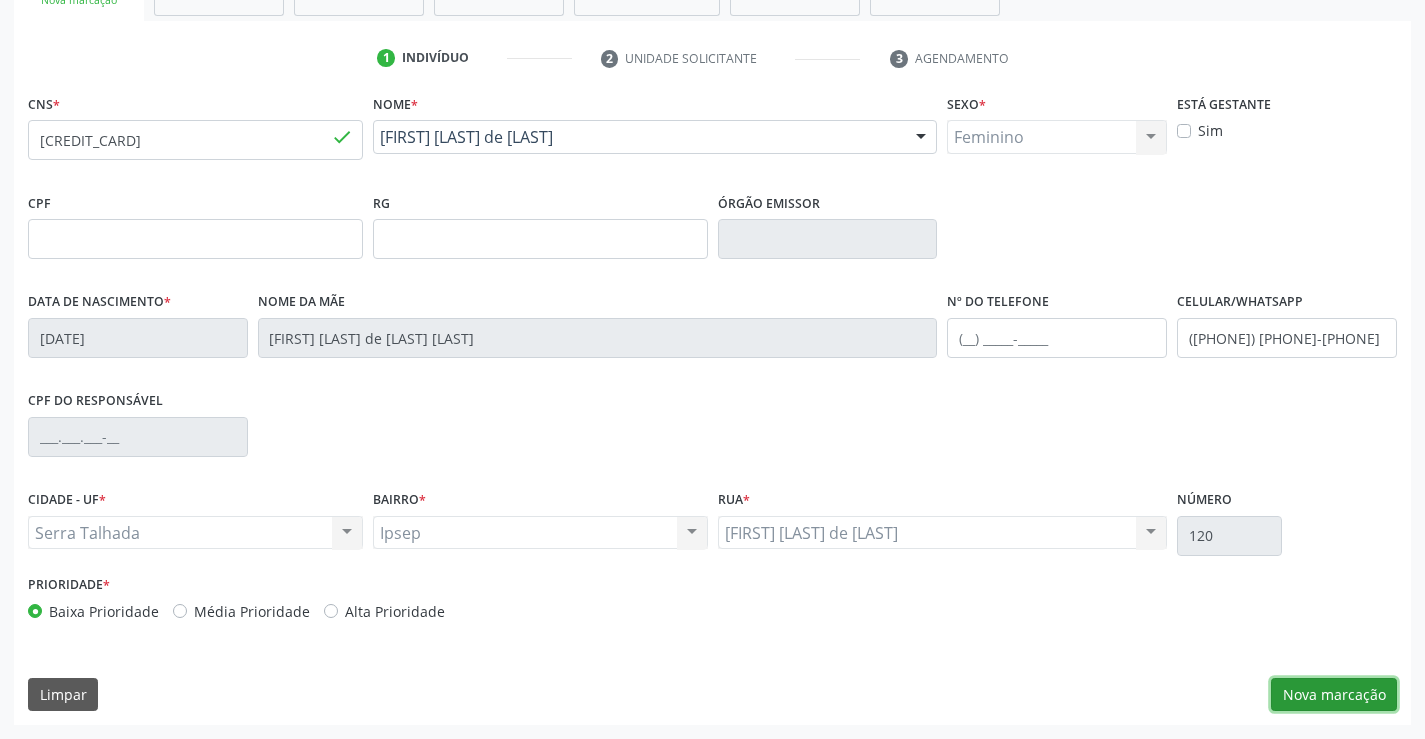 click on "Nova marcação" at bounding box center [1334, 695] 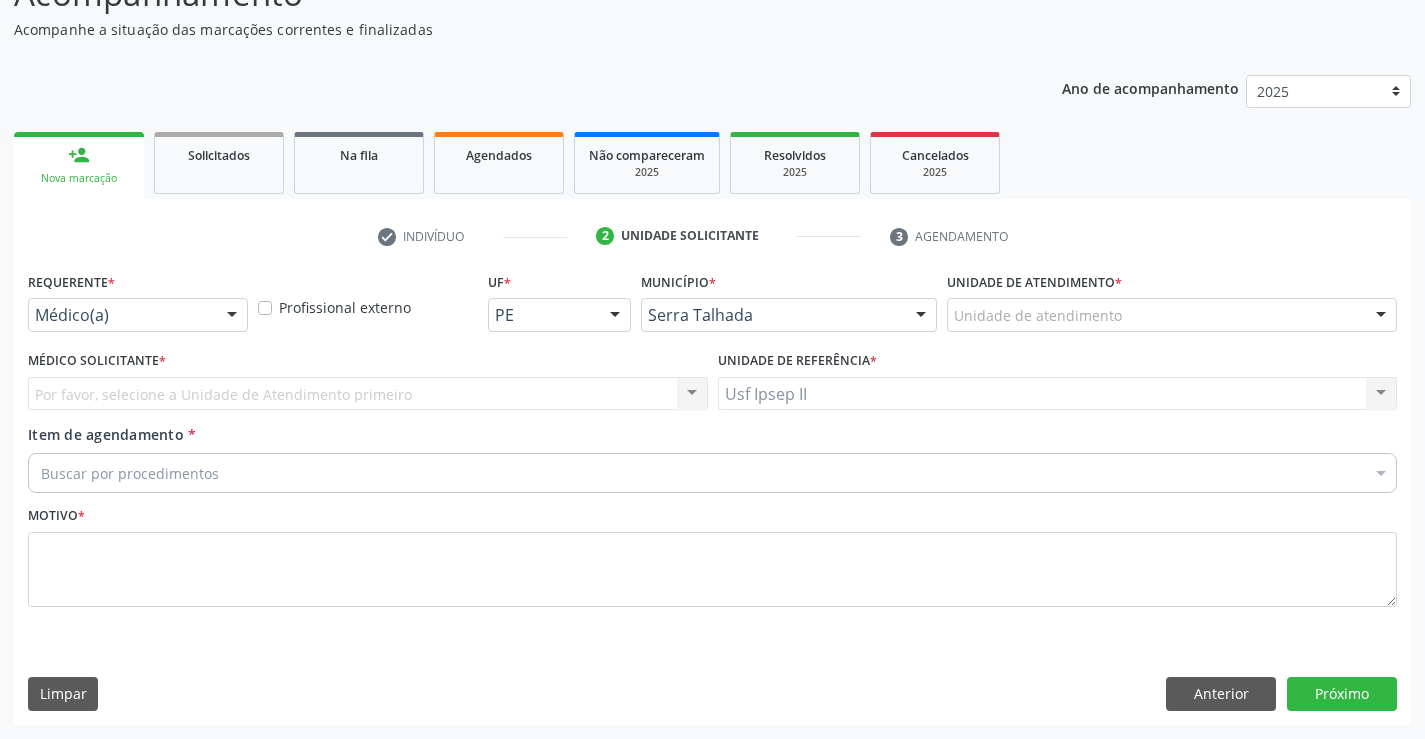 scroll, scrollTop: 167, scrollLeft: 0, axis: vertical 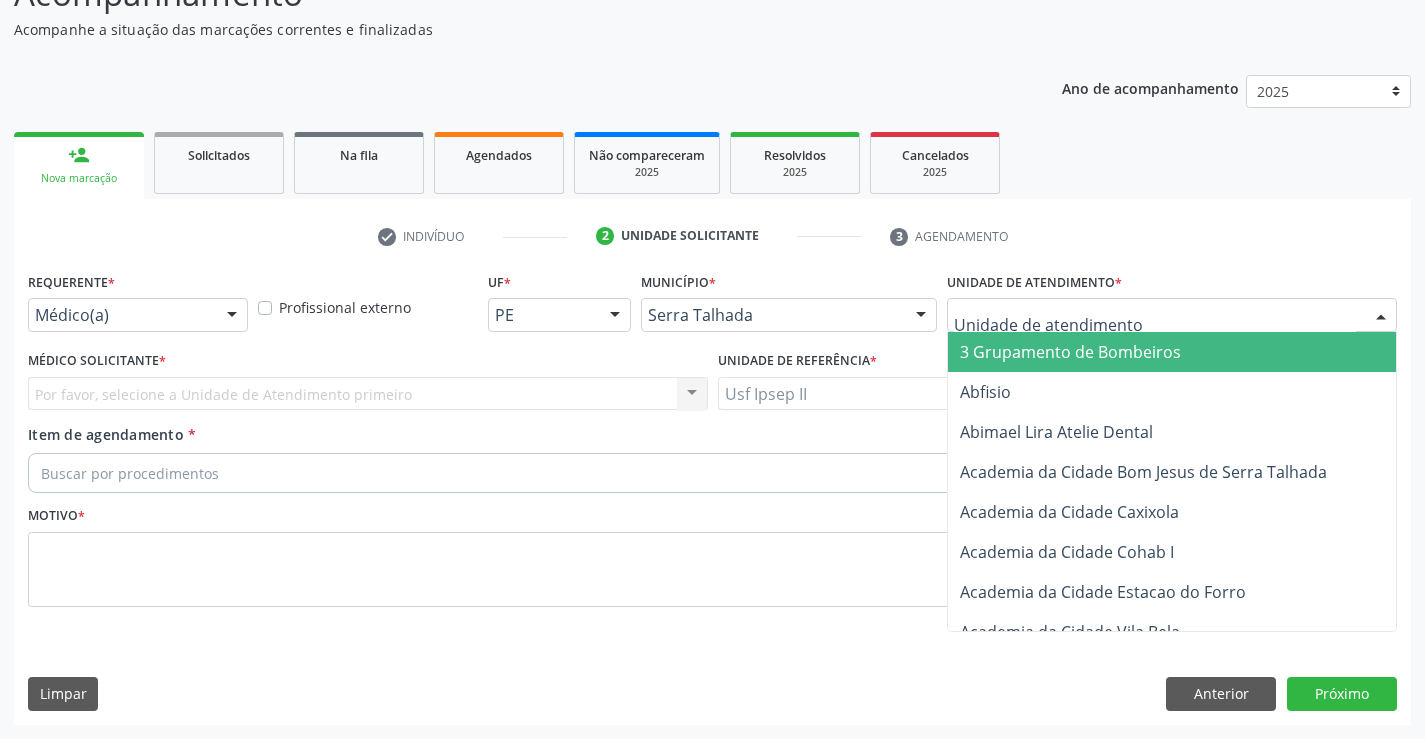 click at bounding box center [1172, 315] 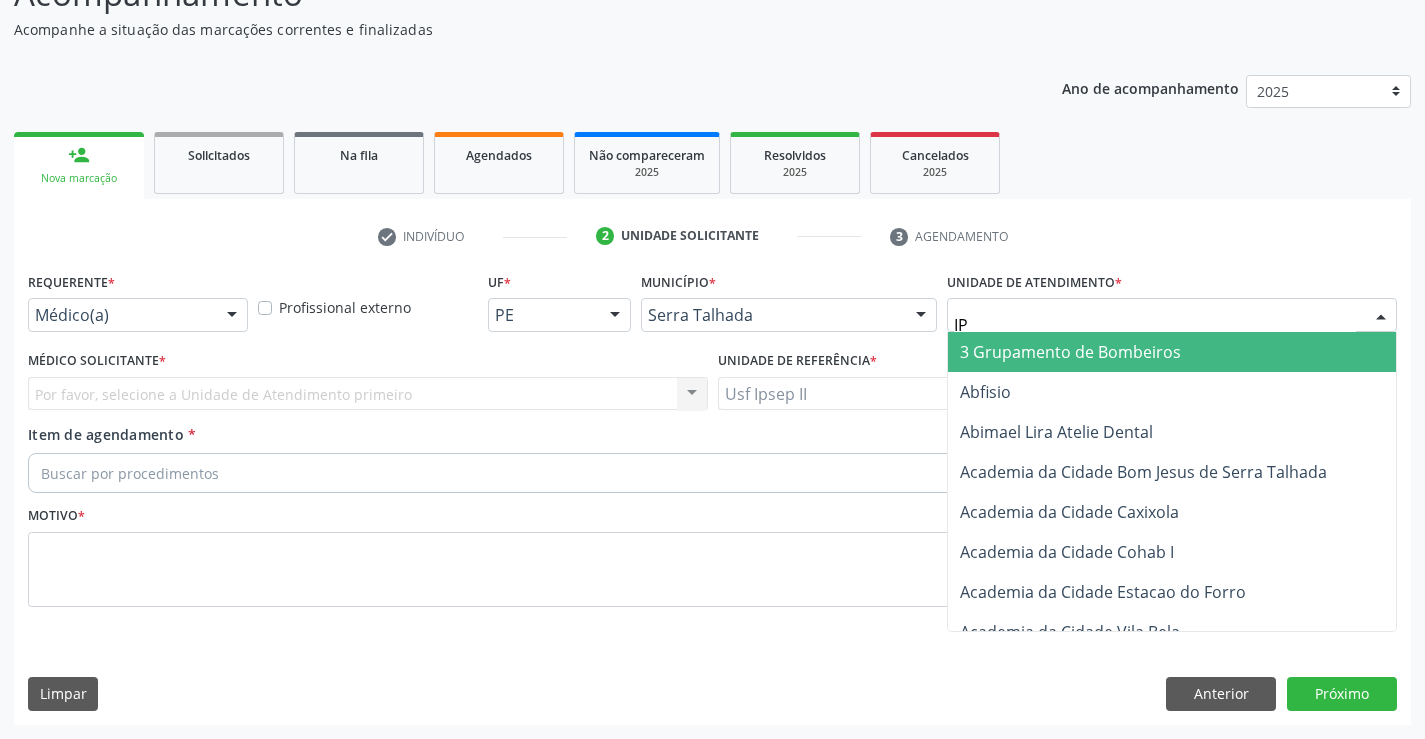 type on "IPS" 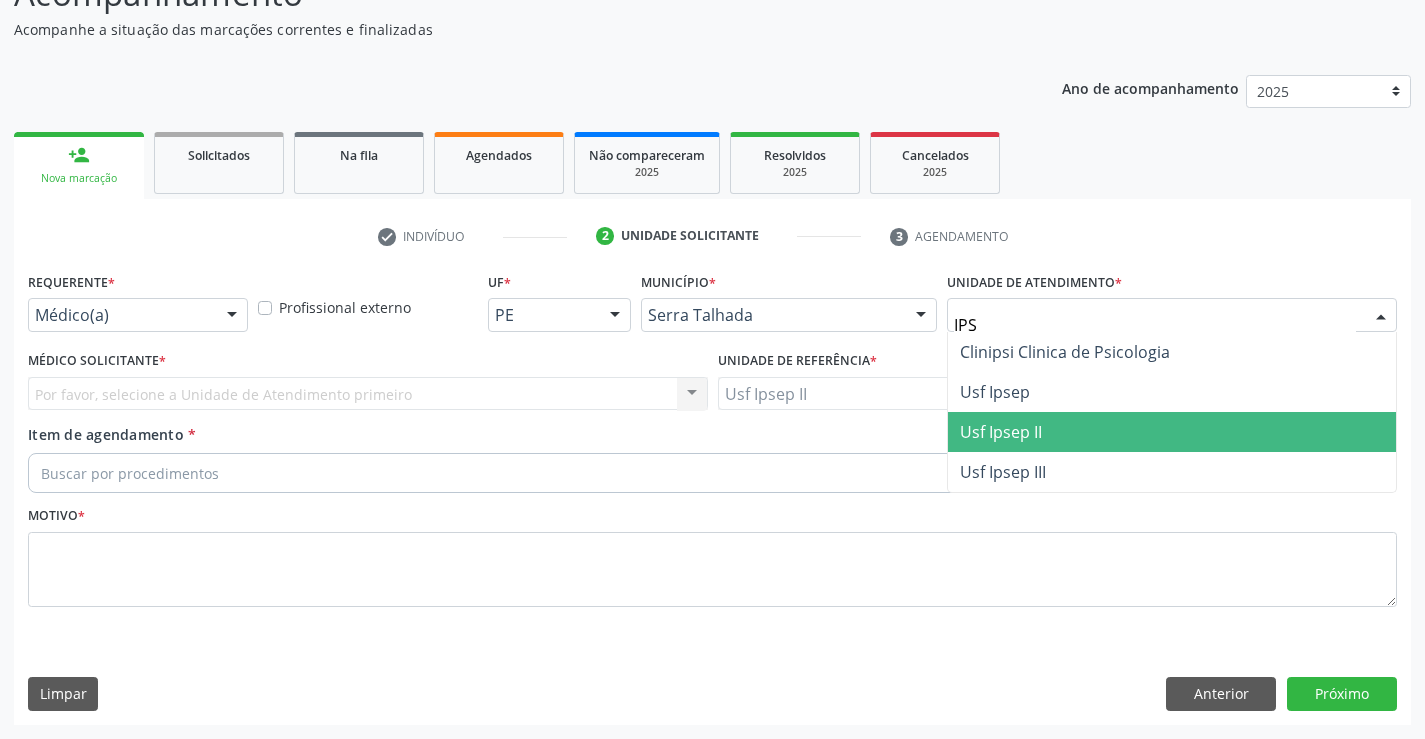 click on "Usf Ipsep II" at bounding box center [1001, 432] 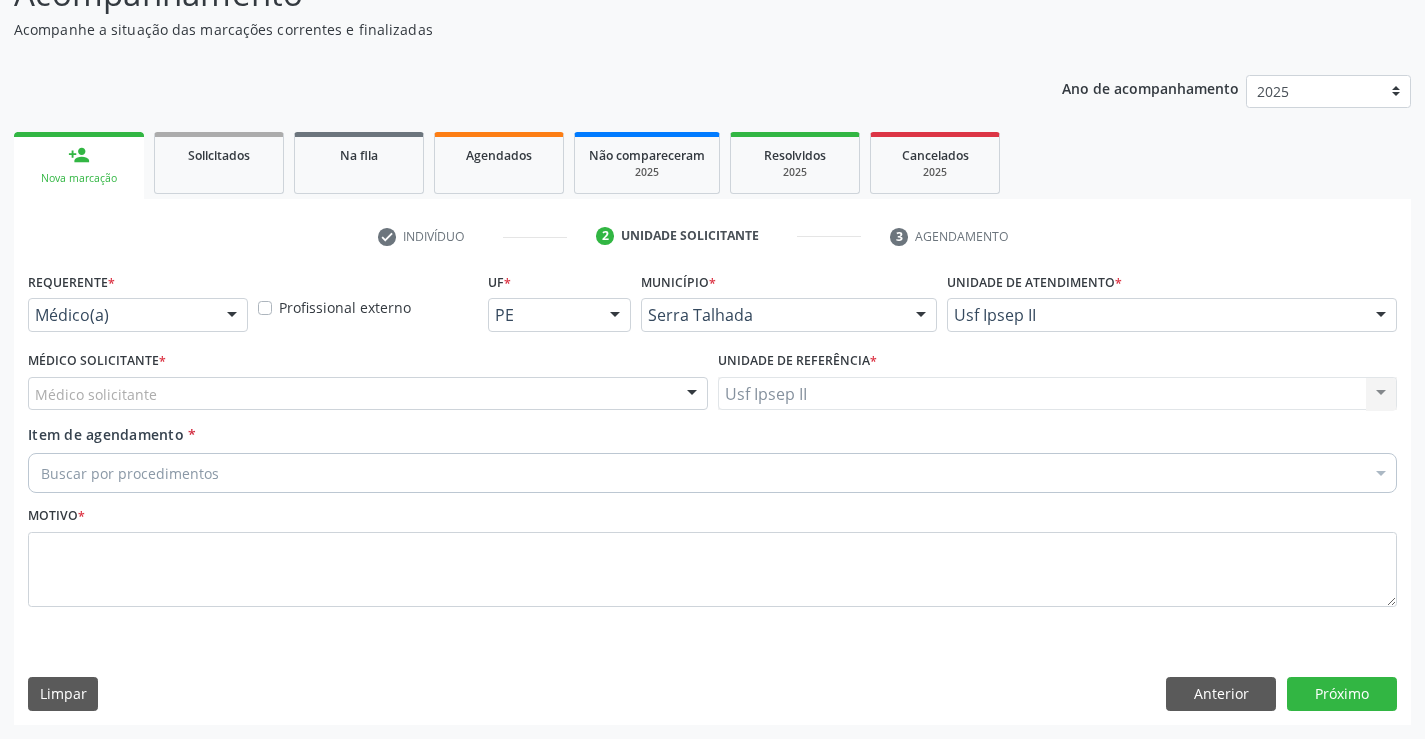 click on "Médico solicitante" at bounding box center (368, 394) 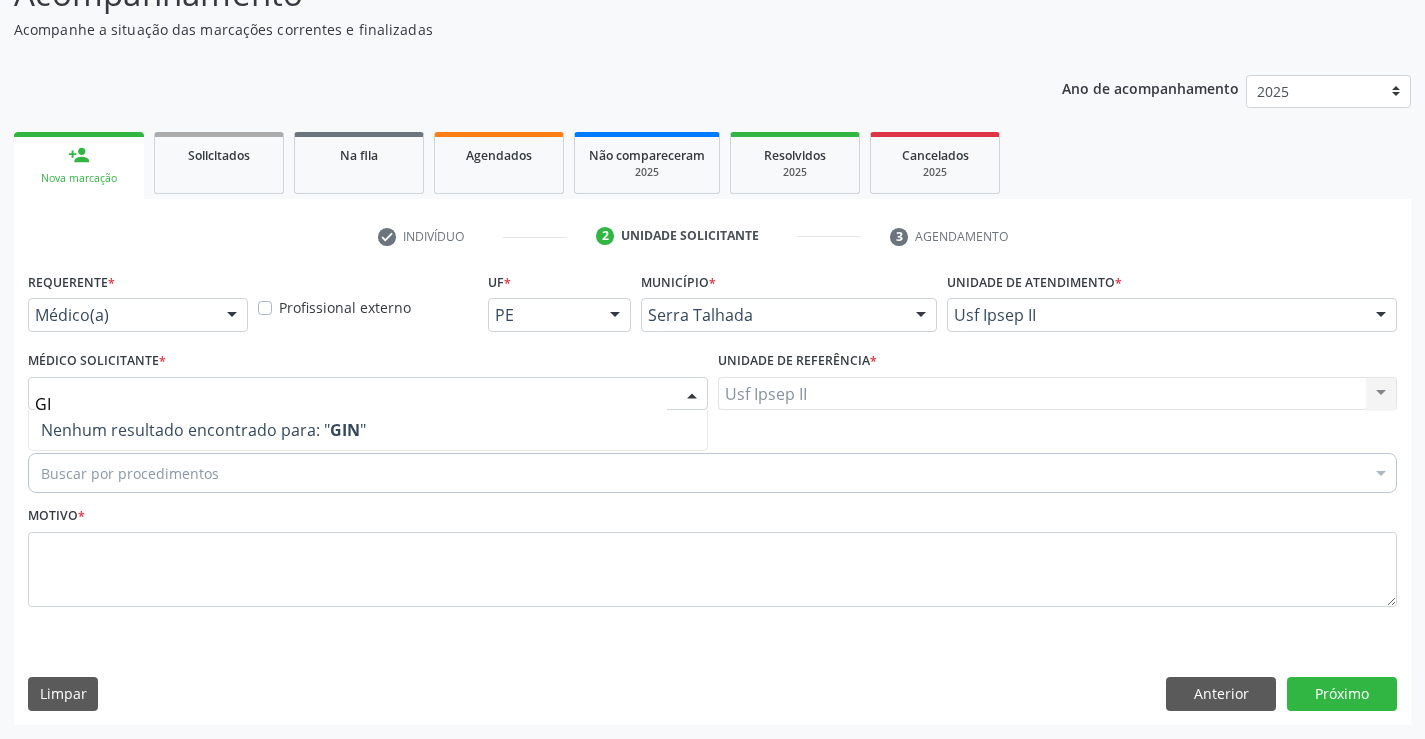 type on "G" 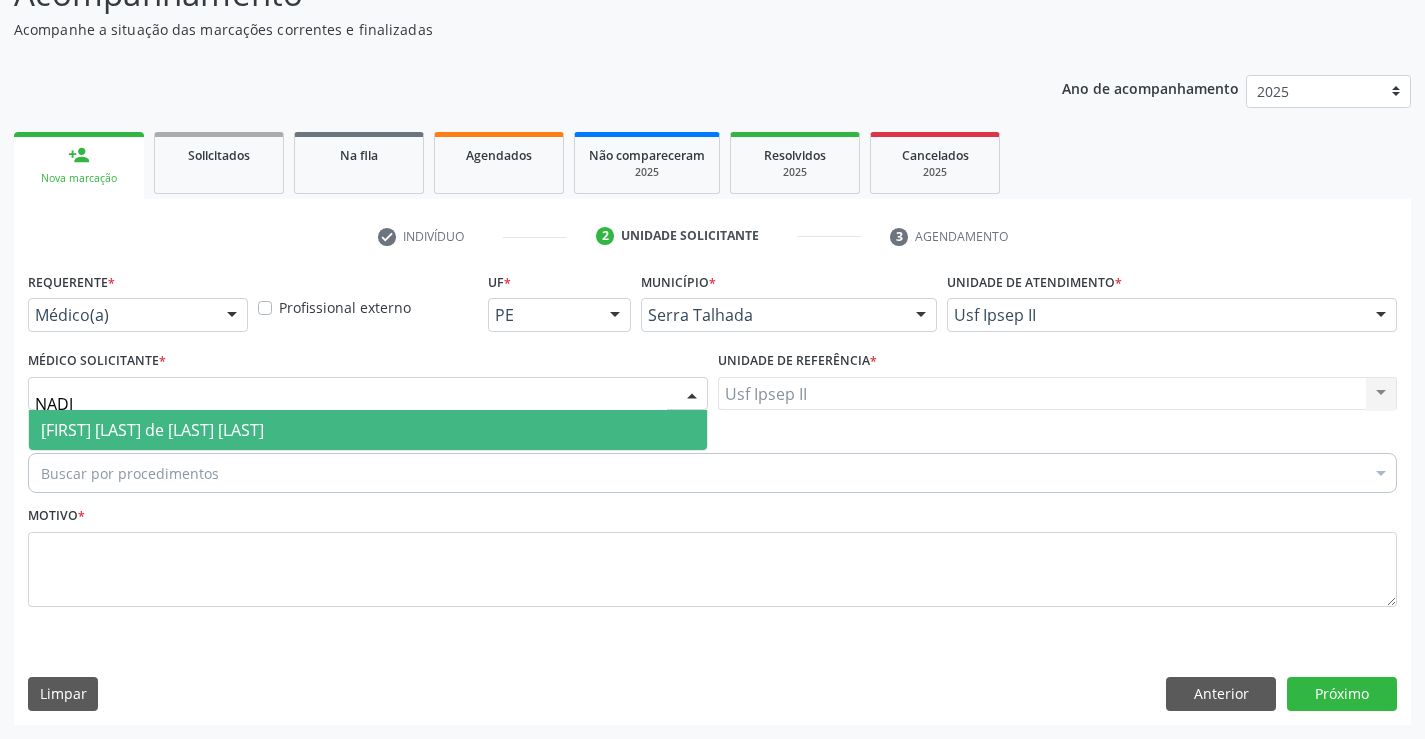 type on "NADJA" 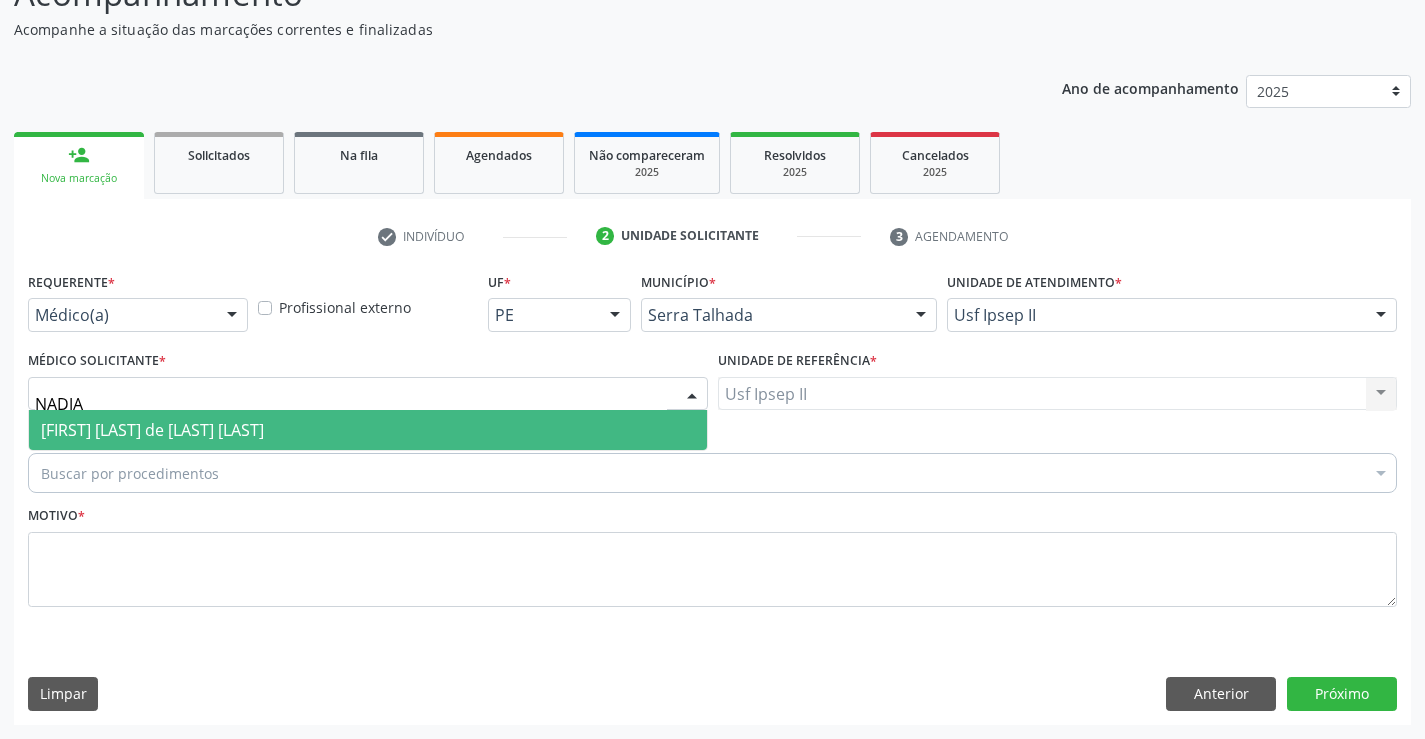 click on "[FIRST] [LAST] de [LAST] [LAST]" at bounding box center (152, 430) 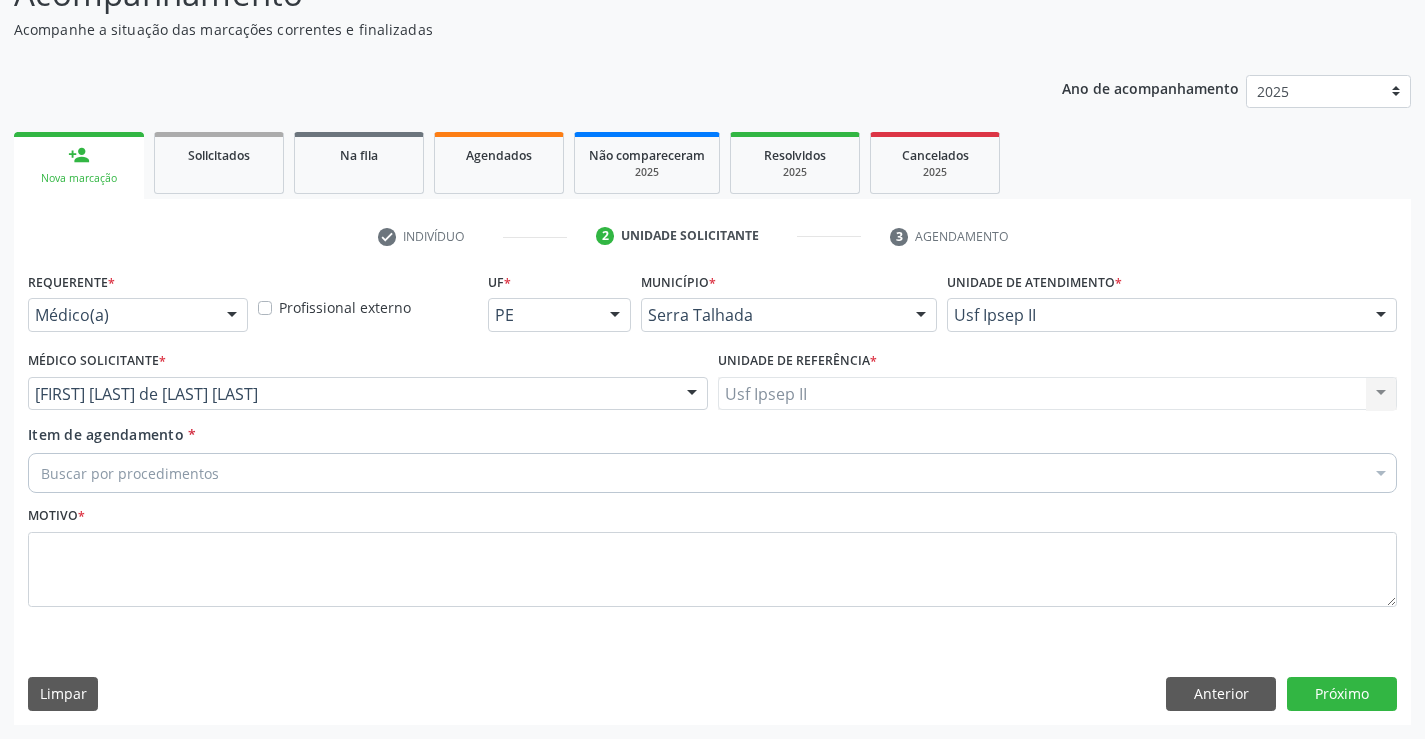 click on "Buscar por procedimentos" at bounding box center (712, 473) 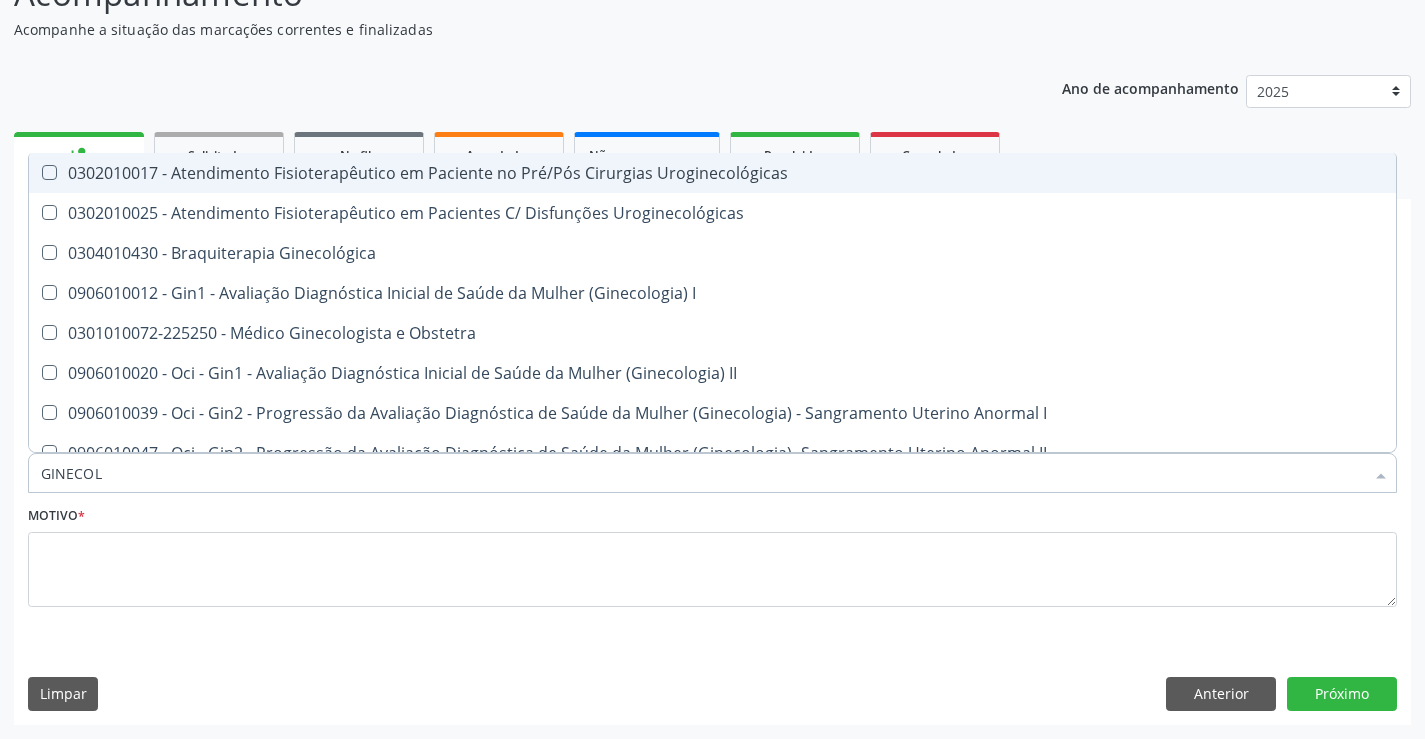 type on "GINECOLO" 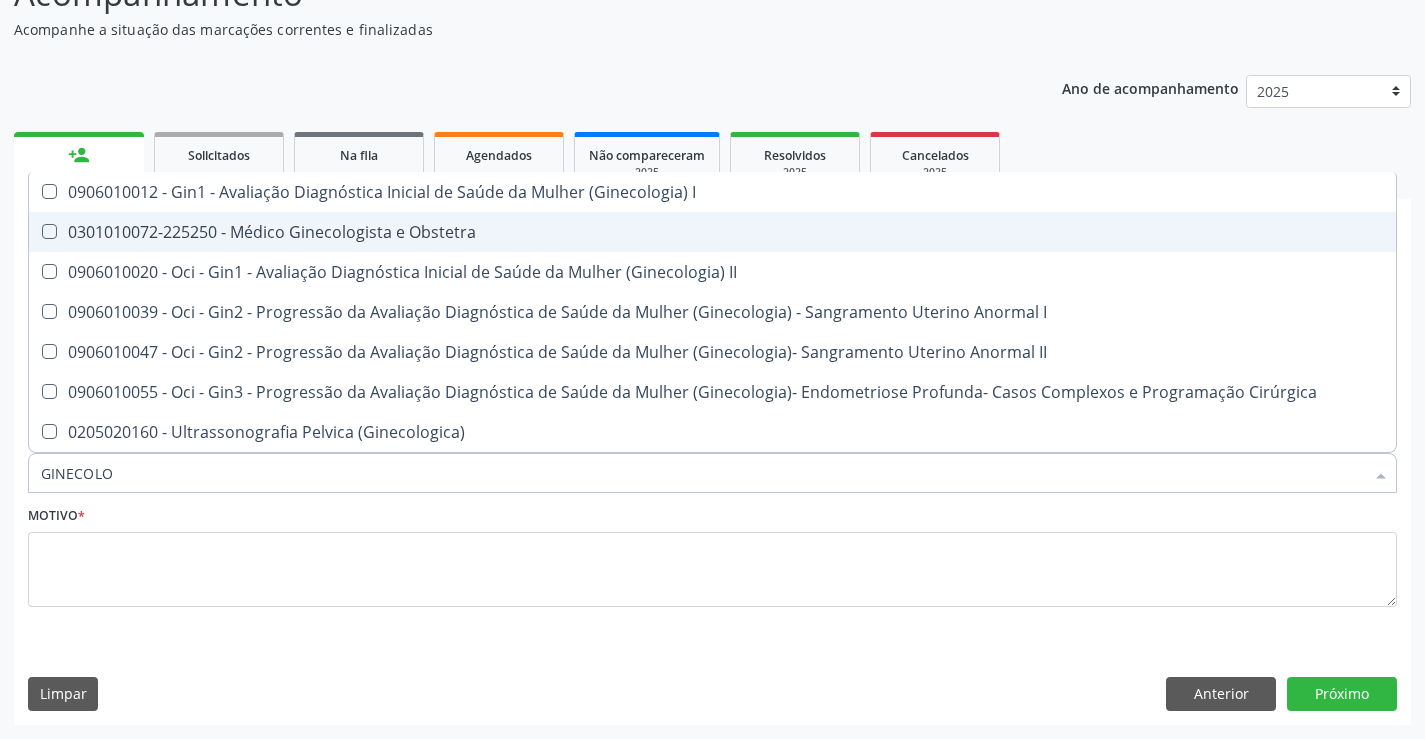 click on "0301010072-225250 - Médico Ginecologista e Obstetra" at bounding box center (712, 232) 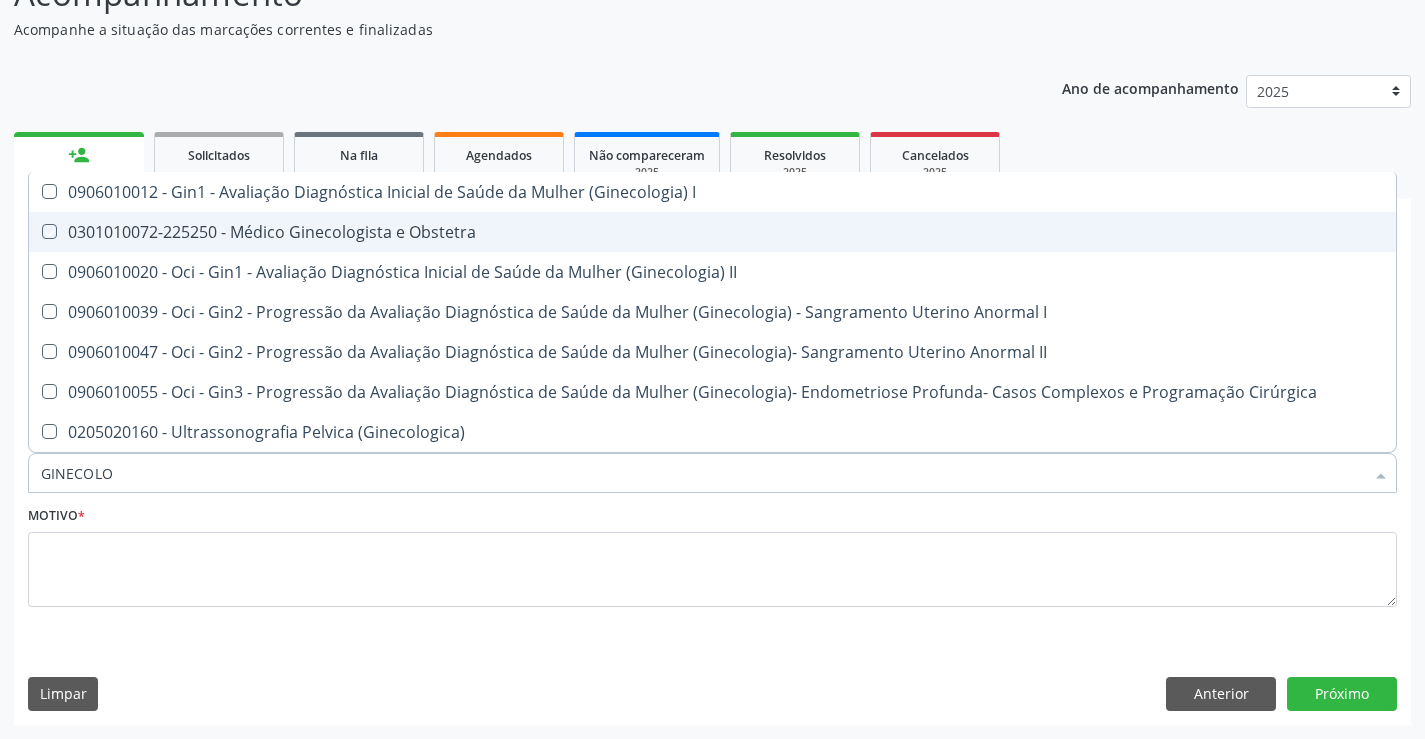 checkbox on "true" 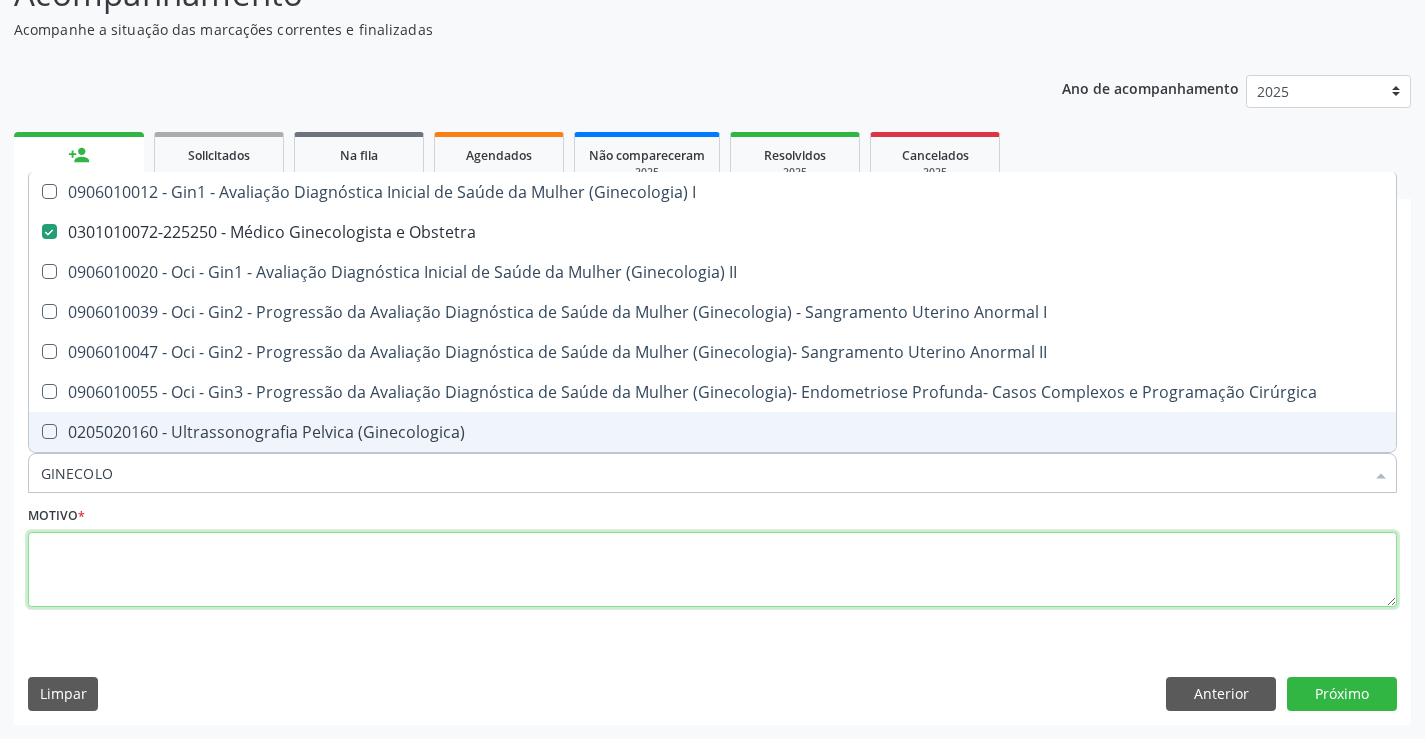 click at bounding box center (712, 570) 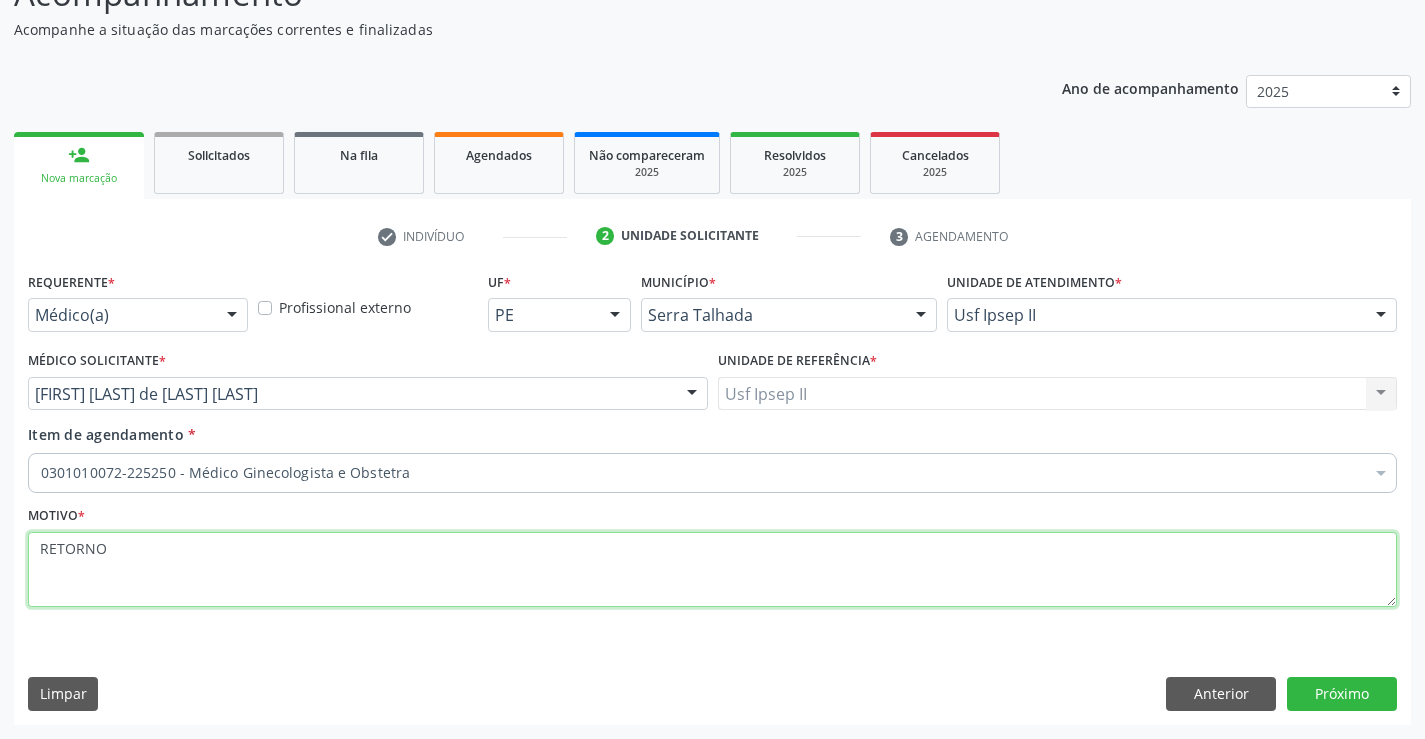 type on "RETORNO" 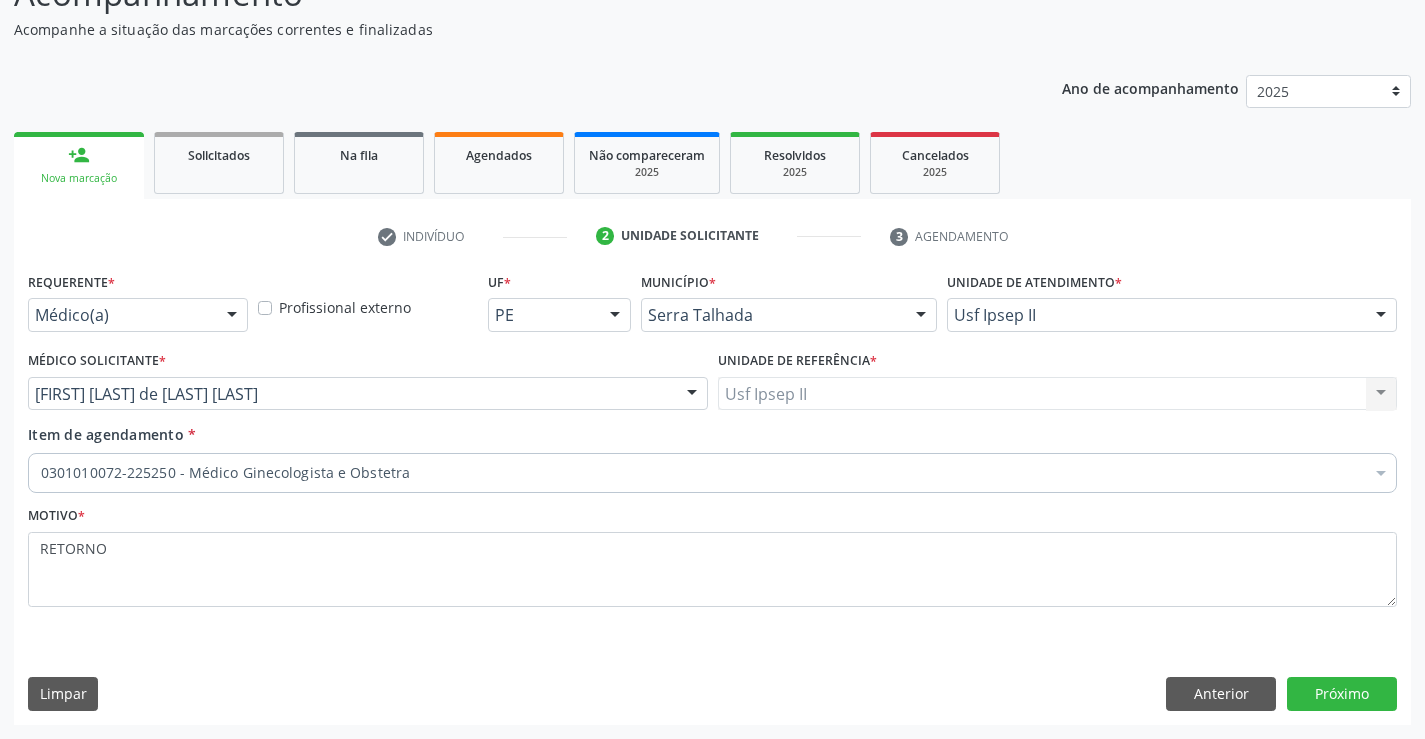 click on "Requerente
*
Médico(a)         Médico(a)   Enfermeiro(a)   Paciente
Nenhum resultado encontrado para: "   "
Não há nenhuma opção para ser exibida.
Profissional externo
UF
*
PE         PE
Nenhum resultado encontrado para: "   "
Não há nenhuma opção para ser exibida.
Município
*
Serra Talhada         Serra Talhada
Nenhum resultado encontrado para: "   "
Não há nenhuma opção para ser exibida.
Unidade de atendimento
*
Usf Ipsep II         3 Grupamento de Bombeiros   Abfisio   Abimael Lira Atelie Dental   Academia da Cidade Bom Jesus de Serra Talhada   Academia da Cidade Caxixola   Academia da Cidade Cohab I   Academia da Cidade Estacao do Forro   Academia da Cidade Vila Bela   Academia da Cidade de Serra Talhada   Academia da Cidade do Mutirao   Academia da Saude Cohab II         Amor Saude" at bounding box center (712, 495) 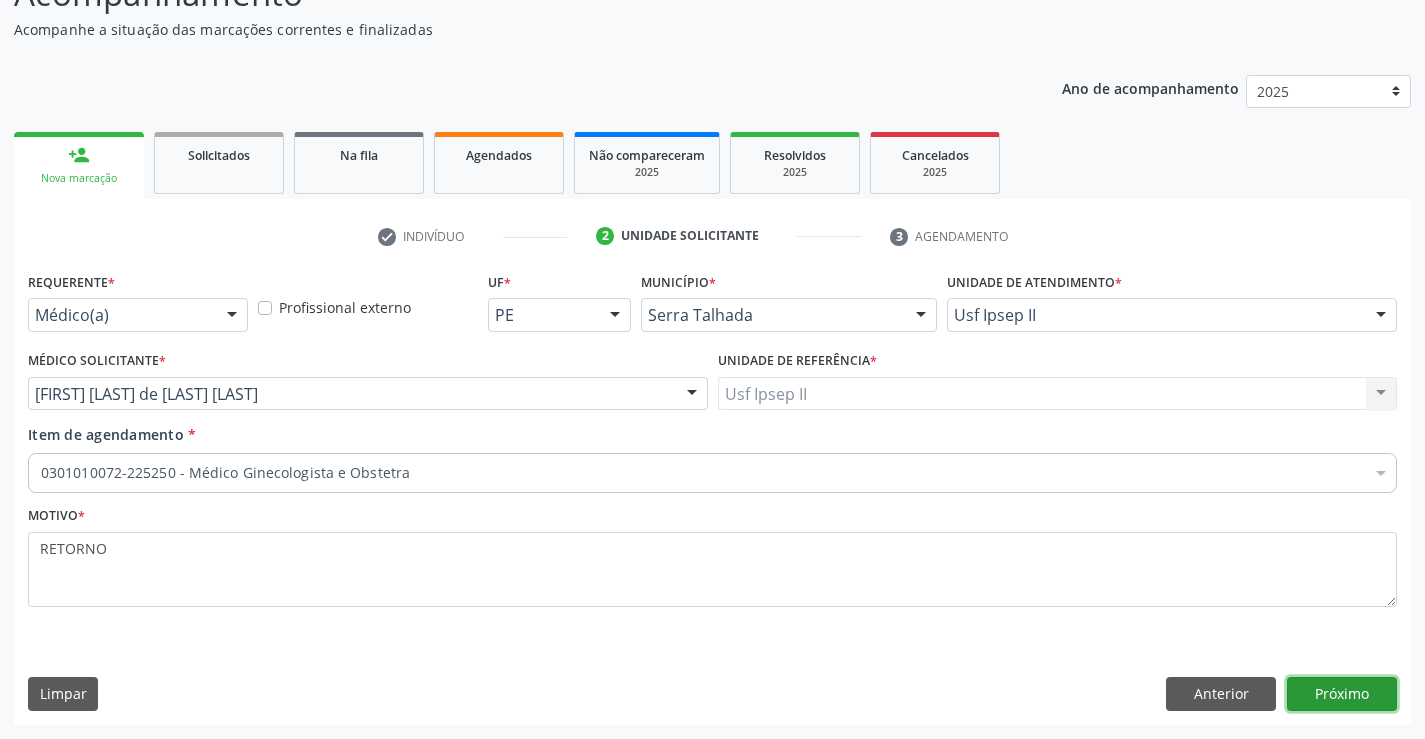 click on "Próximo" at bounding box center (1342, 694) 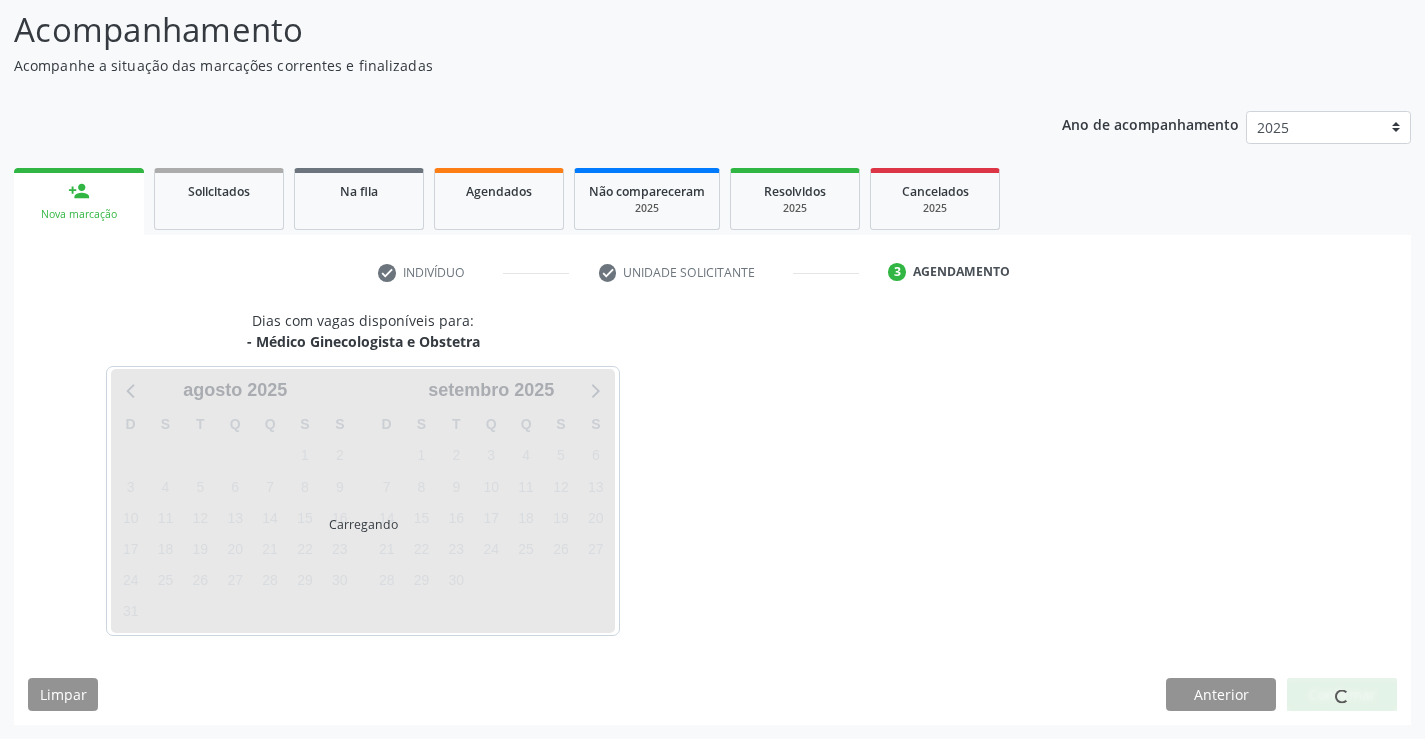 scroll, scrollTop: 131, scrollLeft: 0, axis: vertical 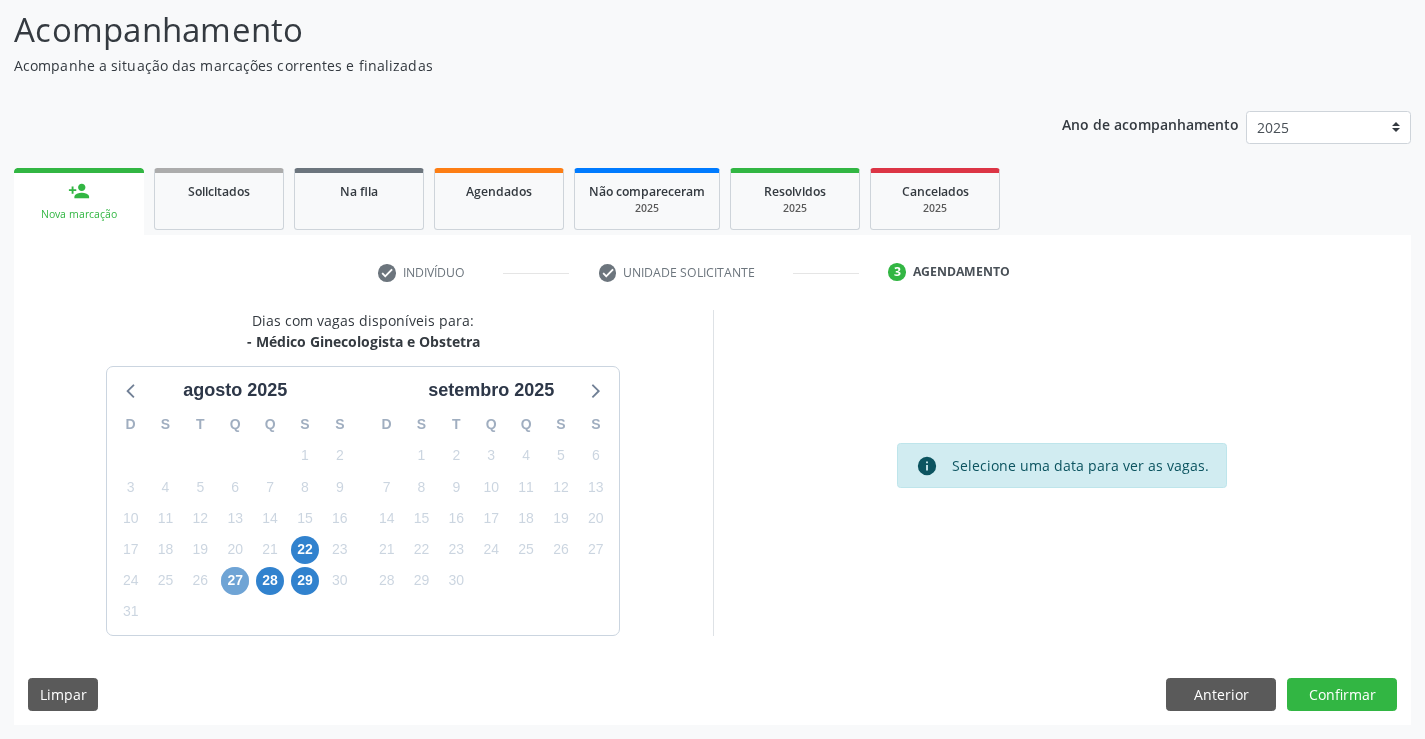 click on "27" at bounding box center (235, 581) 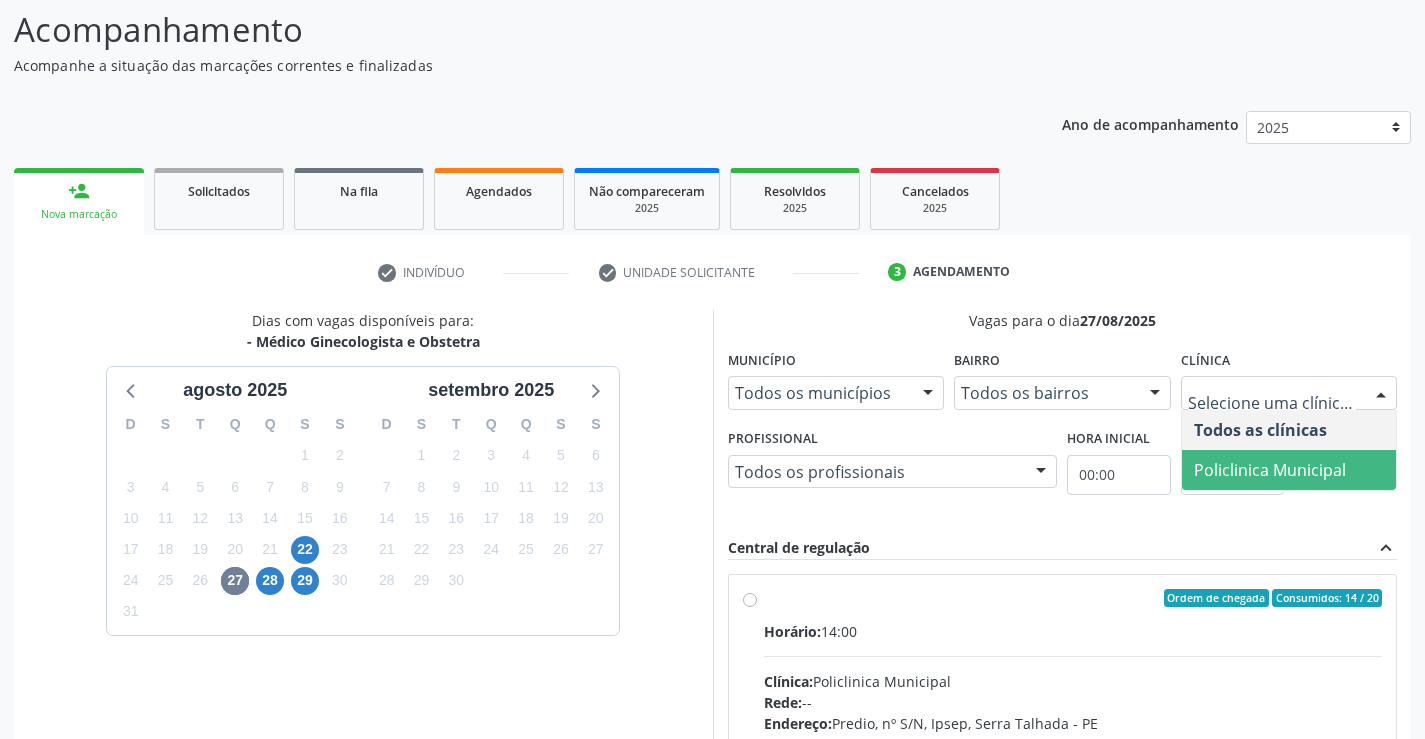 click on "Policlinica Municipal" at bounding box center [1289, 470] 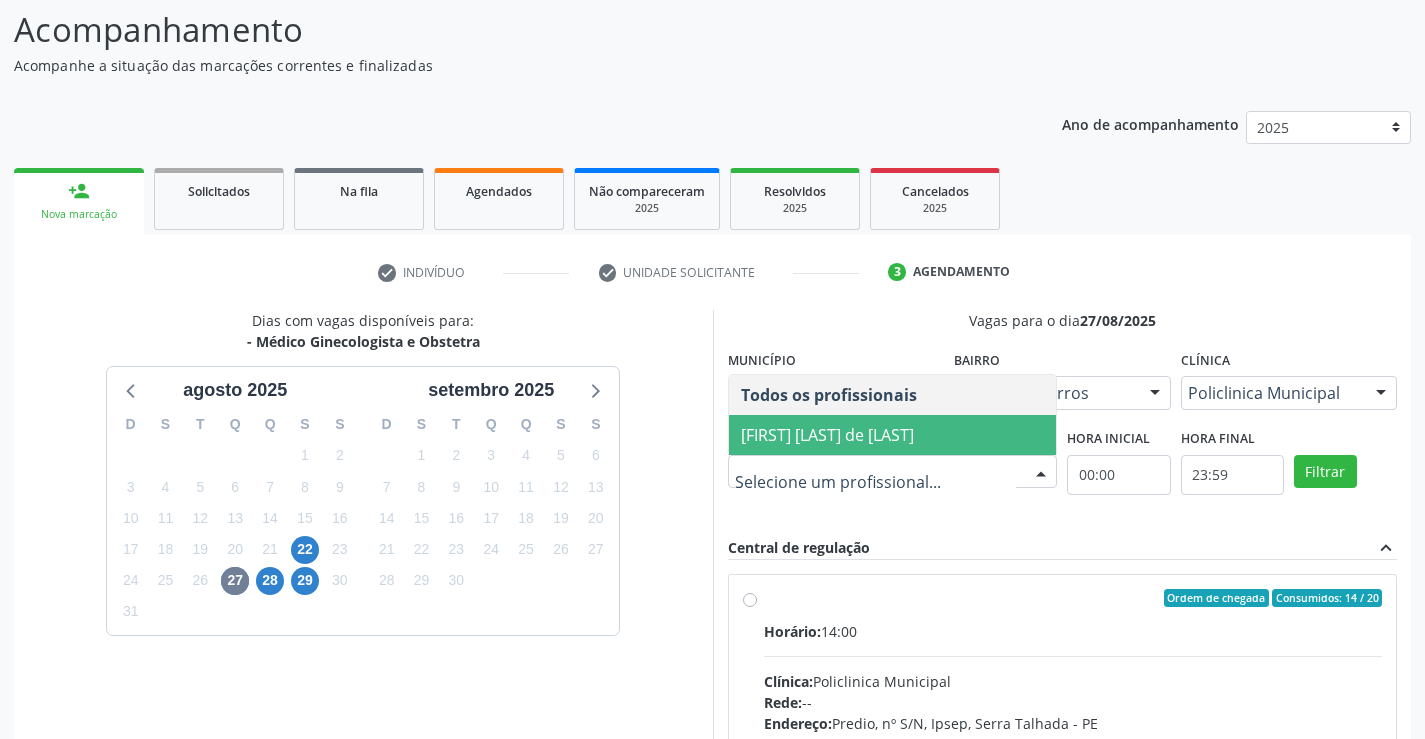 click on "[FIRST] [LAST] de [LAST]" at bounding box center [827, 435] 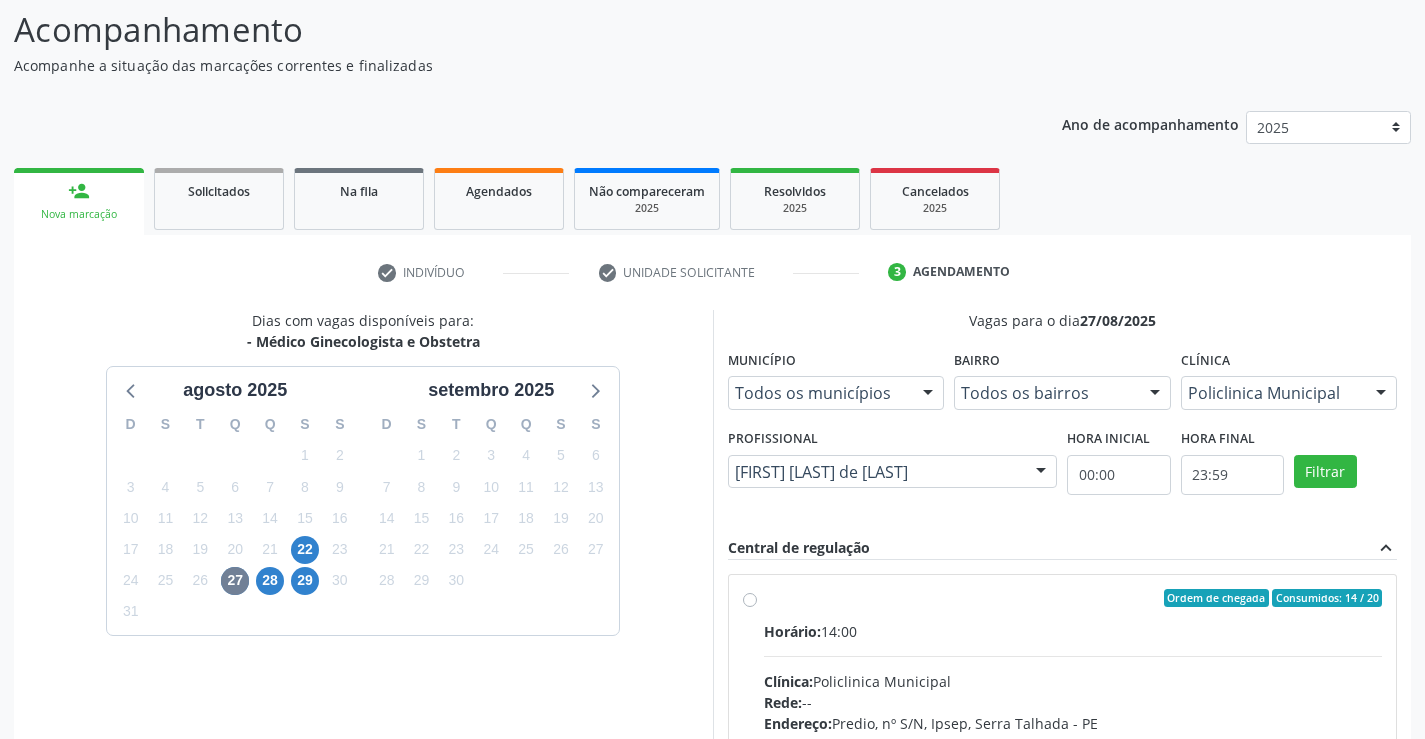 click on "Filtrar" at bounding box center (1345, 470) 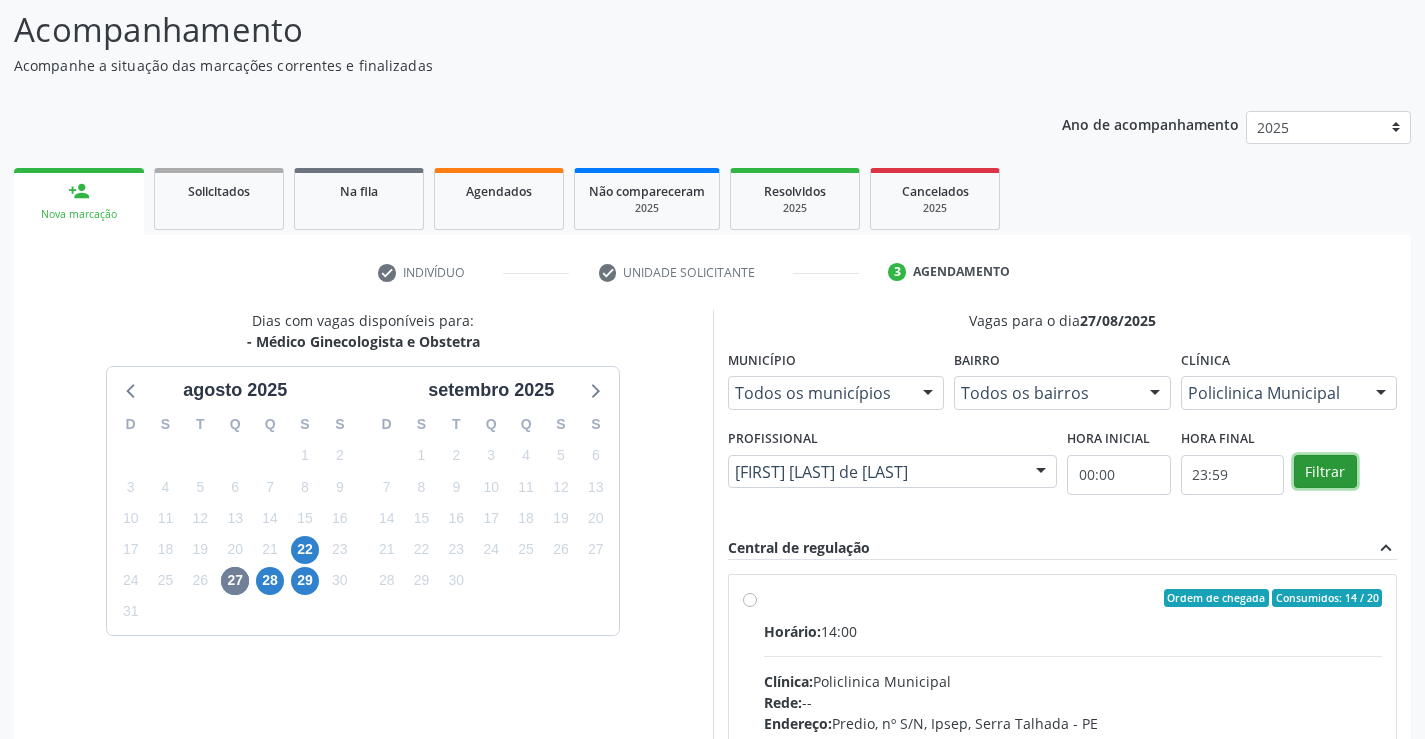 click on "Filtrar" at bounding box center [1325, 472] 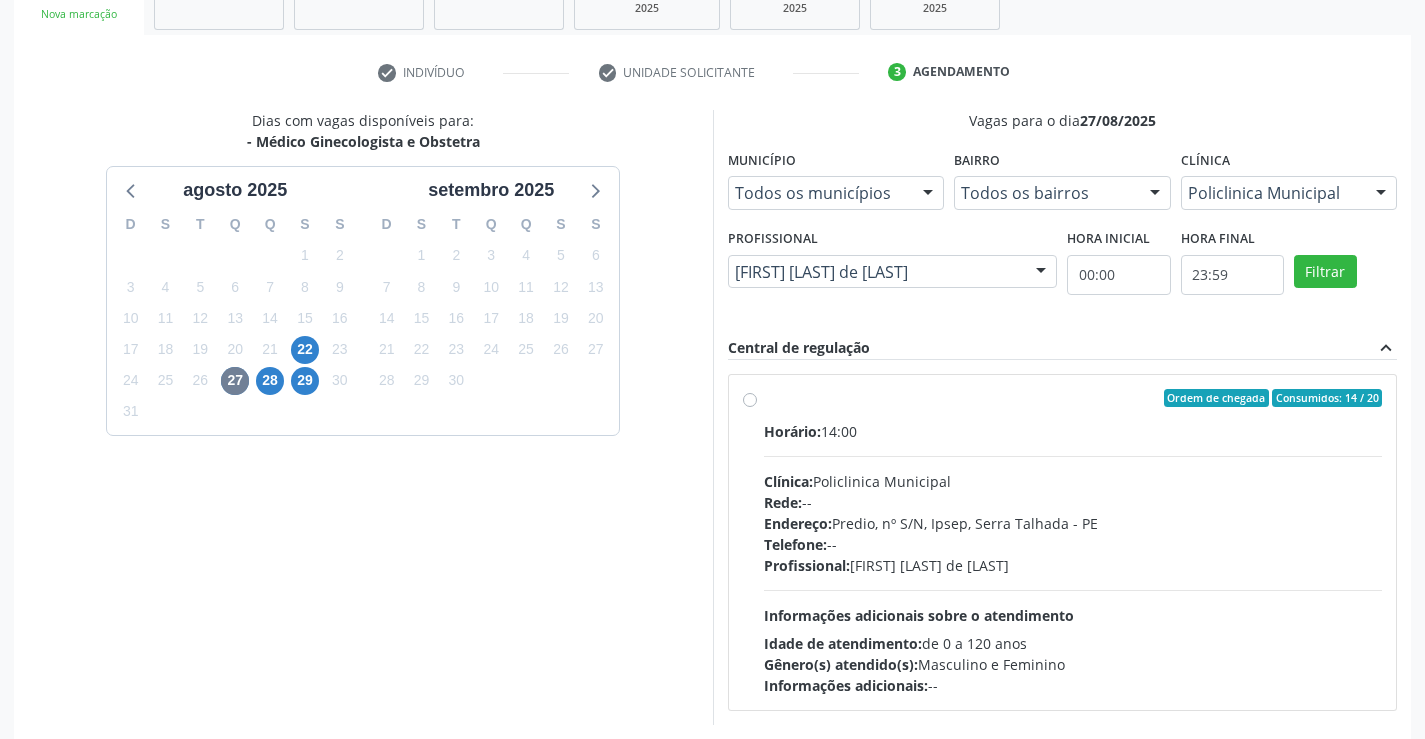 click on "Endereço:   Predio, nº S/N, Ipsep, Serra Talhada - PE" at bounding box center [1073, 523] 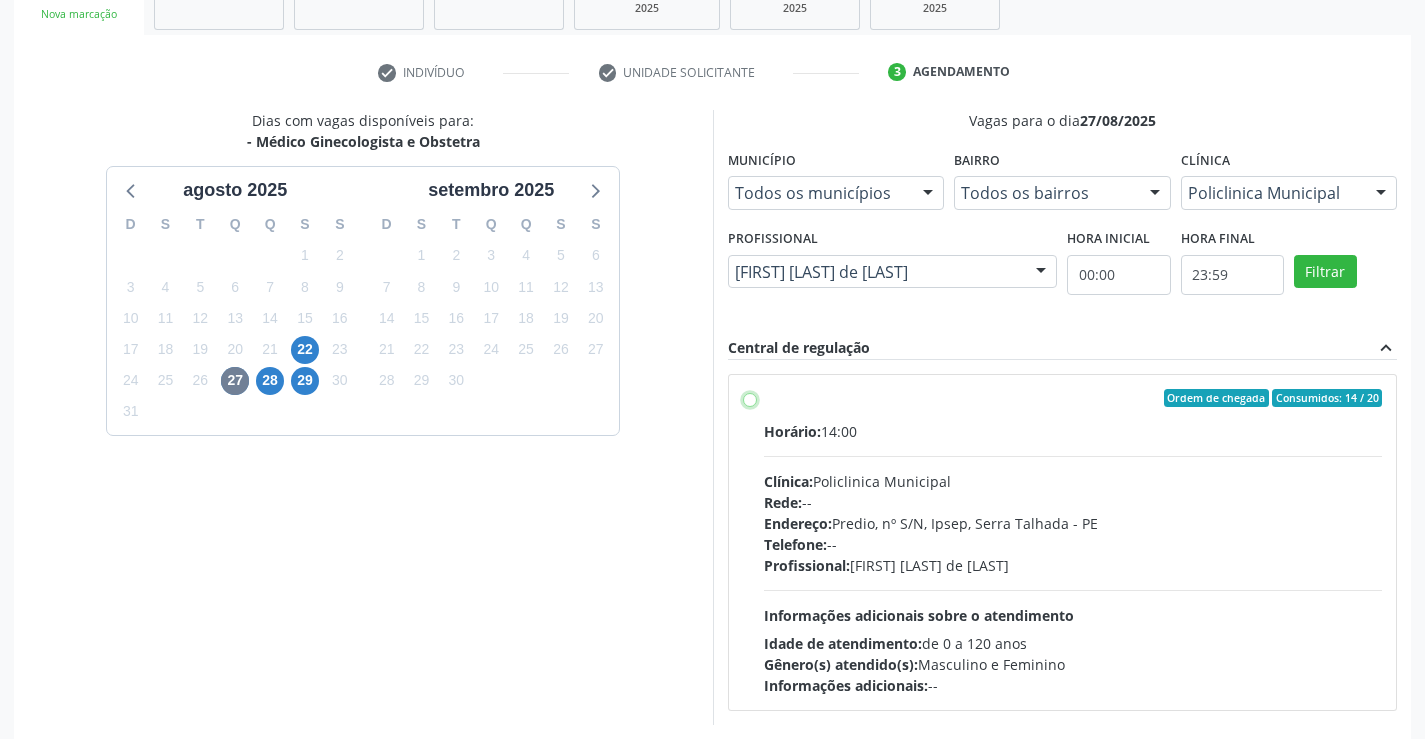 click on "Ordem de chegada
Consumidos: 14 / 20
Horário:   14:00
Clínica:  Policlinica Municipal
Rede:
--
Endereço:   Predio, nº S/N, Ipsep, Serra Talhada - PE
Telefone:   --
Profissional:
[FIRST] [LAST] de [LAST]
Informações adicionais sobre o atendimento
Idade de atendimento:
de 0 a 120 anos
Gênero(s) atendido(s):
Masculino e Feminino
Informações adicionais:
--" at bounding box center [750, 398] 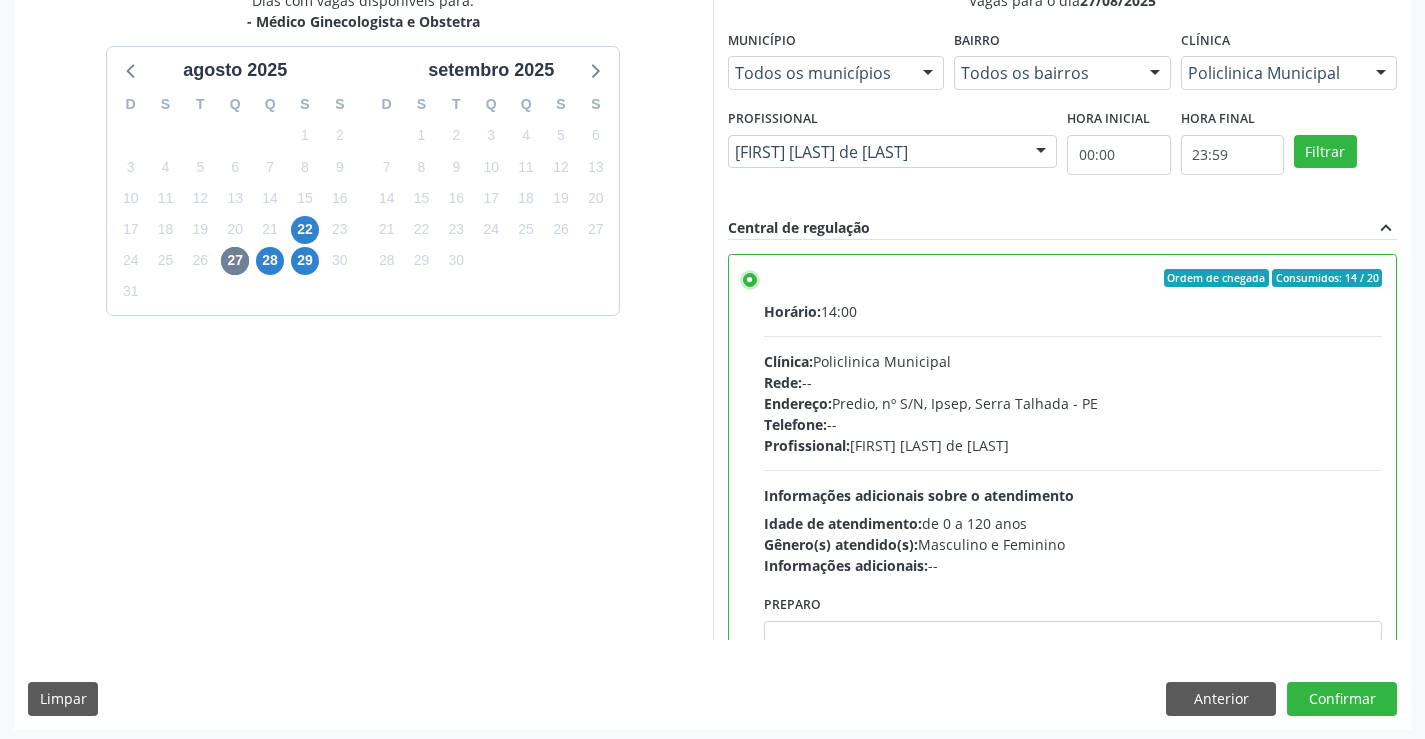 scroll, scrollTop: 456, scrollLeft: 0, axis: vertical 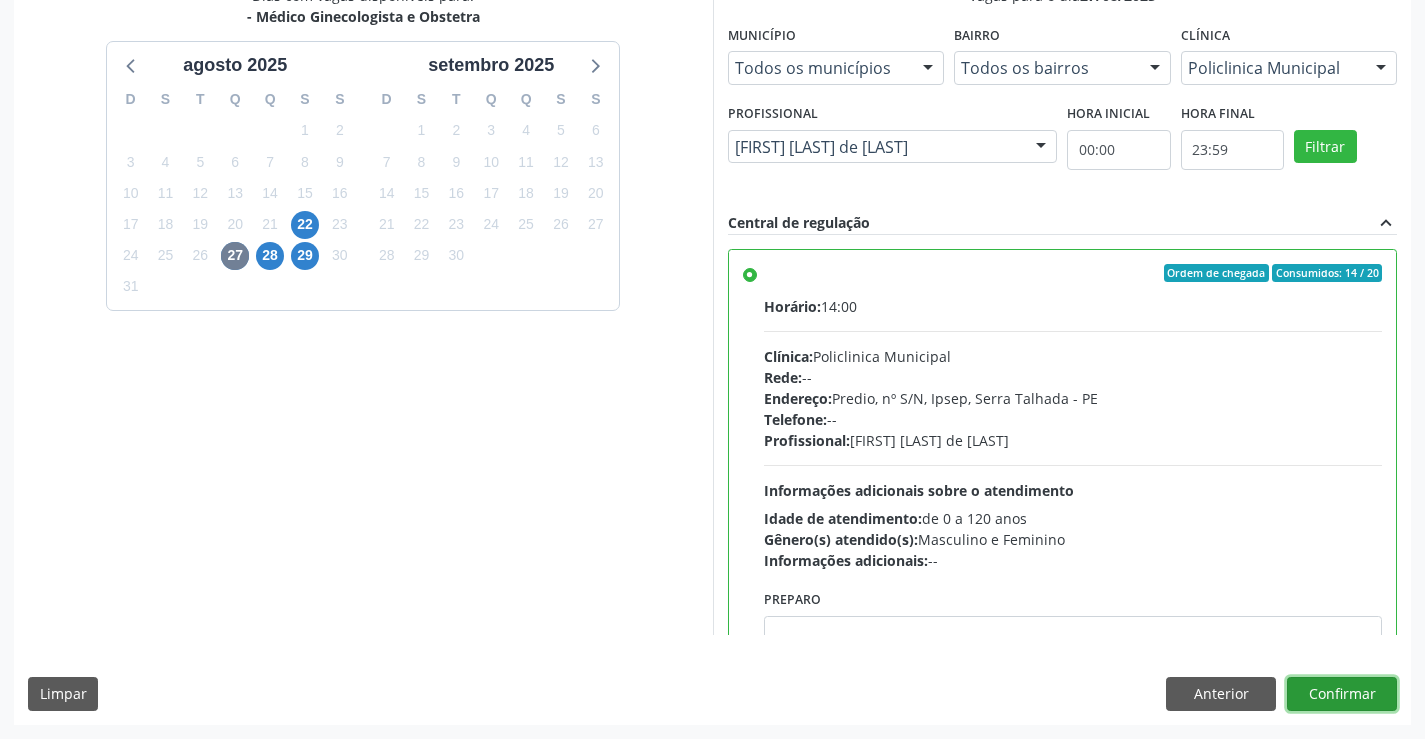 click on "Confirmar" at bounding box center [1342, 694] 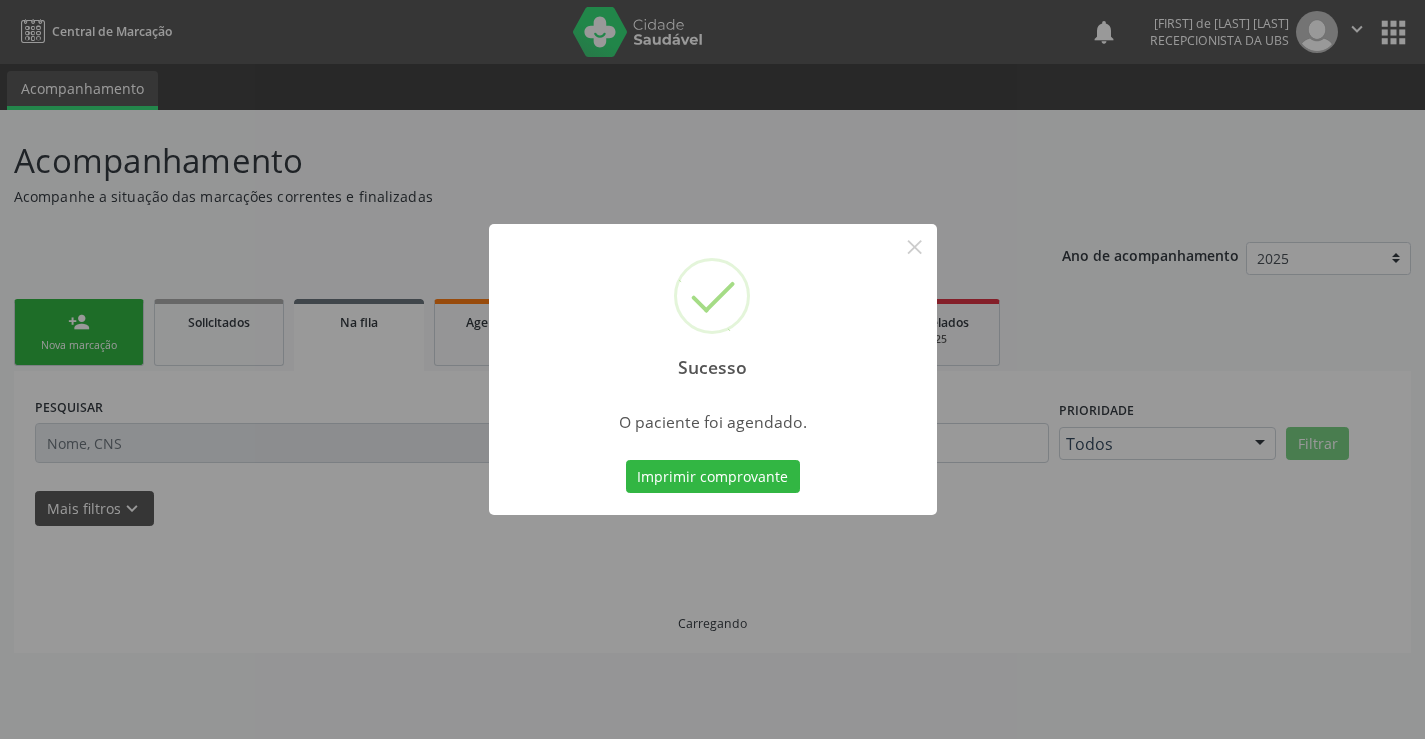 scroll, scrollTop: 0, scrollLeft: 0, axis: both 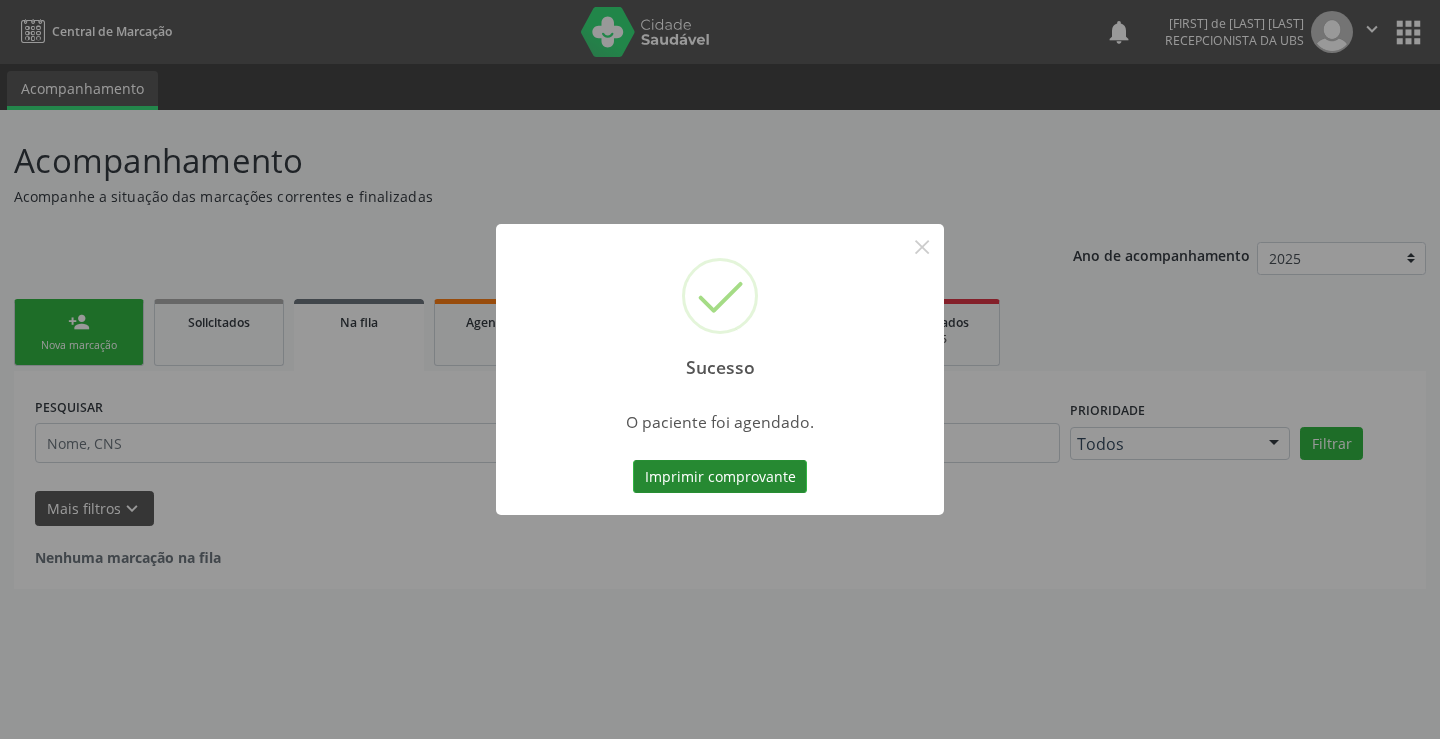 click on "Imprimir comprovante" at bounding box center (720, 477) 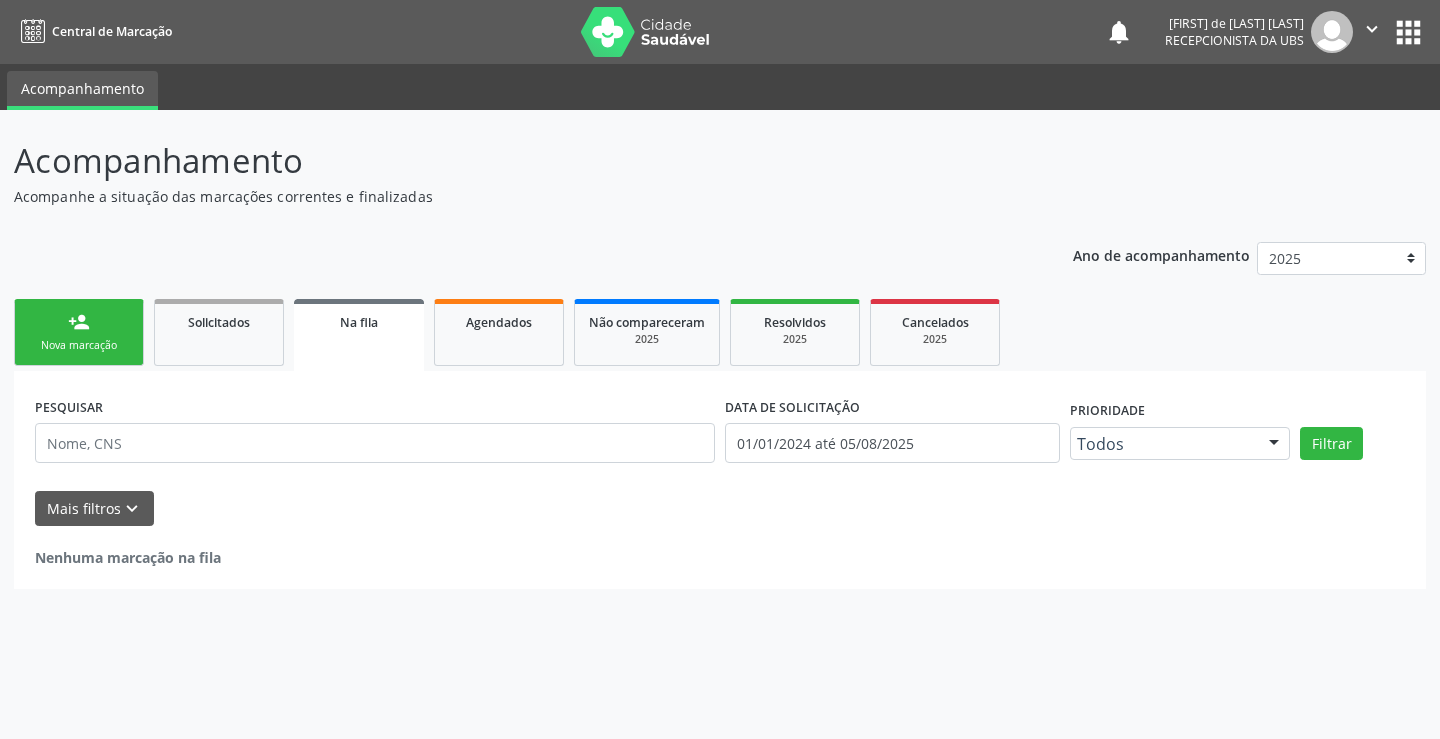 click on "Nova marcação" at bounding box center (79, 345) 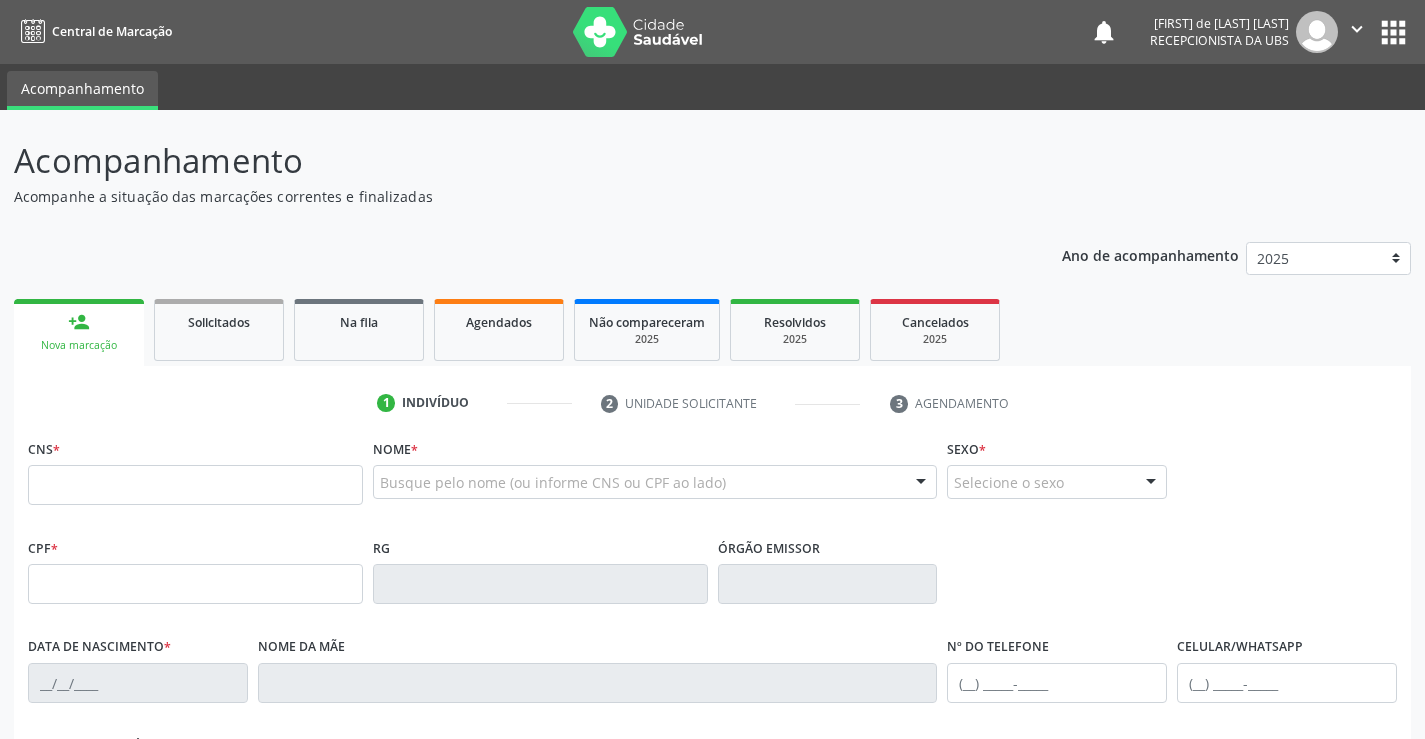 click on "person_add" at bounding box center (79, 322) 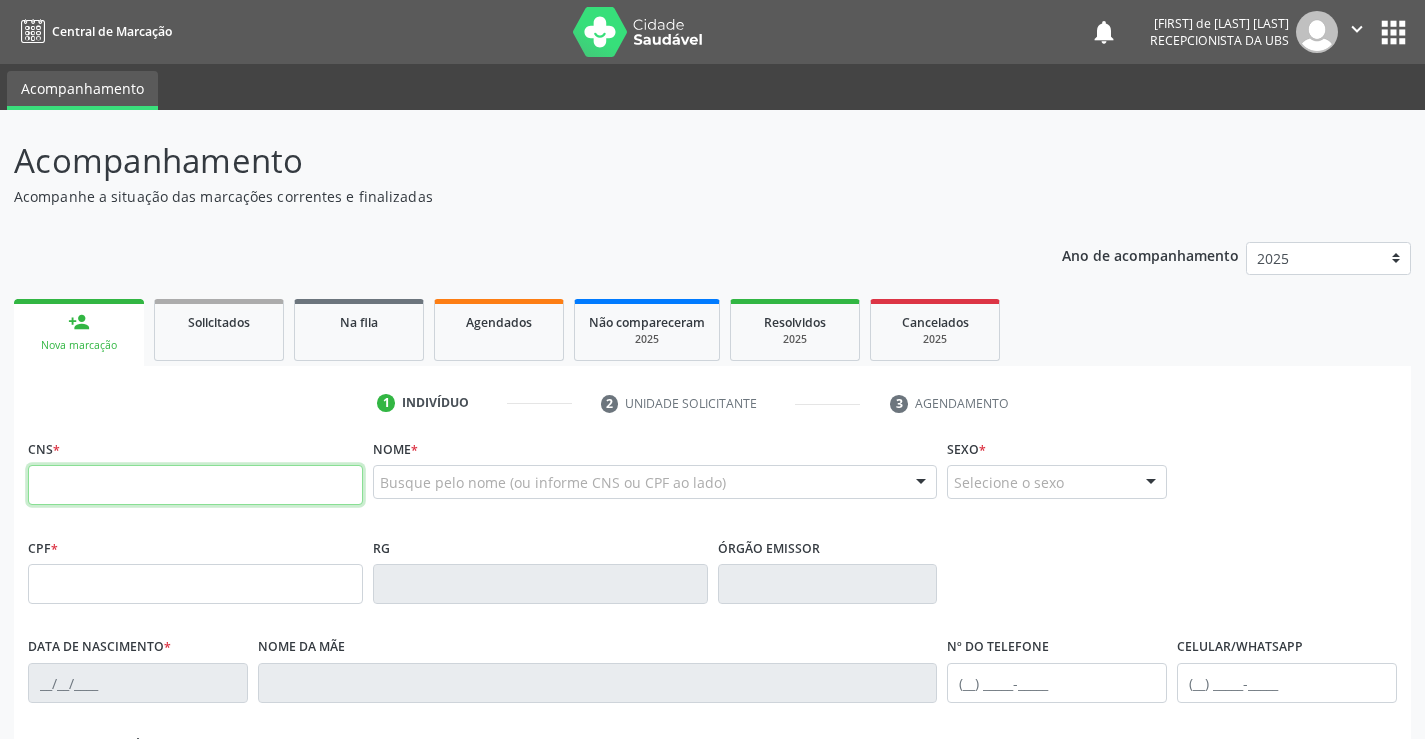 click at bounding box center [195, 485] 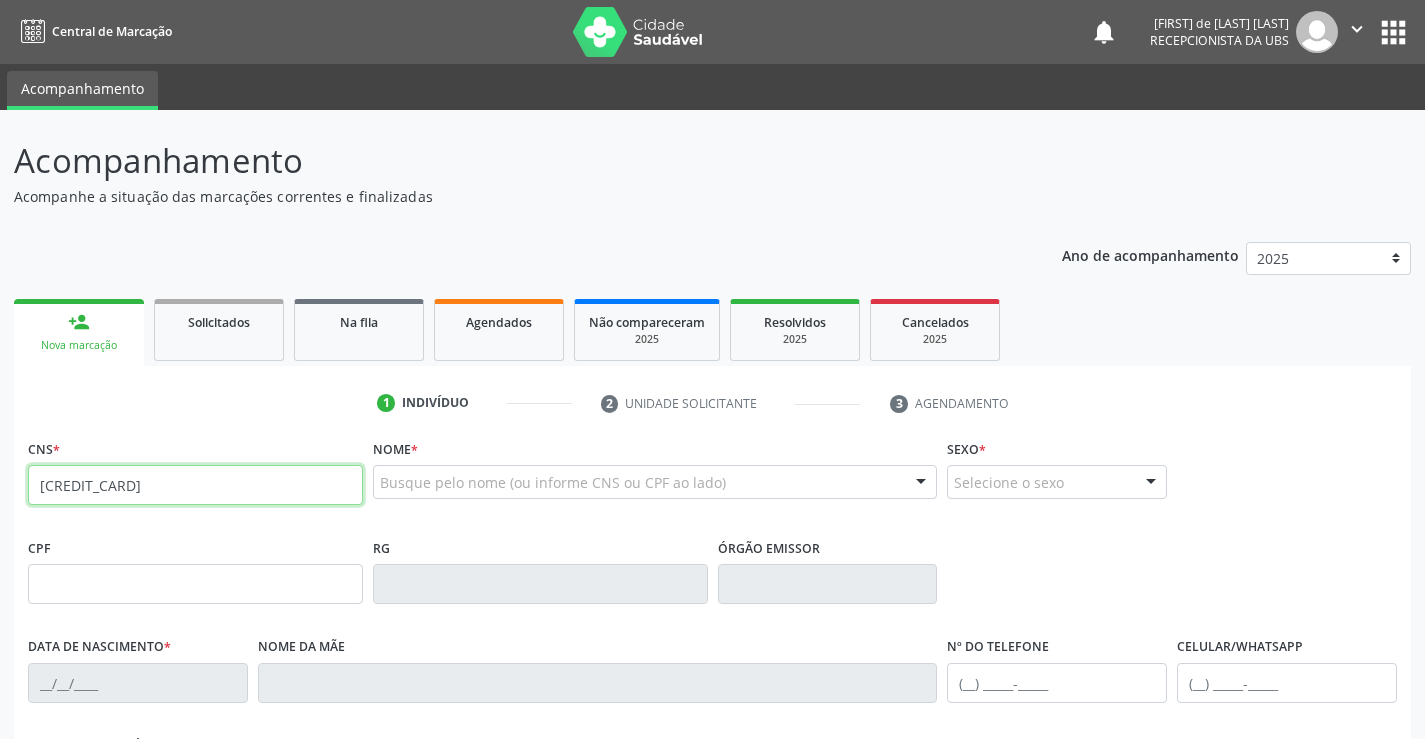 type on "[CREDIT_CARD]" 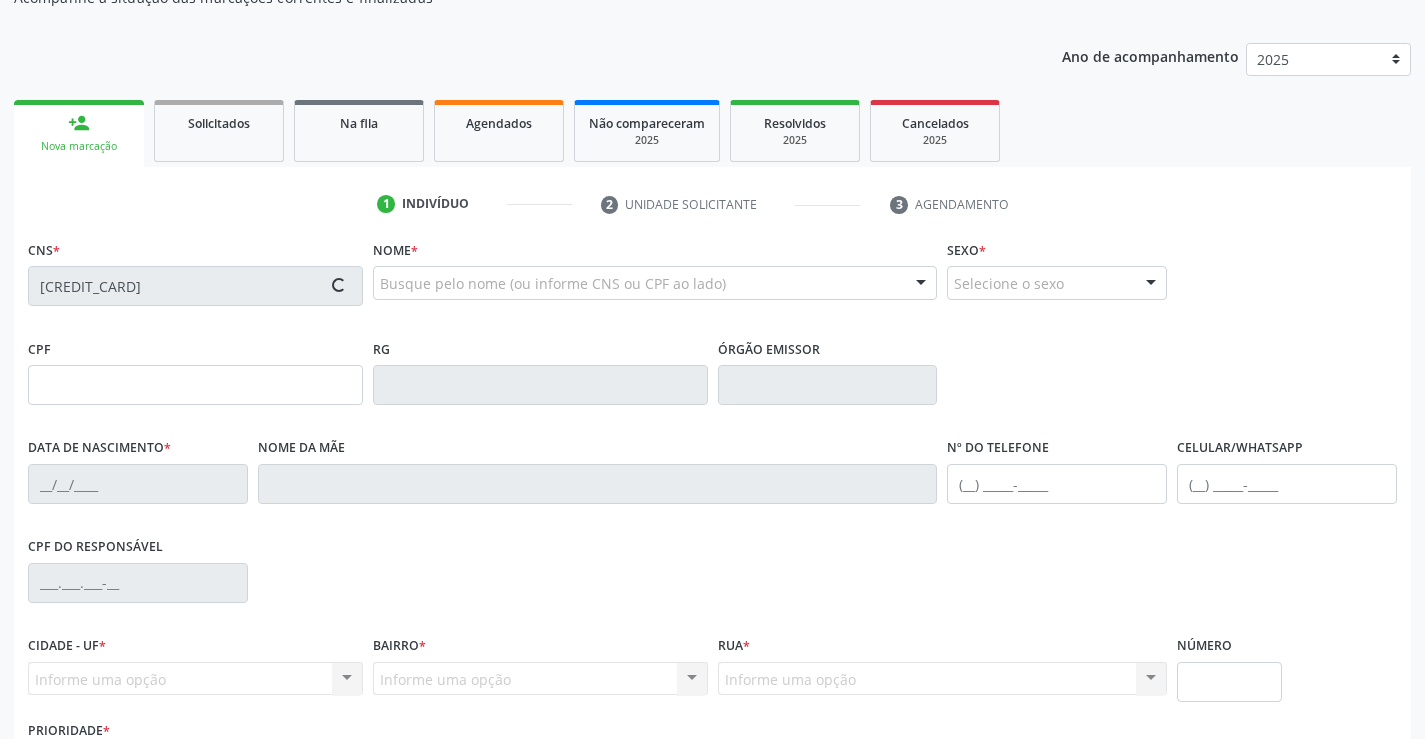 scroll, scrollTop: 200, scrollLeft: 0, axis: vertical 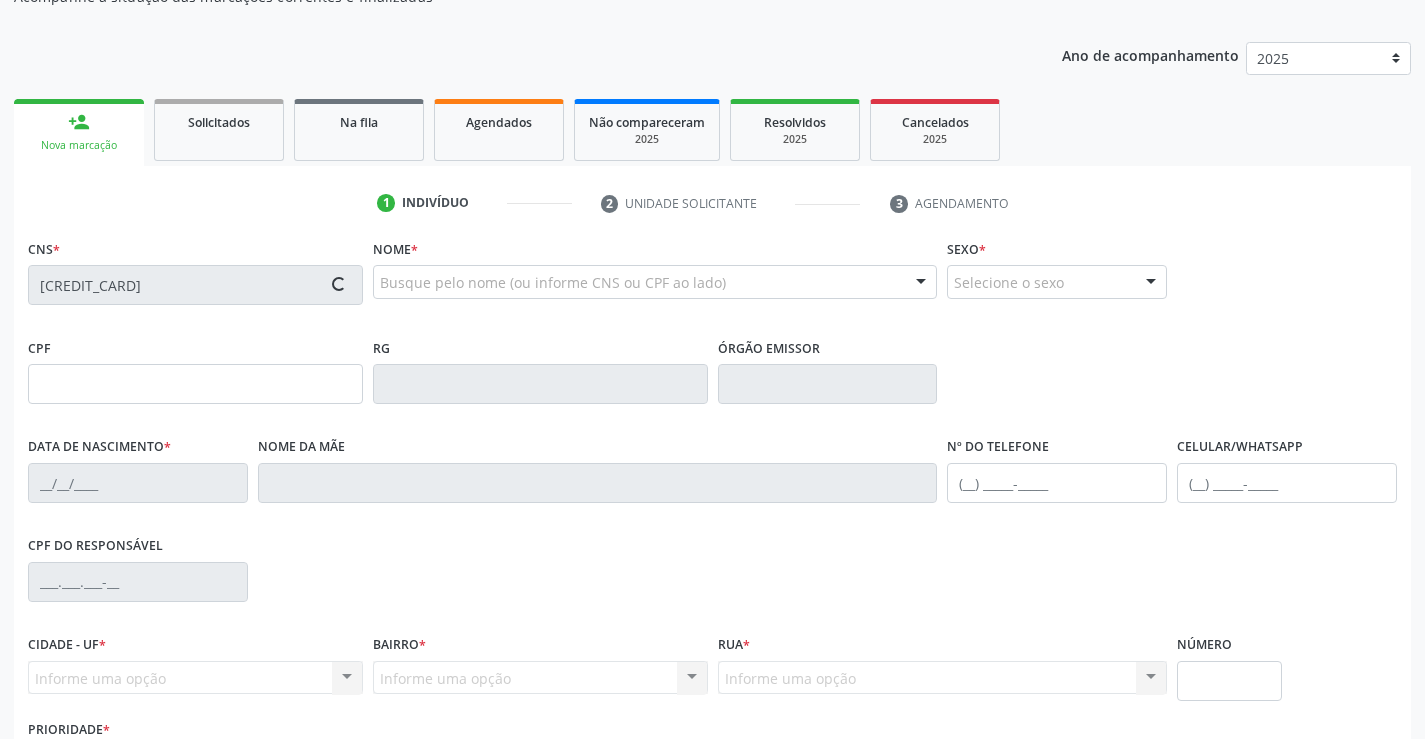 type on "[NUMBER]" 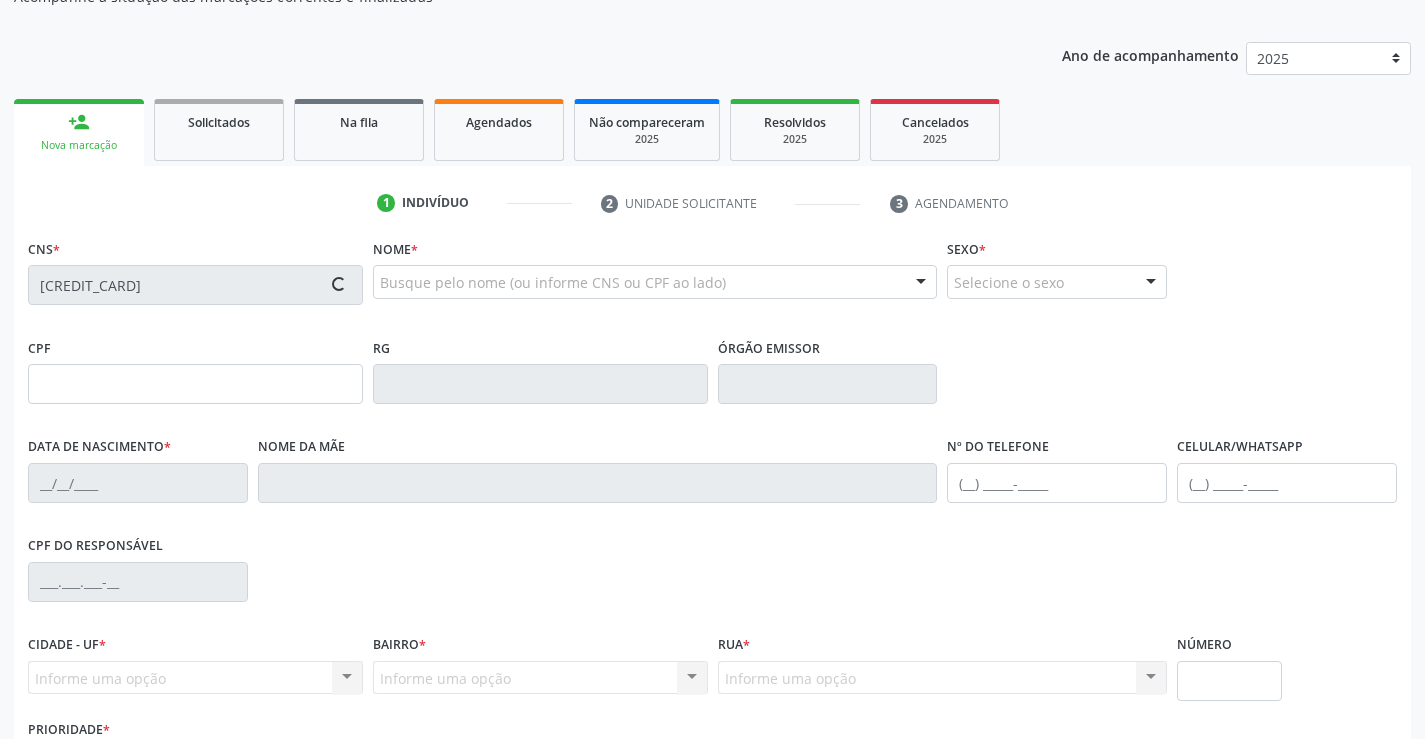 type on "[DATE]" 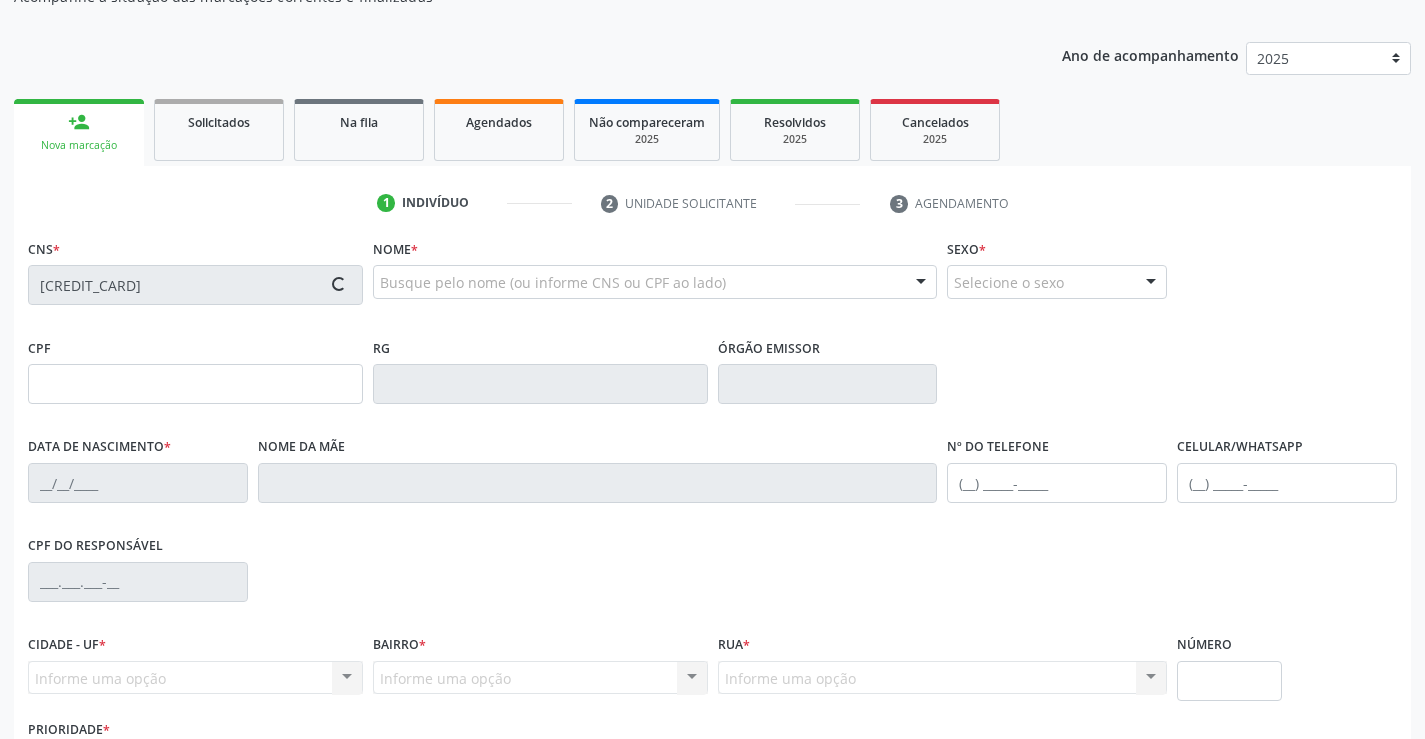 type on "[FIRST] [LAST] de [LAST] [LAST]" 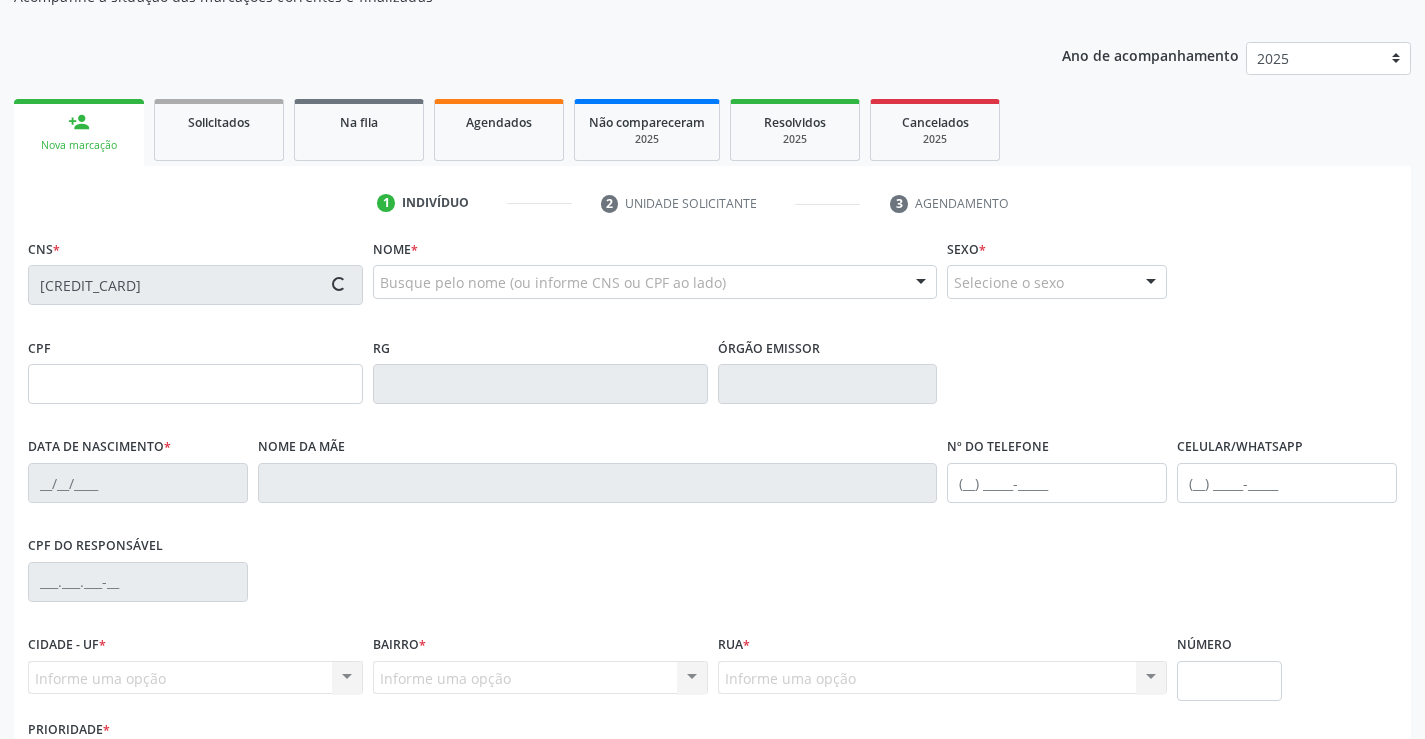 type on "([PHONE]) [PHONE]-[PHONE]" 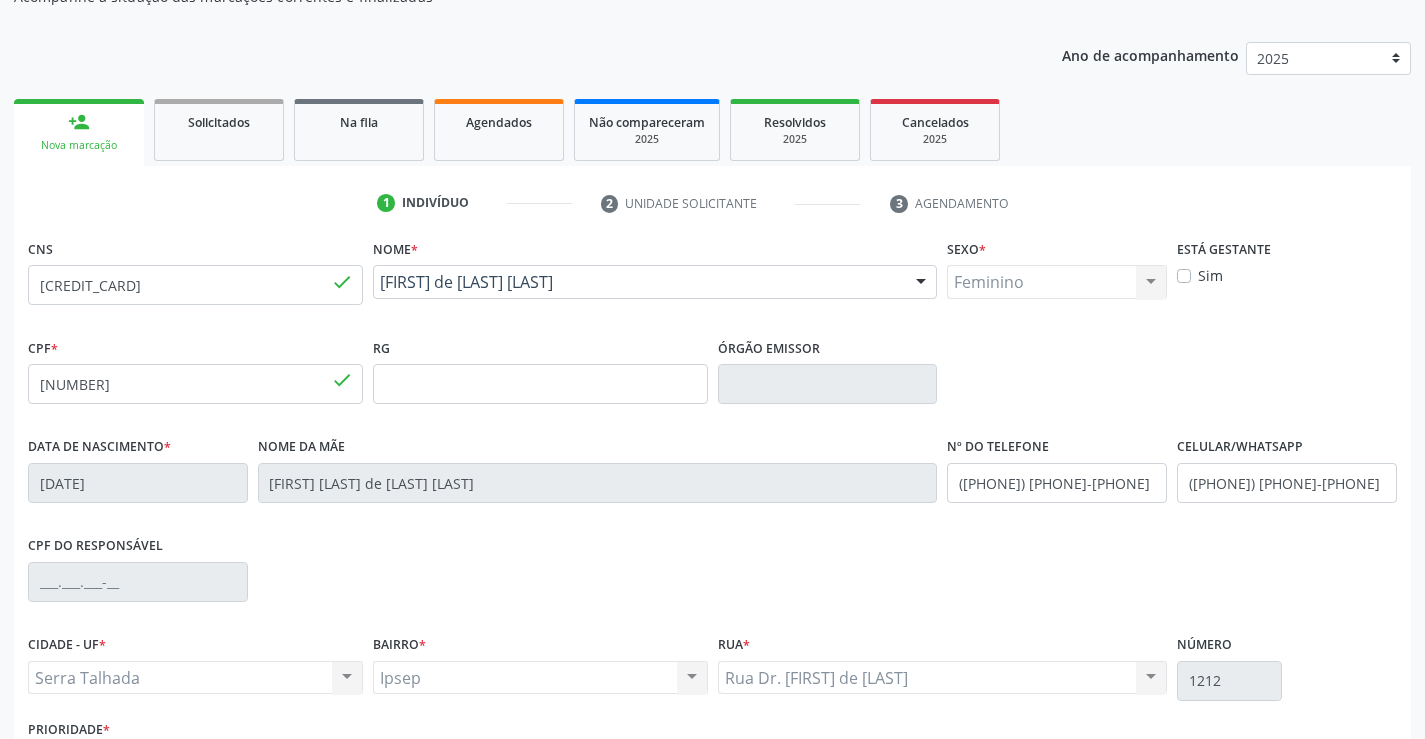 scroll, scrollTop: 300, scrollLeft: 0, axis: vertical 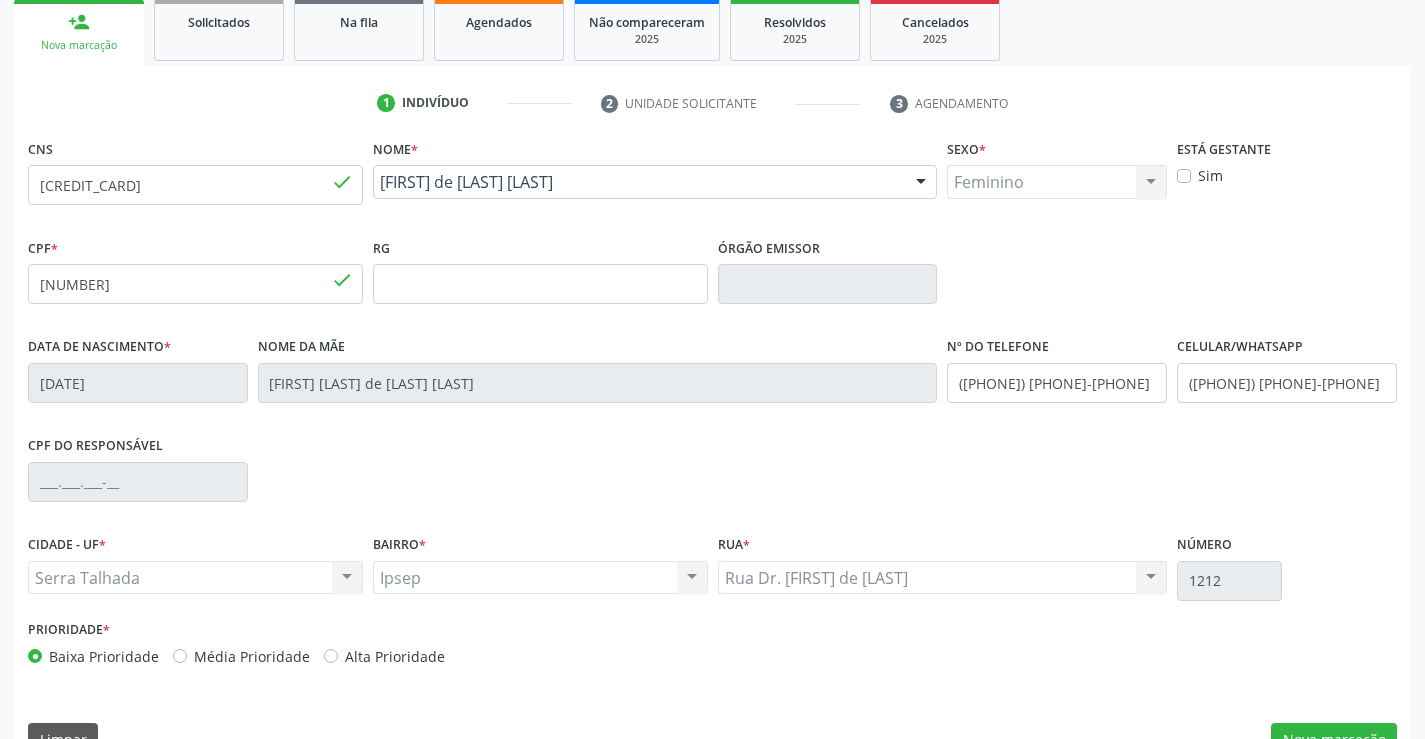 click on "CPF do responsável" at bounding box center [712, 480] 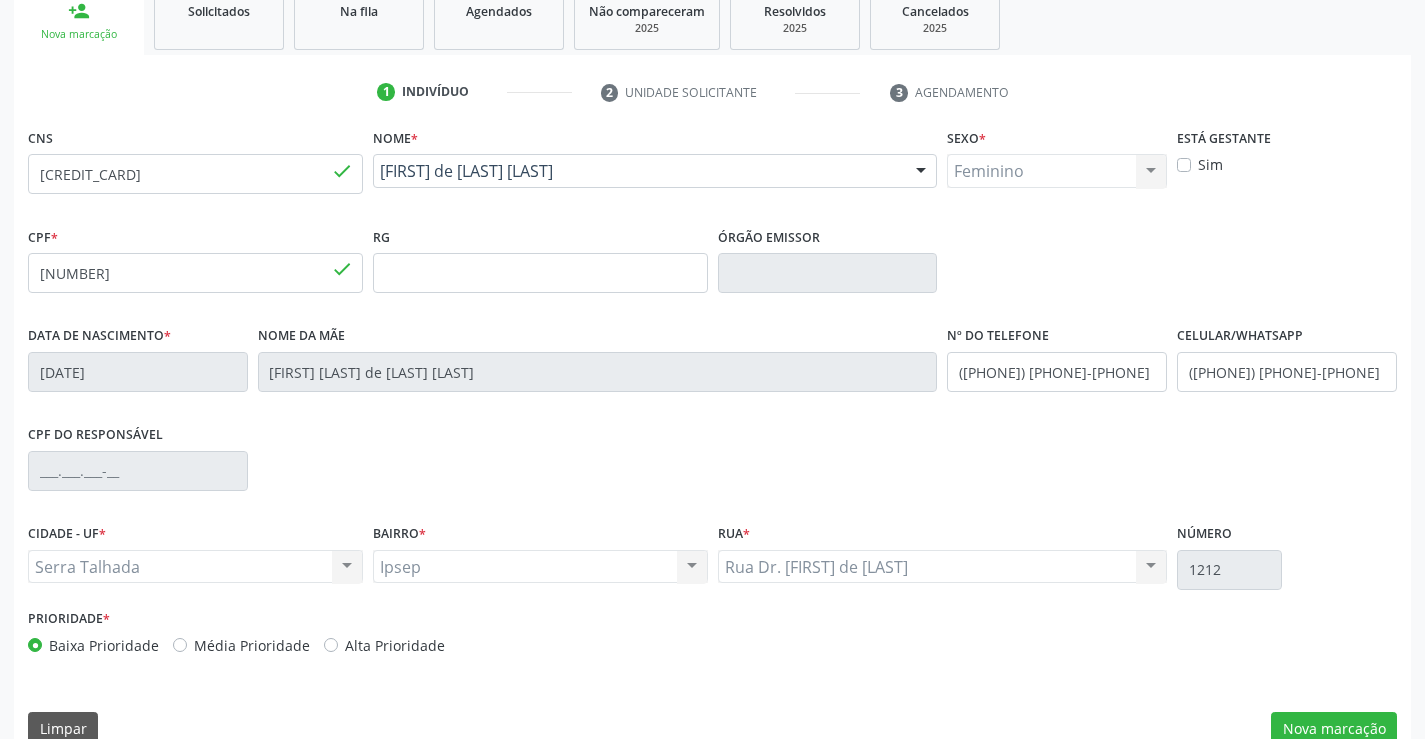 scroll, scrollTop: 345, scrollLeft: 0, axis: vertical 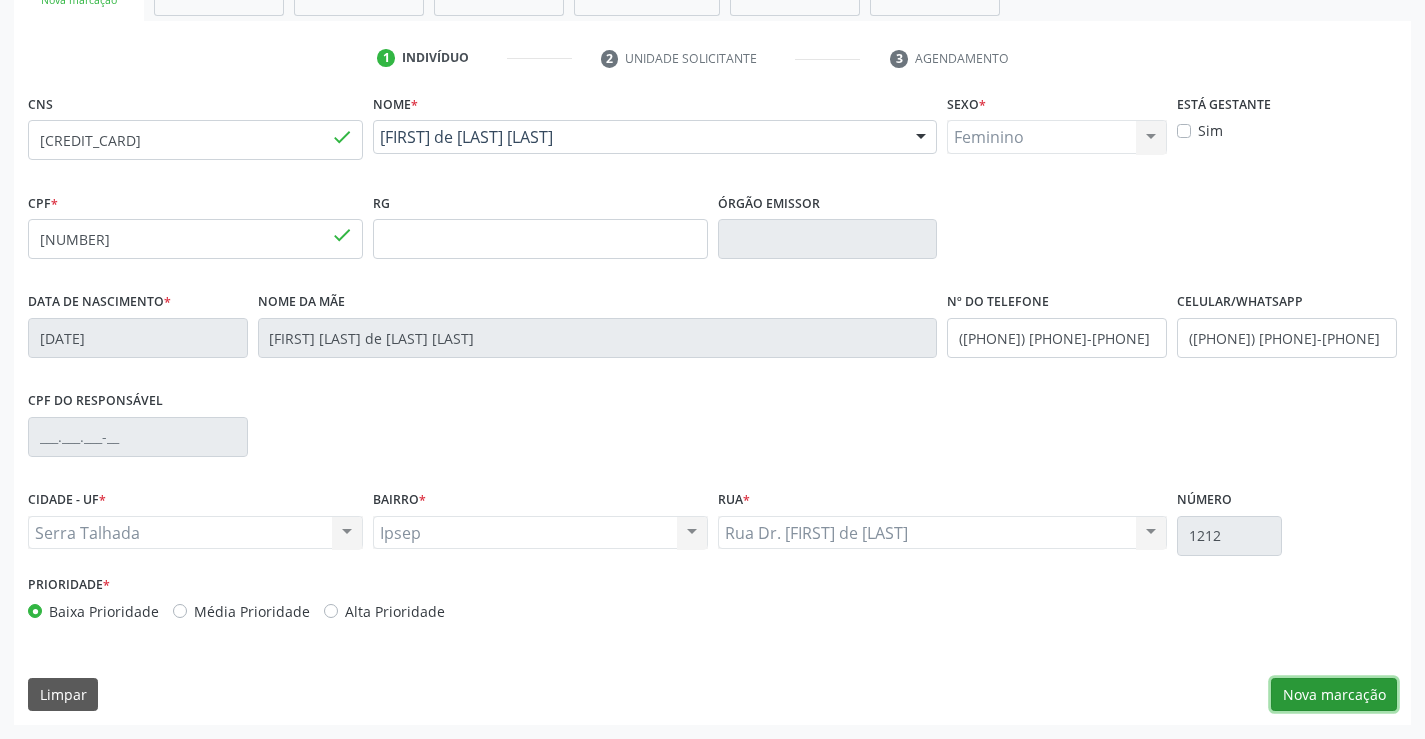 click on "Nova marcação" at bounding box center [1334, 695] 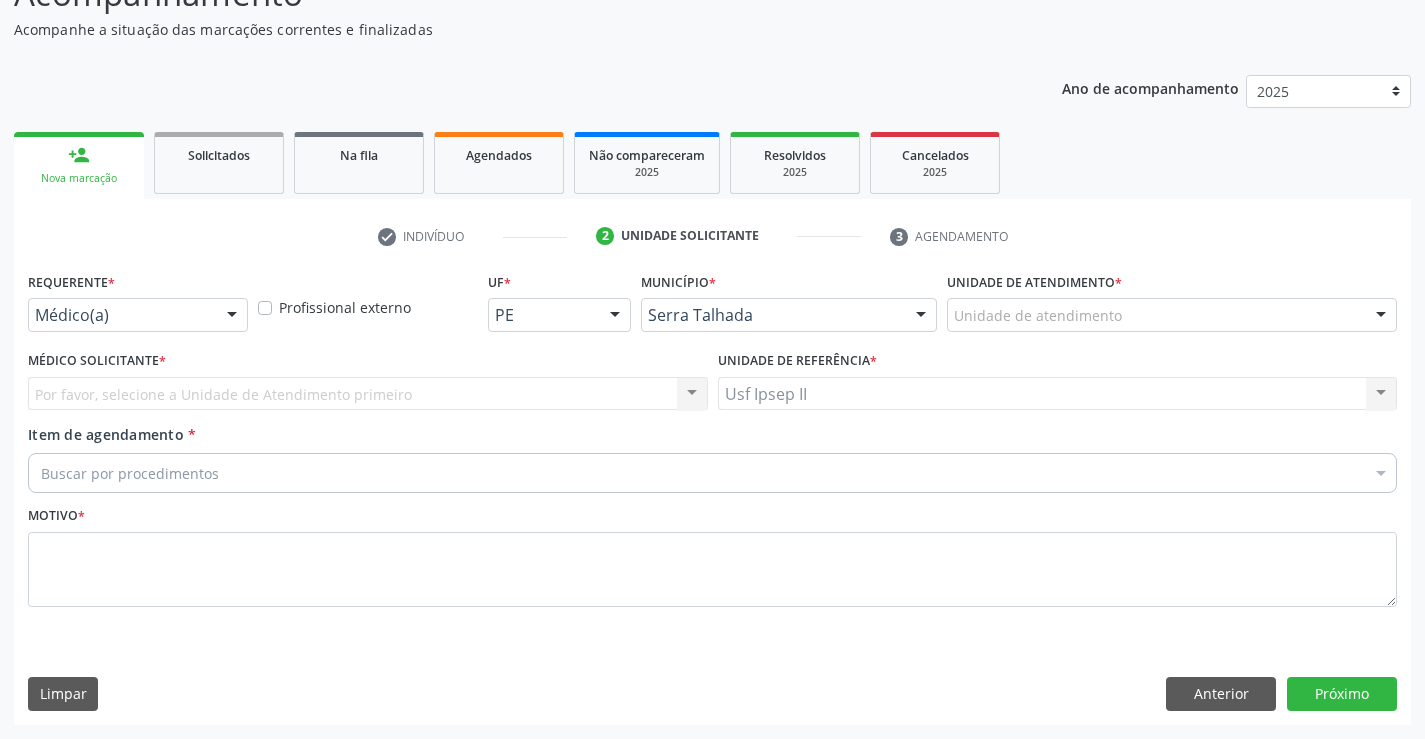 scroll, scrollTop: 167, scrollLeft: 0, axis: vertical 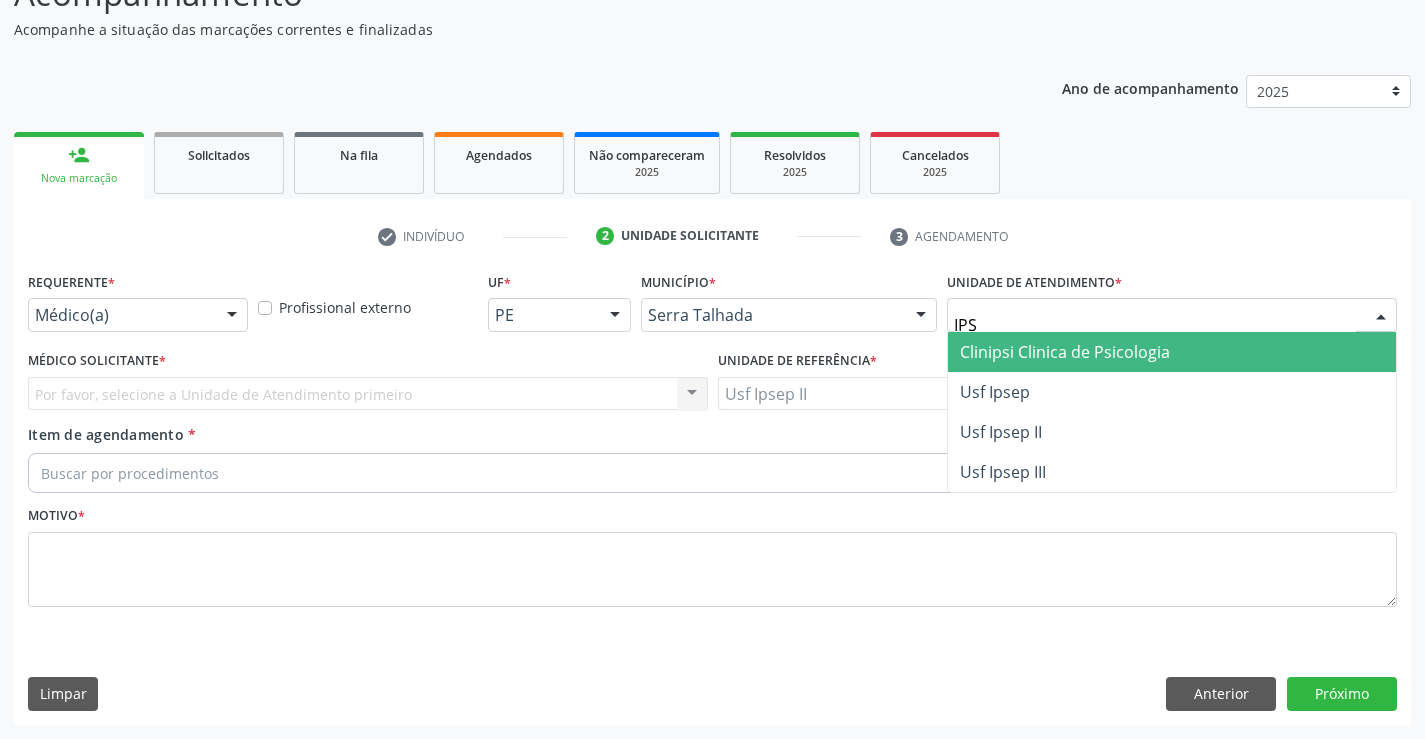 type on "IPSE" 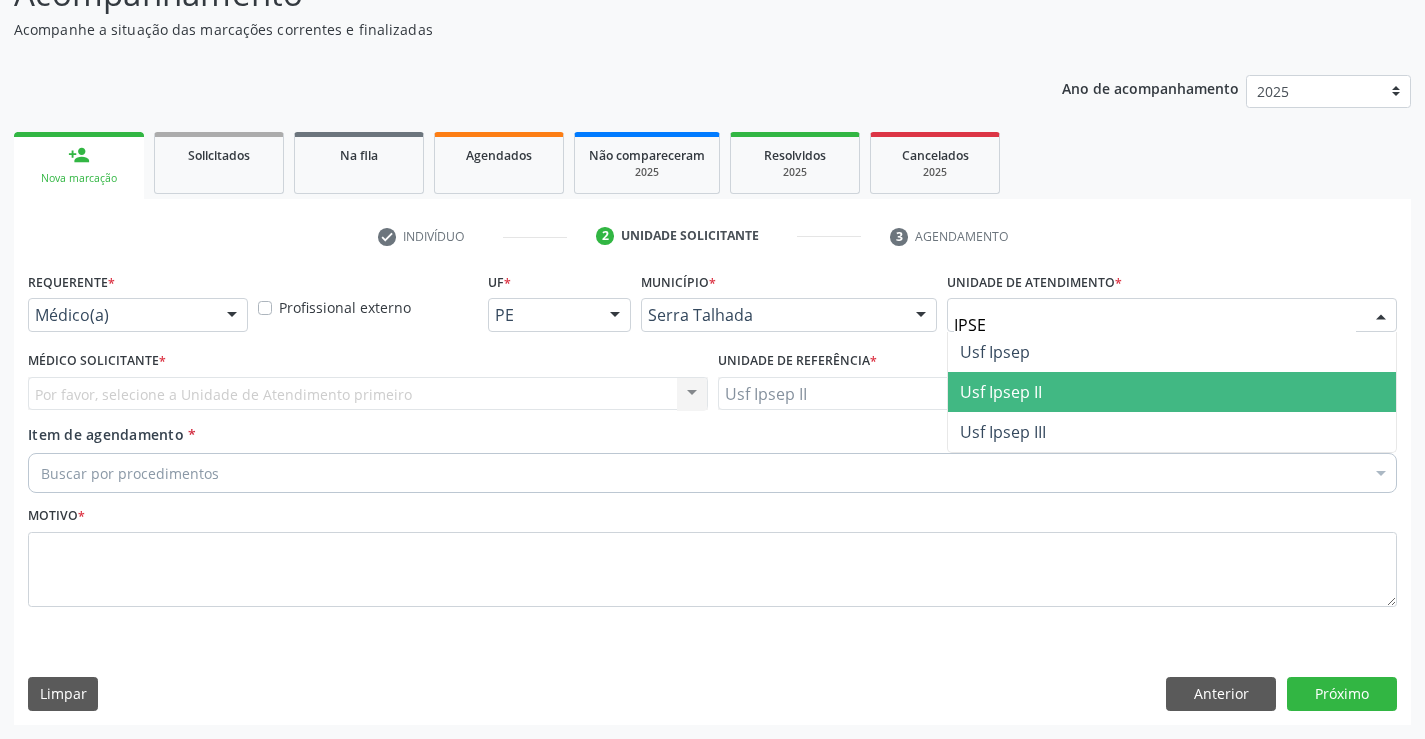 click on "Usf Ipsep II" at bounding box center [1001, 392] 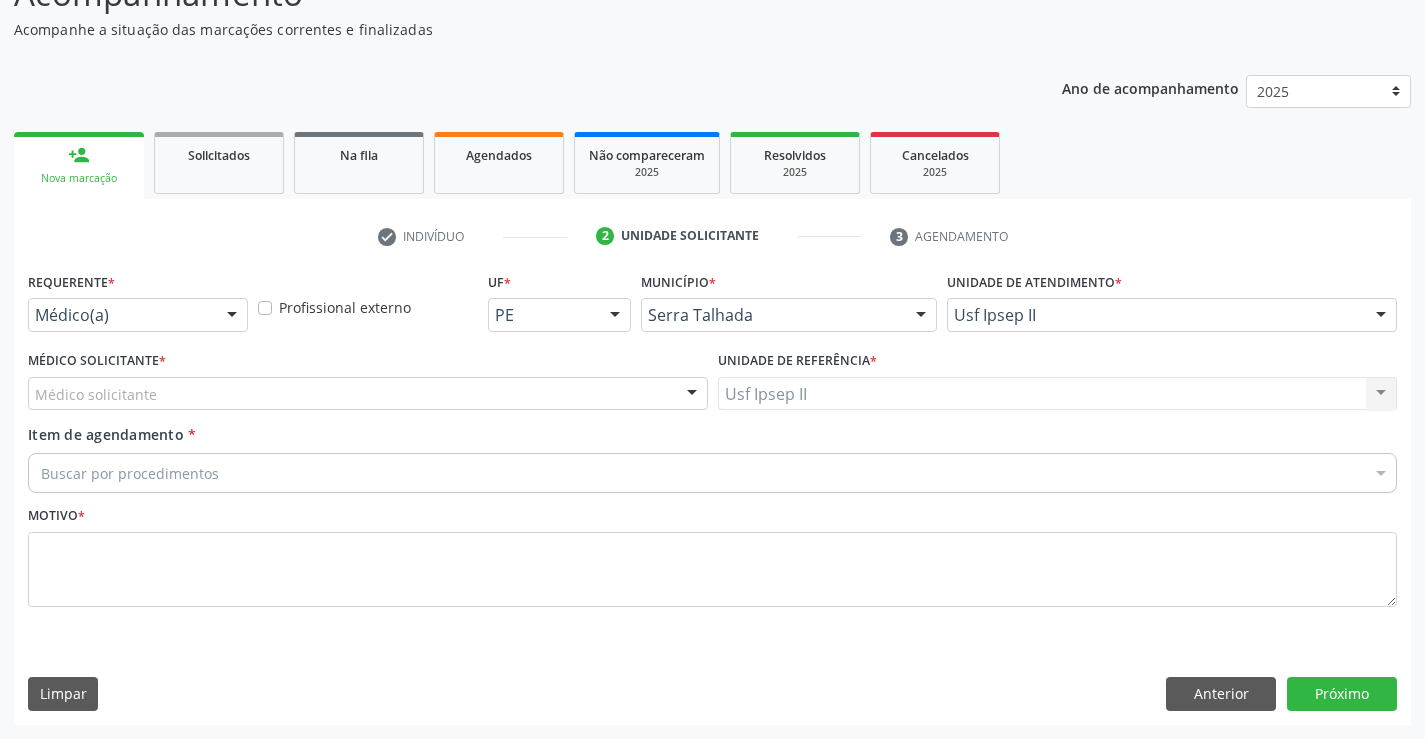 click on "Médico solicitante" at bounding box center (368, 394) 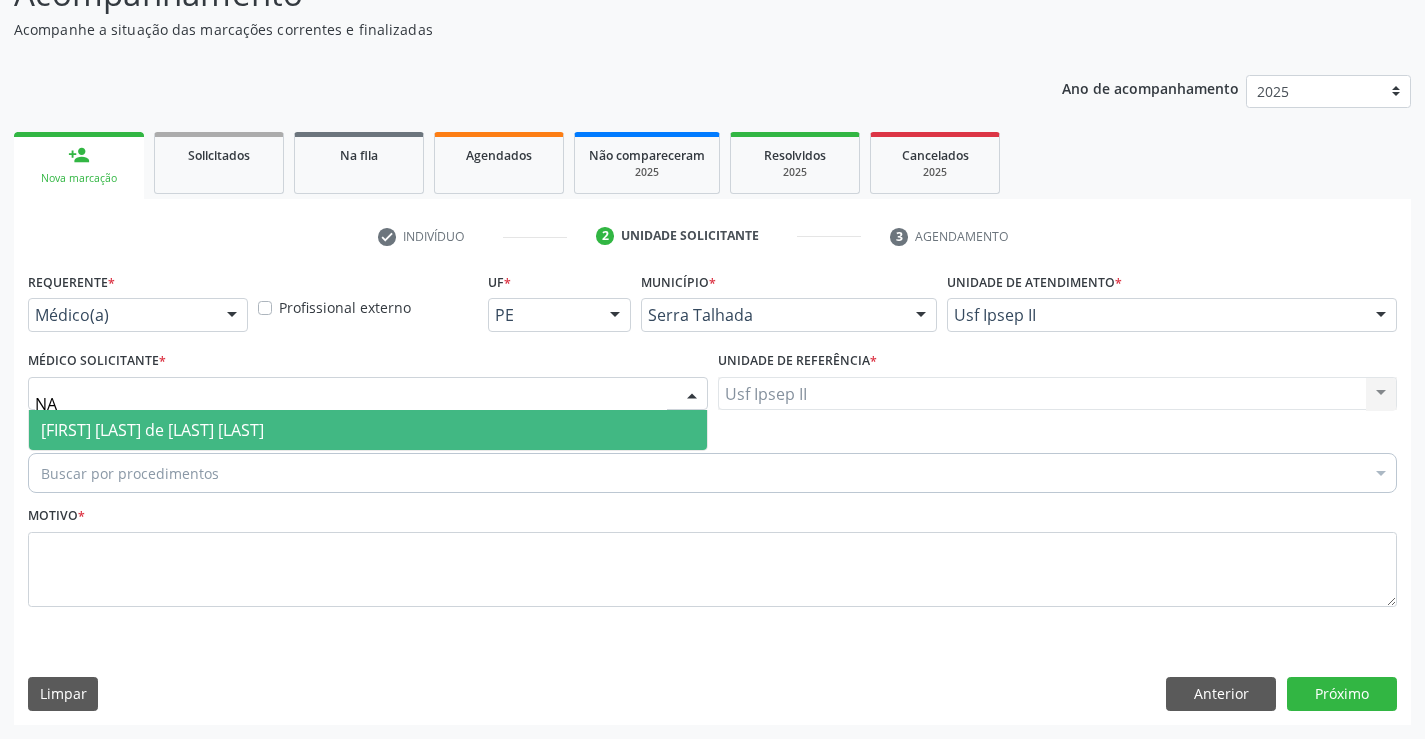 type on "NAD" 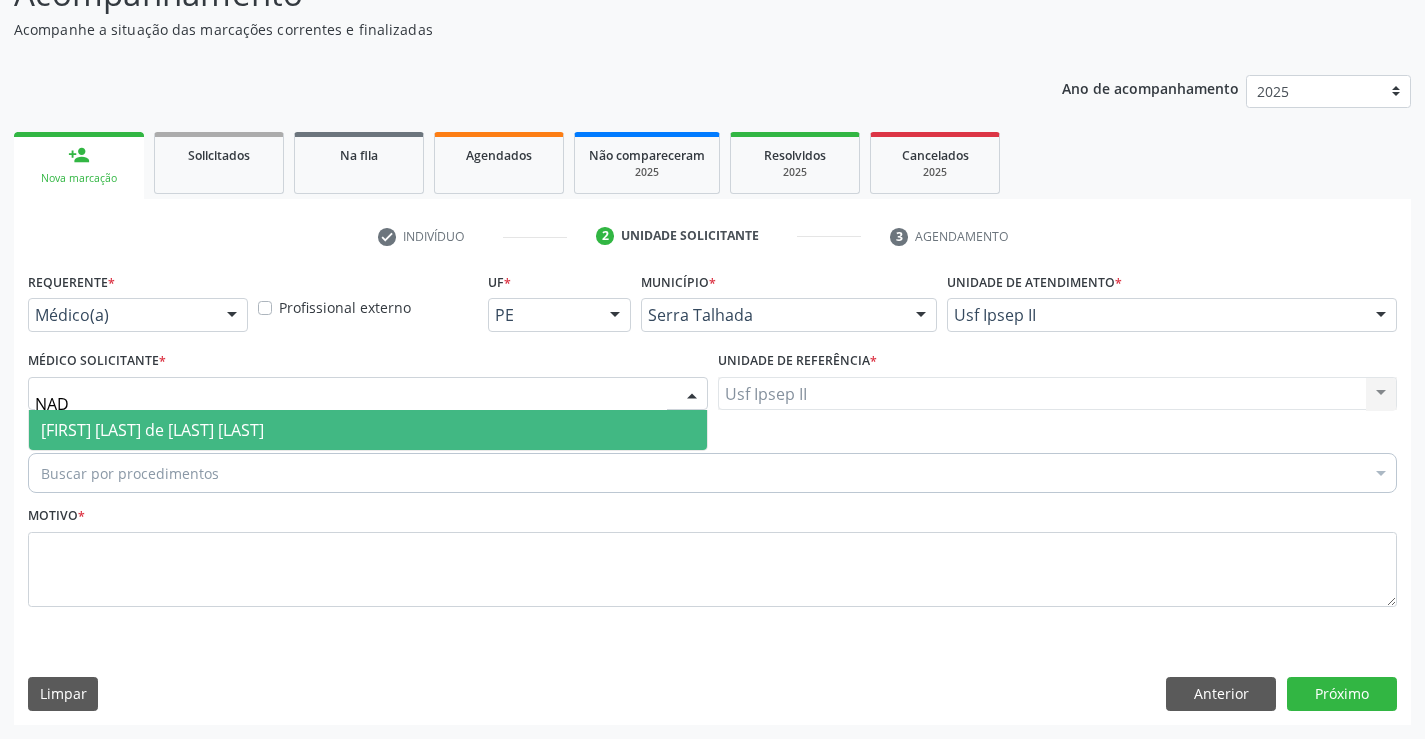 click on "[FIRST] [LAST] de [LAST] [LAST]" at bounding box center (368, 430) 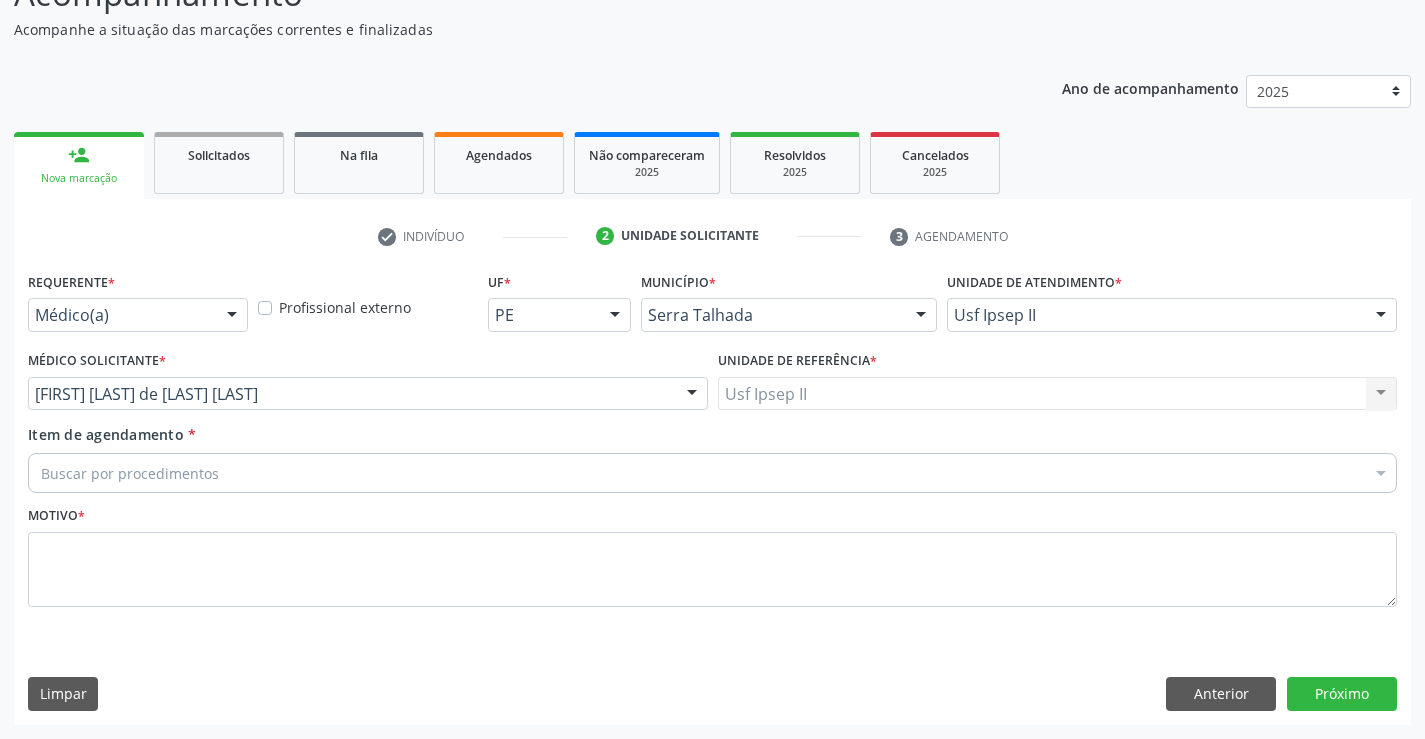 click on "Buscar por procedimentos" at bounding box center (712, 473) 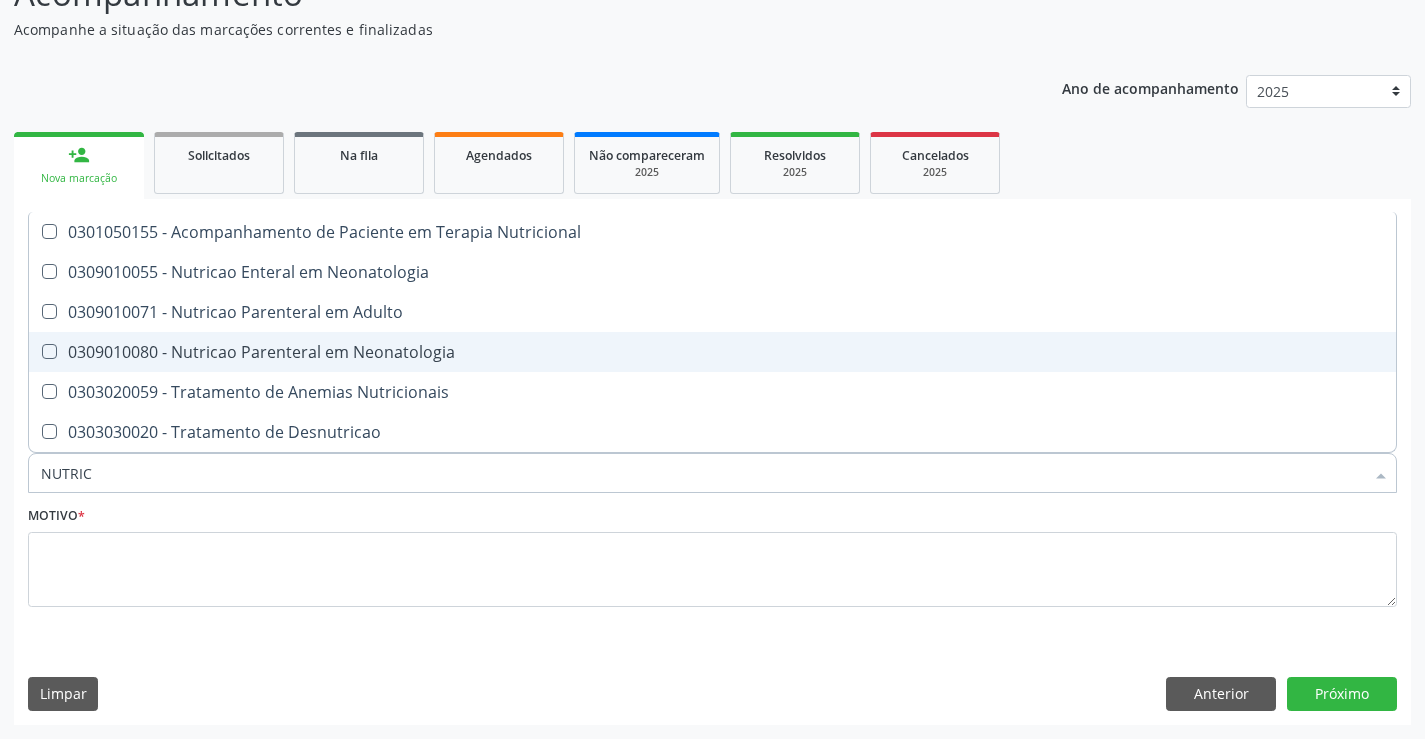scroll, scrollTop: 0, scrollLeft: 0, axis: both 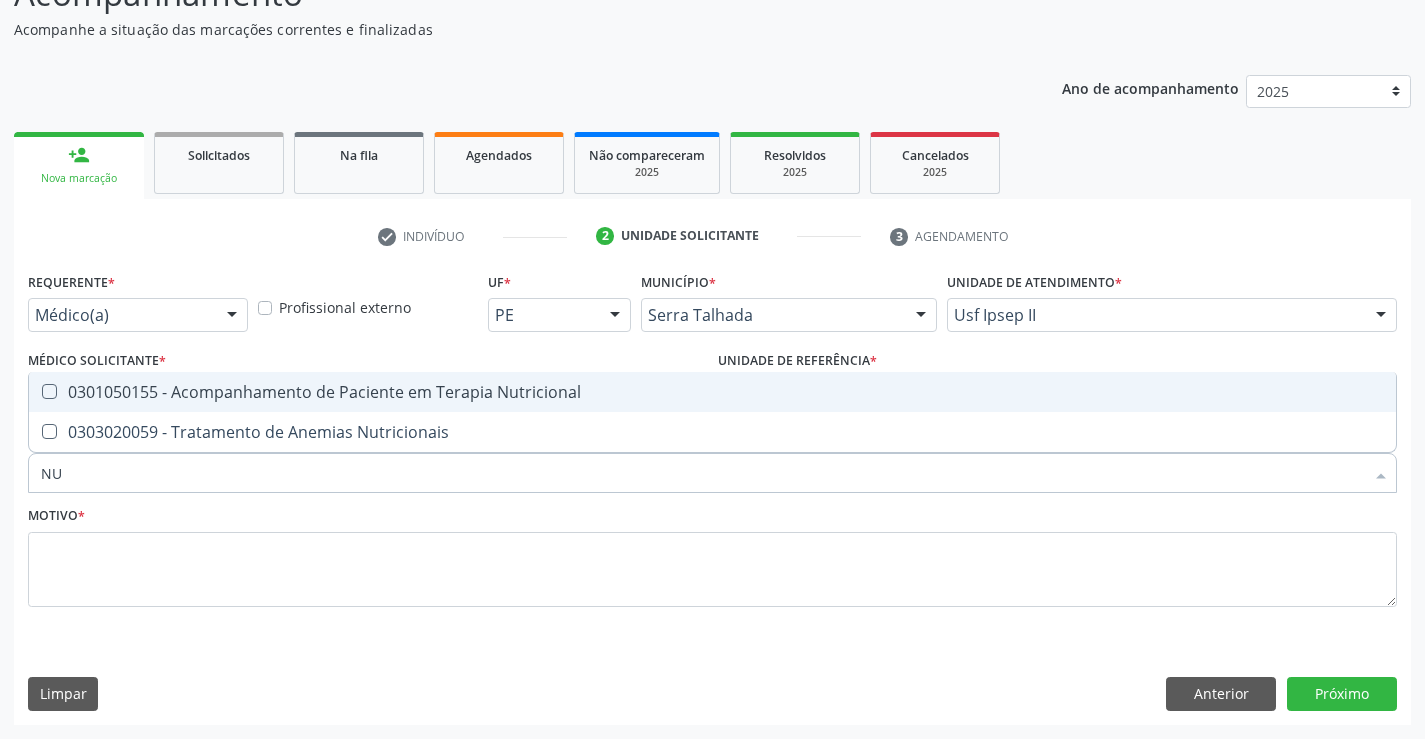 type on "N" 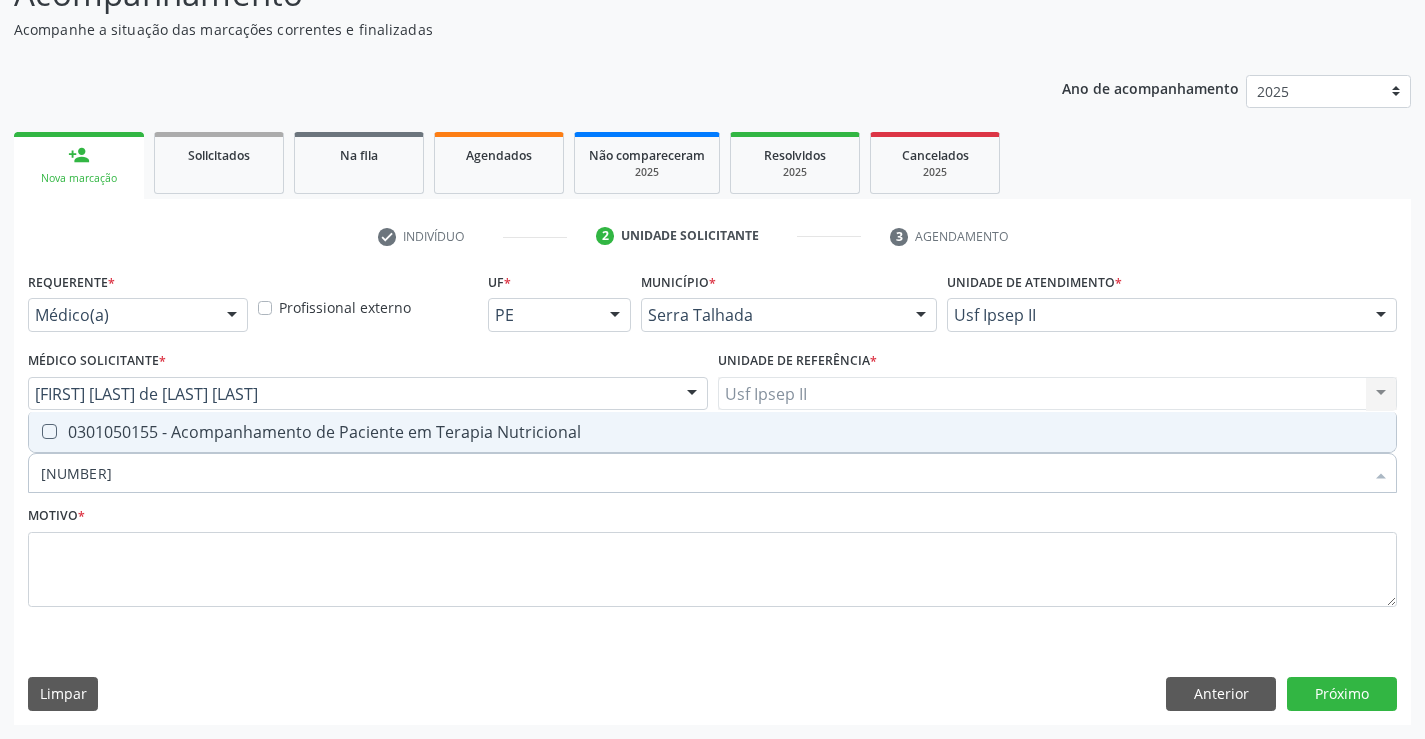 type on "[NUMBER]" 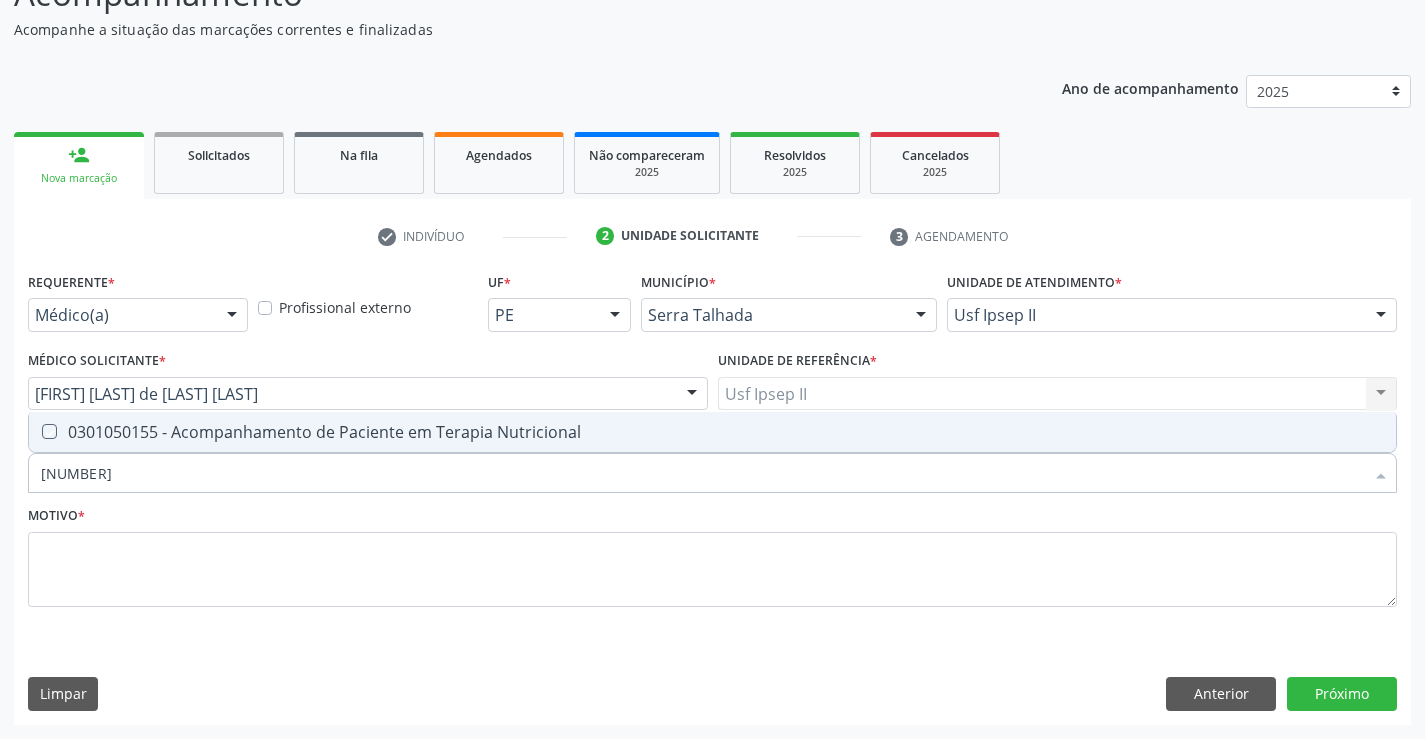 checkbox on "true" 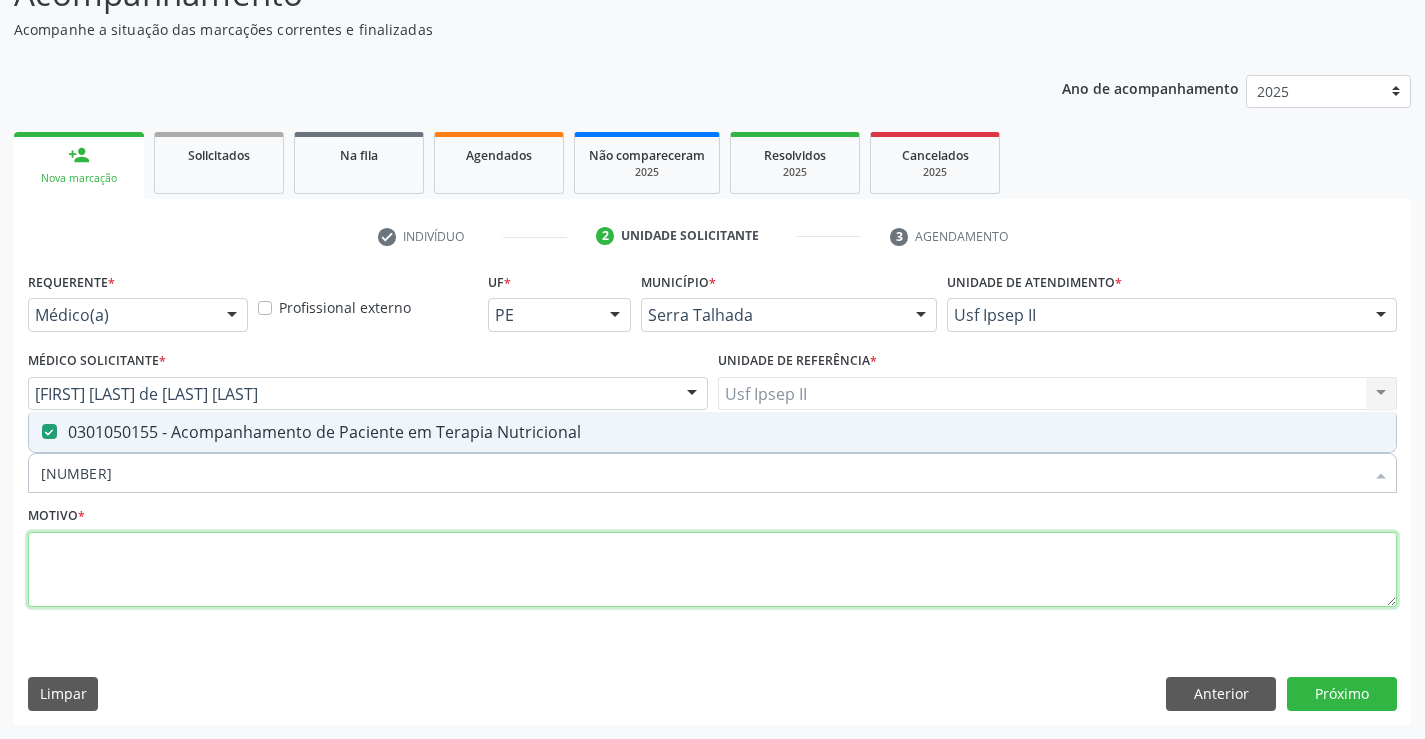 click at bounding box center [712, 570] 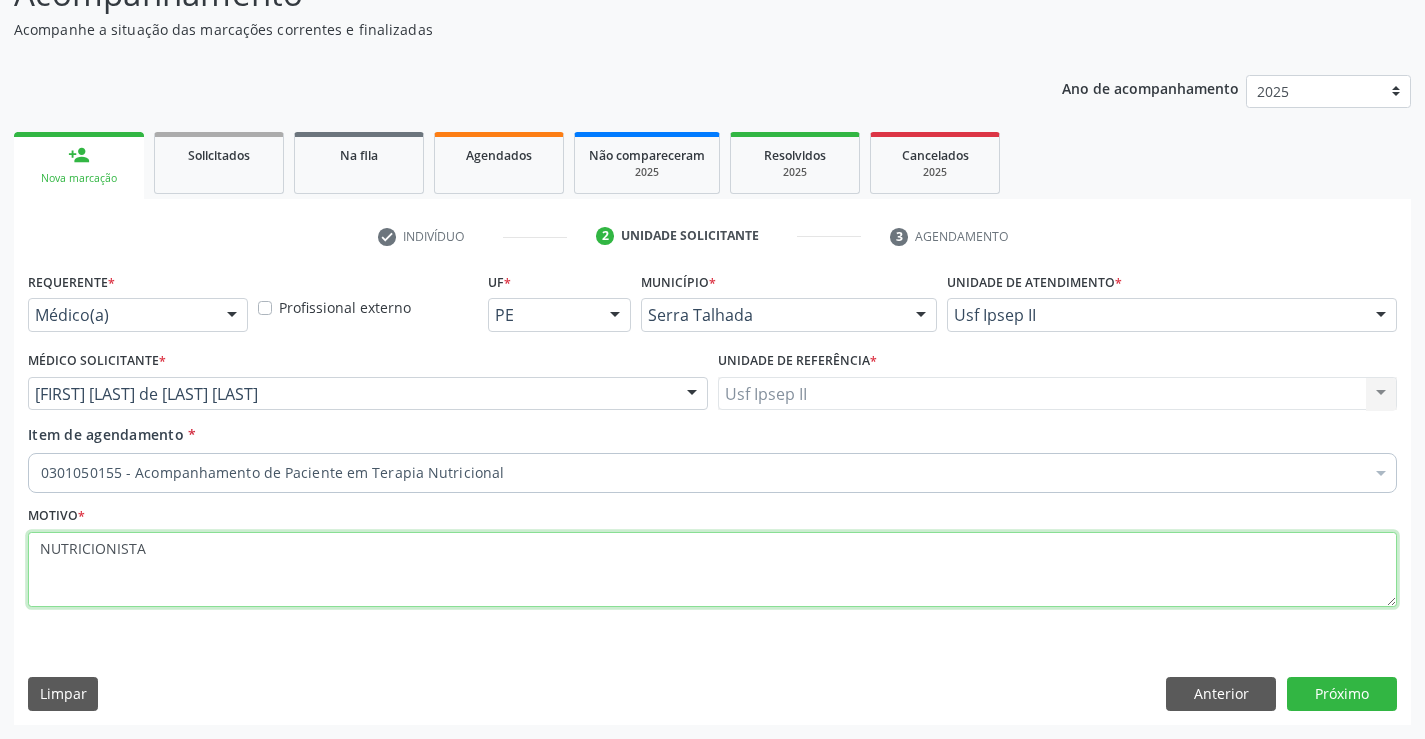 type on "NUTRICIONISTA" 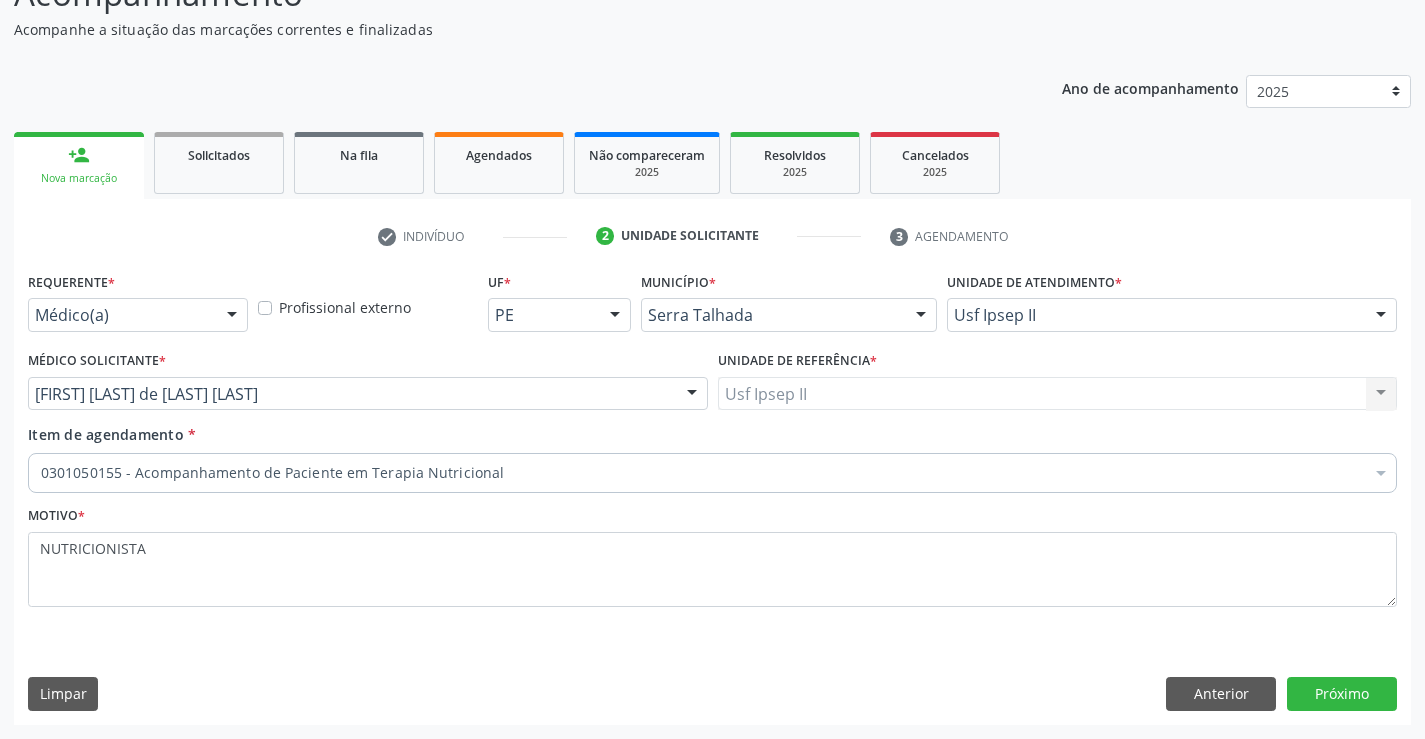 click on "Requerente
*
Médico(a)         Médico(a)   Enfermeiro(a)   Paciente
Nenhum resultado encontrado para: "   "
Não há nenhuma opção para ser exibida.
Profissional externo
UF
*
PE         PE
Nenhum resultado encontrado para: "   "
Não há nenhuma opção para ser exibida.
Município
*
Serra Talhada         Serra Talhada
Nenhum resultado encontrado para: "   "
Não há nenhuma opção para ser exibida.
Unidade de atendimento
*
Usf Ipsep II         3 Grupamento de Bombeiros   Abfisio   Abimael Lira Atelie Dental   Academia da Cidade Bom Jesus de Serra Talhada   Academia da Cidade Caxixola   Academia da Cidade Cohab I   Academia da Cidade Estacao do Forro   Academia da Cidade Vila Bela   Academia da Cidade de Serra Talhada   Academia da Cidade do Mutirao   Academia da Saude Cohab II         Amor Saude" at bounding box center (712, 495) 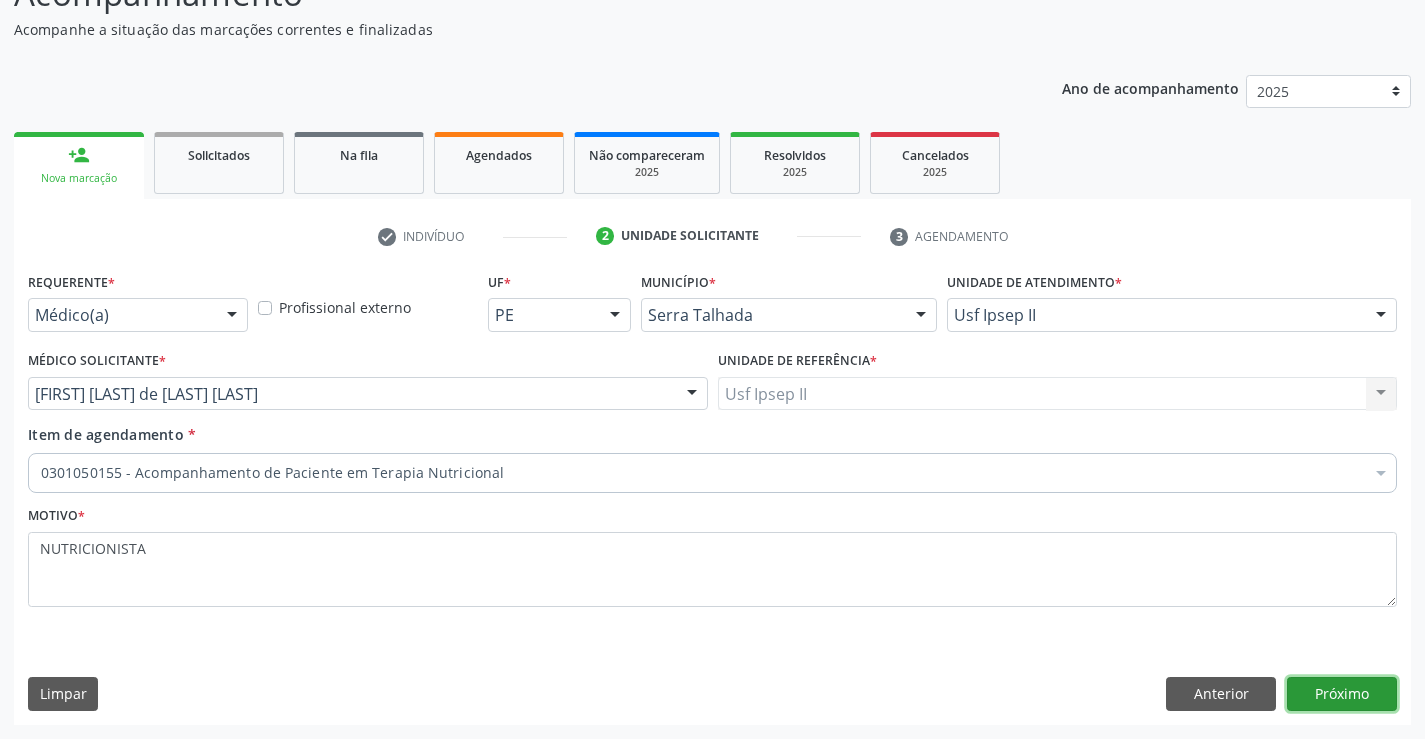 click on "Próximo" at bounding box center [1342, 694] 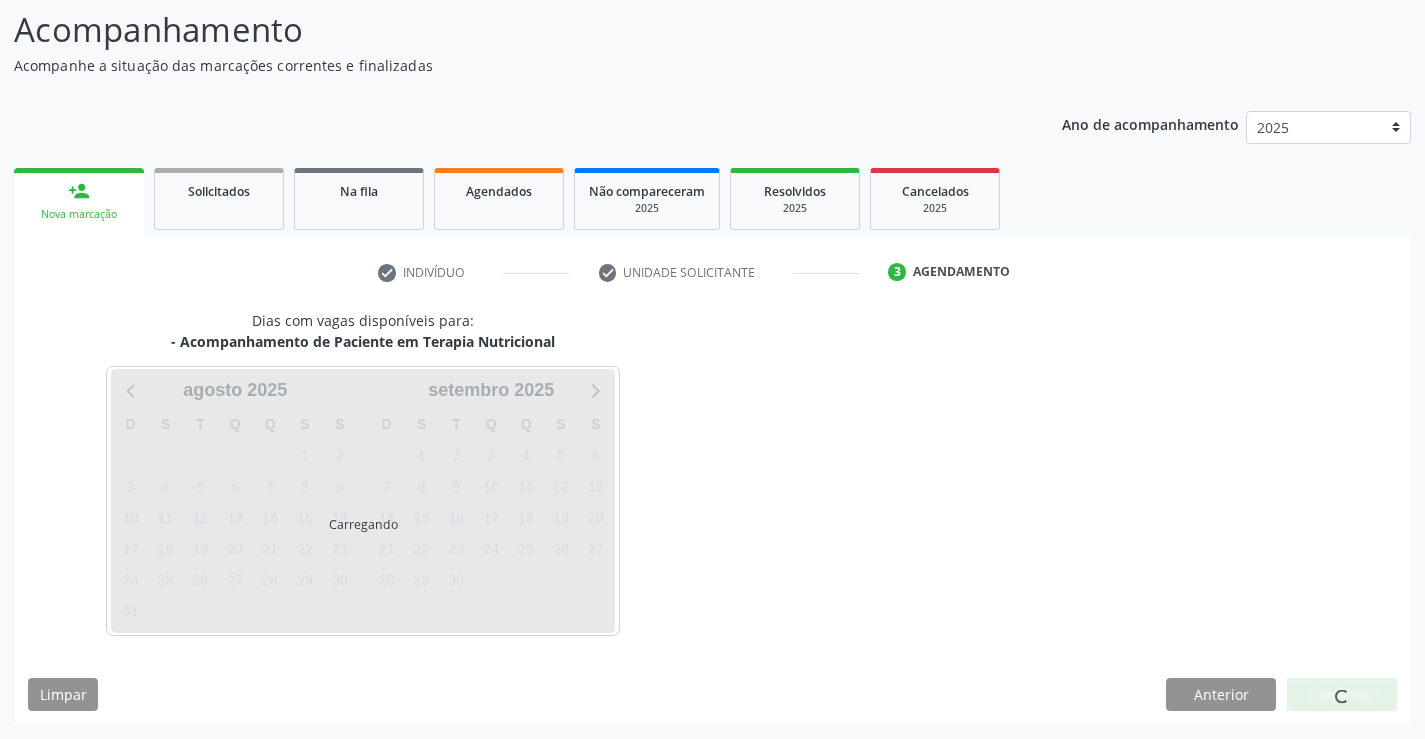 scroll, scrollTop: 131, scrollLeft: 0, axis: vertical 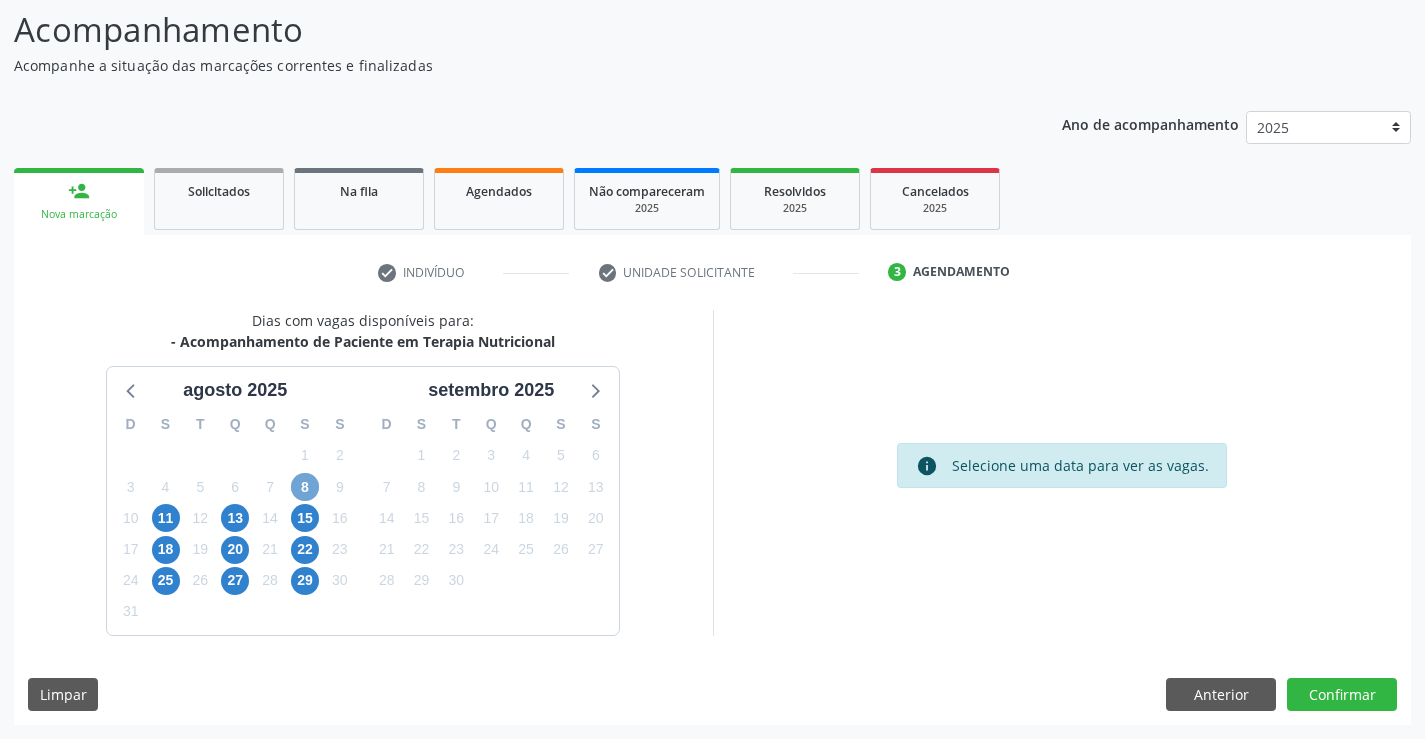 click on "8" at bounding box center [305, 487] 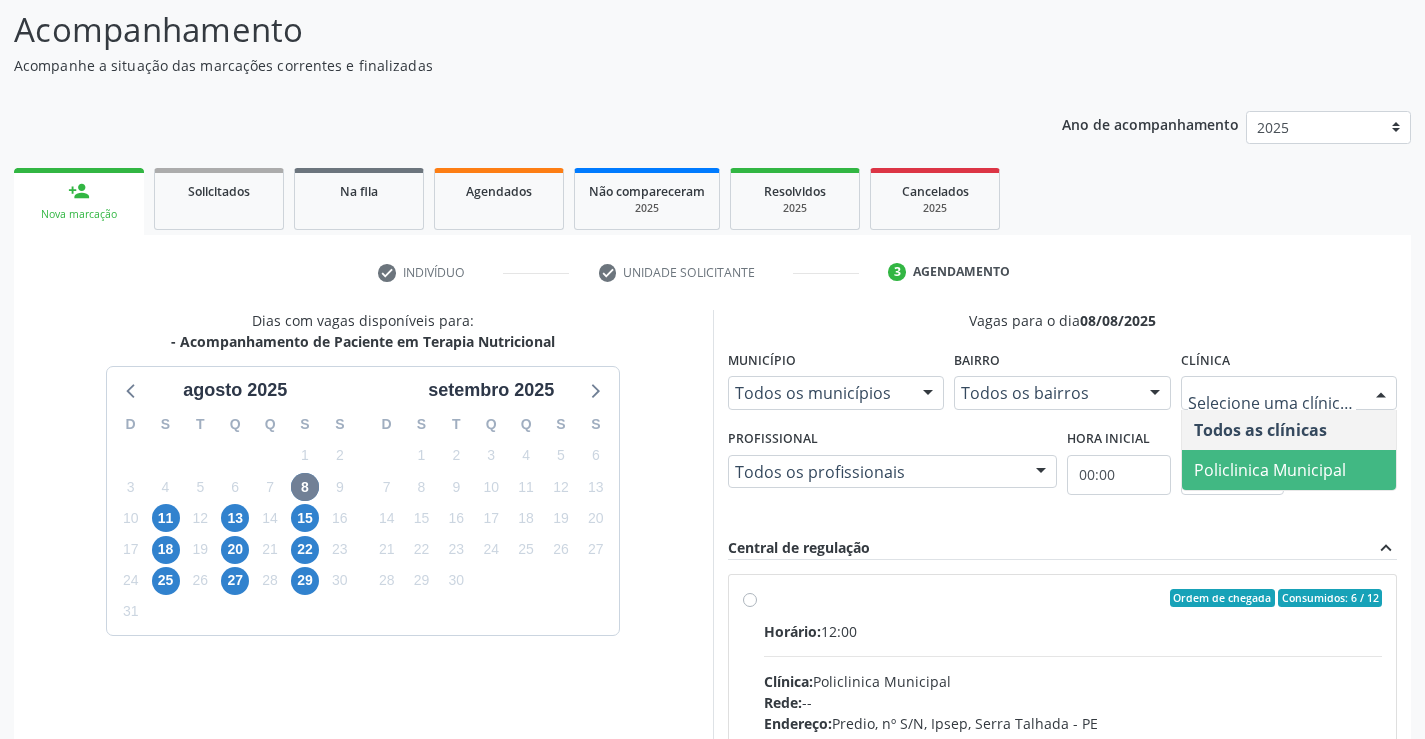 click on "Policlinica Municipal" at bounding box center [1270, 470] 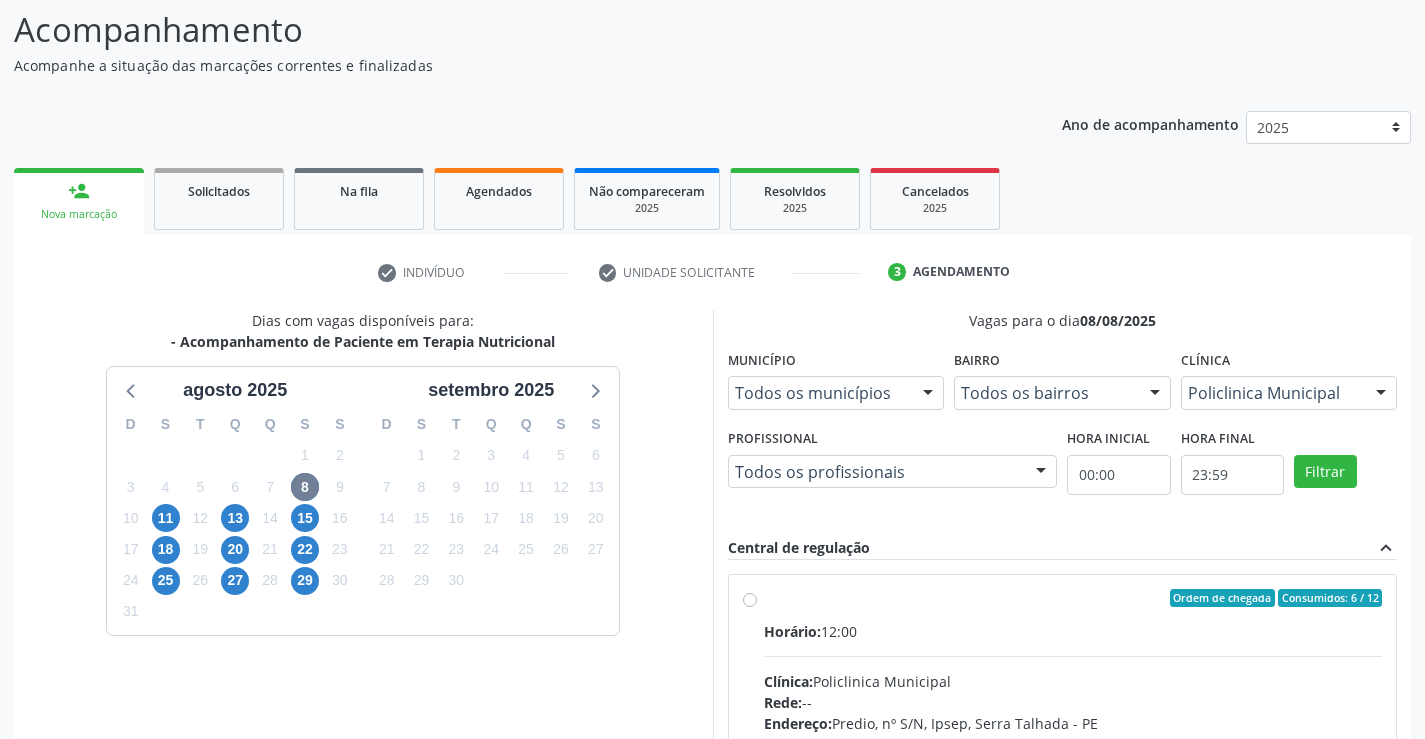 click on "Todos os profissionais" at bounding box center (893, 472) 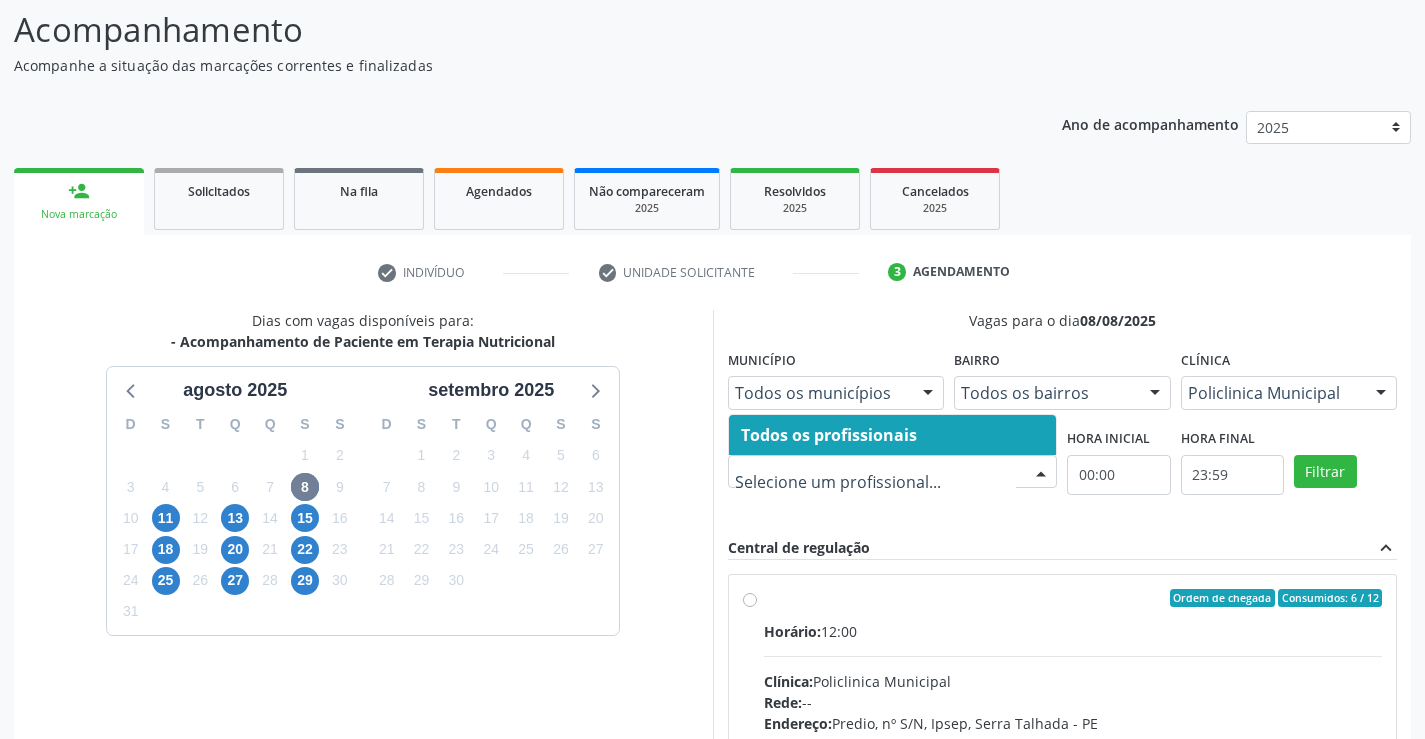 click on "Vagas para o dia
08/08/2025
Município
Todos os municípios         Todos os municípios   Serra Talhada - PE
Nenhum resultado encontrado para: "   "
Não há nenhuma opção para ser exibida.
Bairro
Todos os bairros         Todos os bairros   Ipsep
Nenhum resultado encontrado para: "   "
Não há nenhuma opção para ser exibida.
Clínica
Policlinica Municipal         Todos as clínicas   Policlinica Municipal
Nenhum resultado encontrado para: "   "
Não há nenhuma opção para ser exibida.
Profissional
Todos os profissionais
Nenhum resultado encontrado para: "   "
Não há nenhuma opção para ser exibida.
Hora inicial
00:00
Hora final
23:59
Filtrar
Central de regulação
expand_less" at bounding box center [1063, 617] 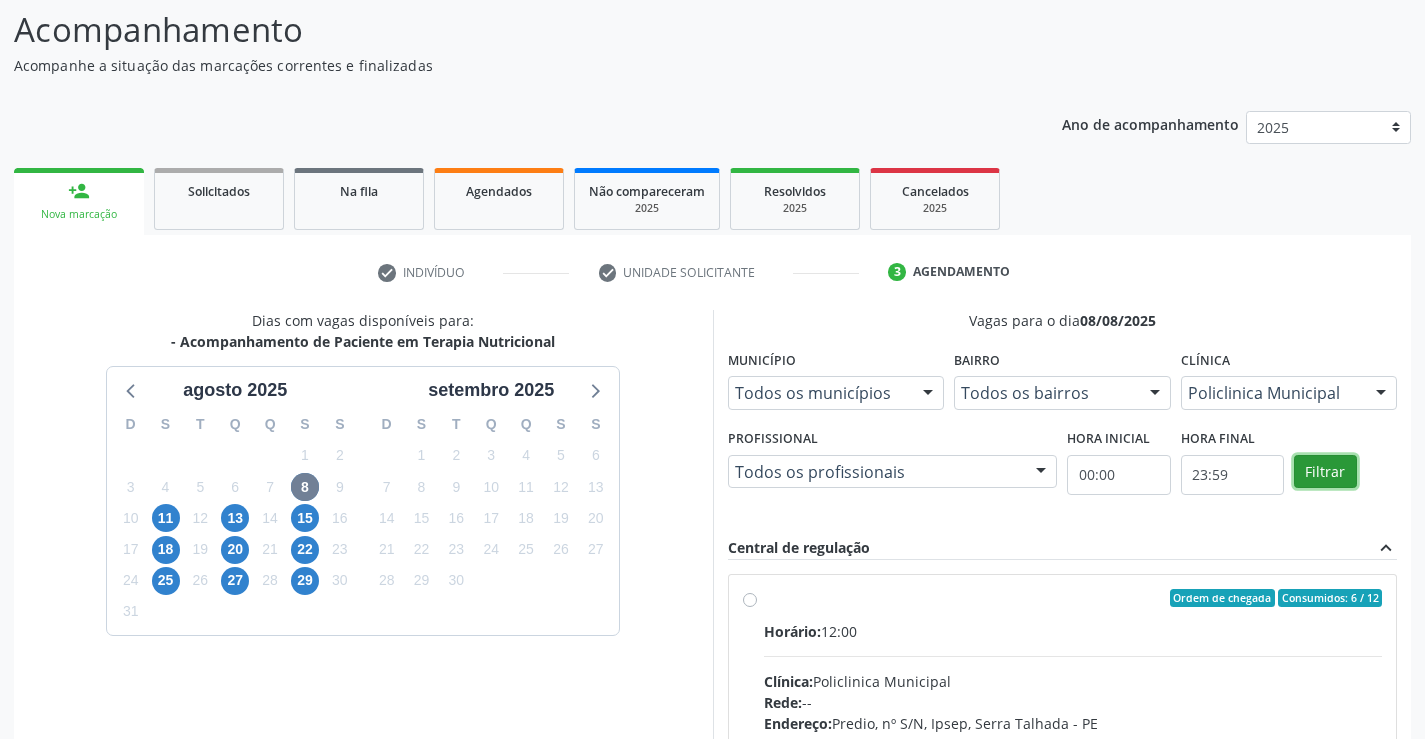 click on "Filtrar" at bounding box center [1325, 472] 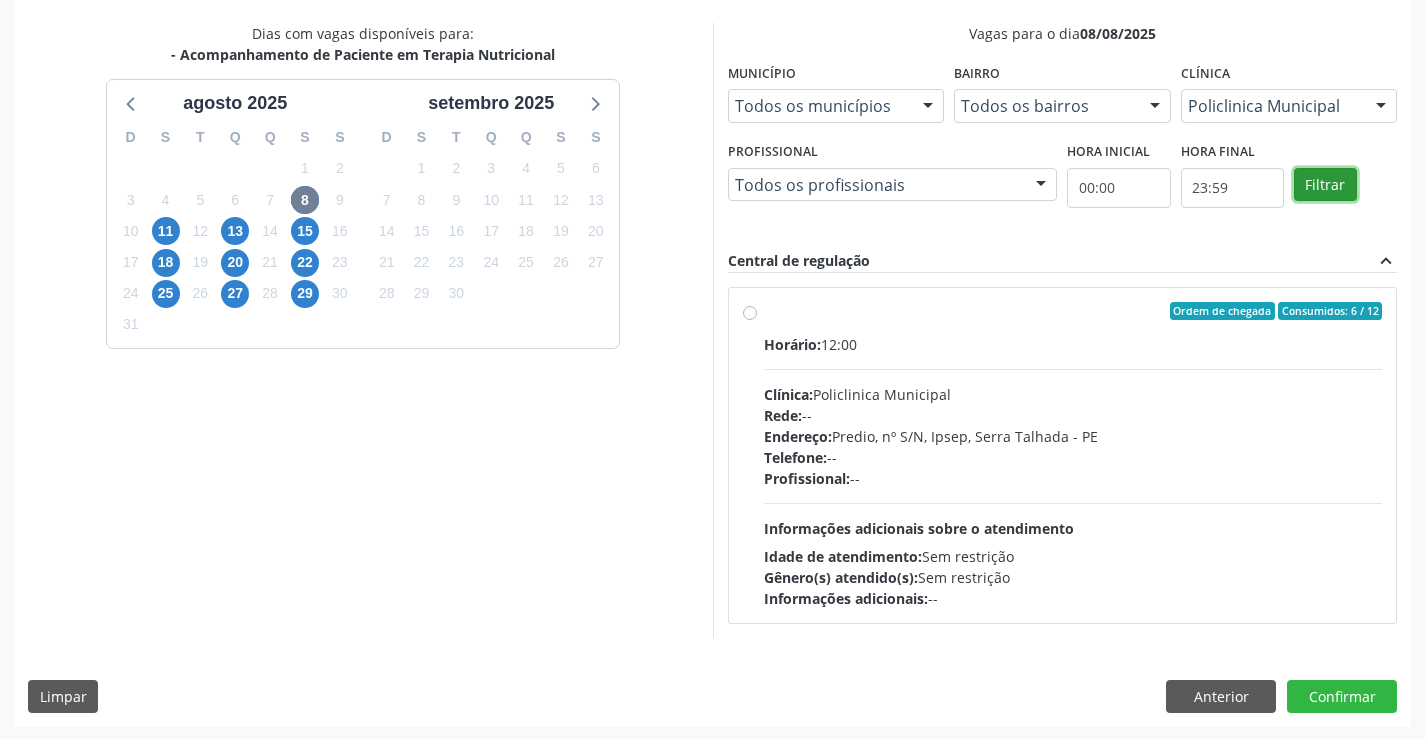 scroll, scrollTop: 420, scrollLeft: 0, axis: vertical 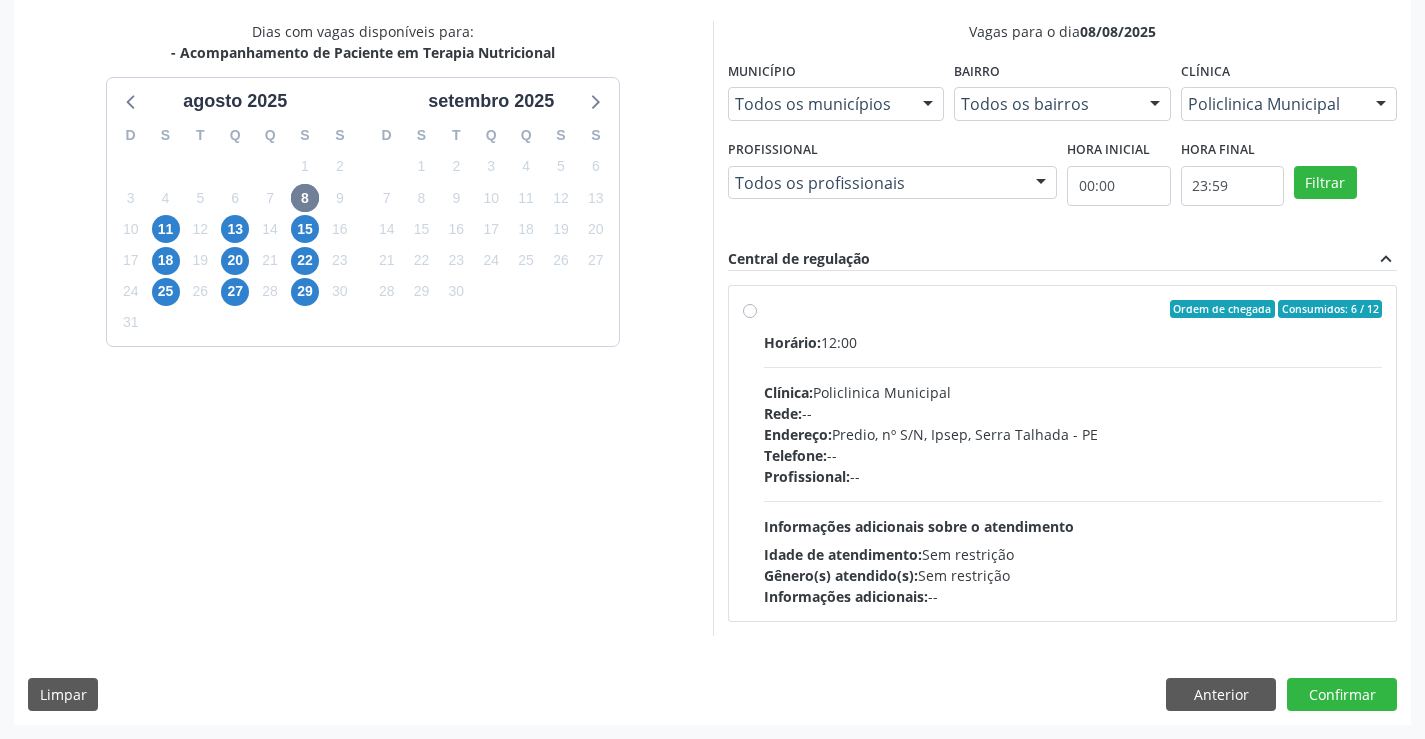 click on "Endereço:" at bounding box center (798, 434) 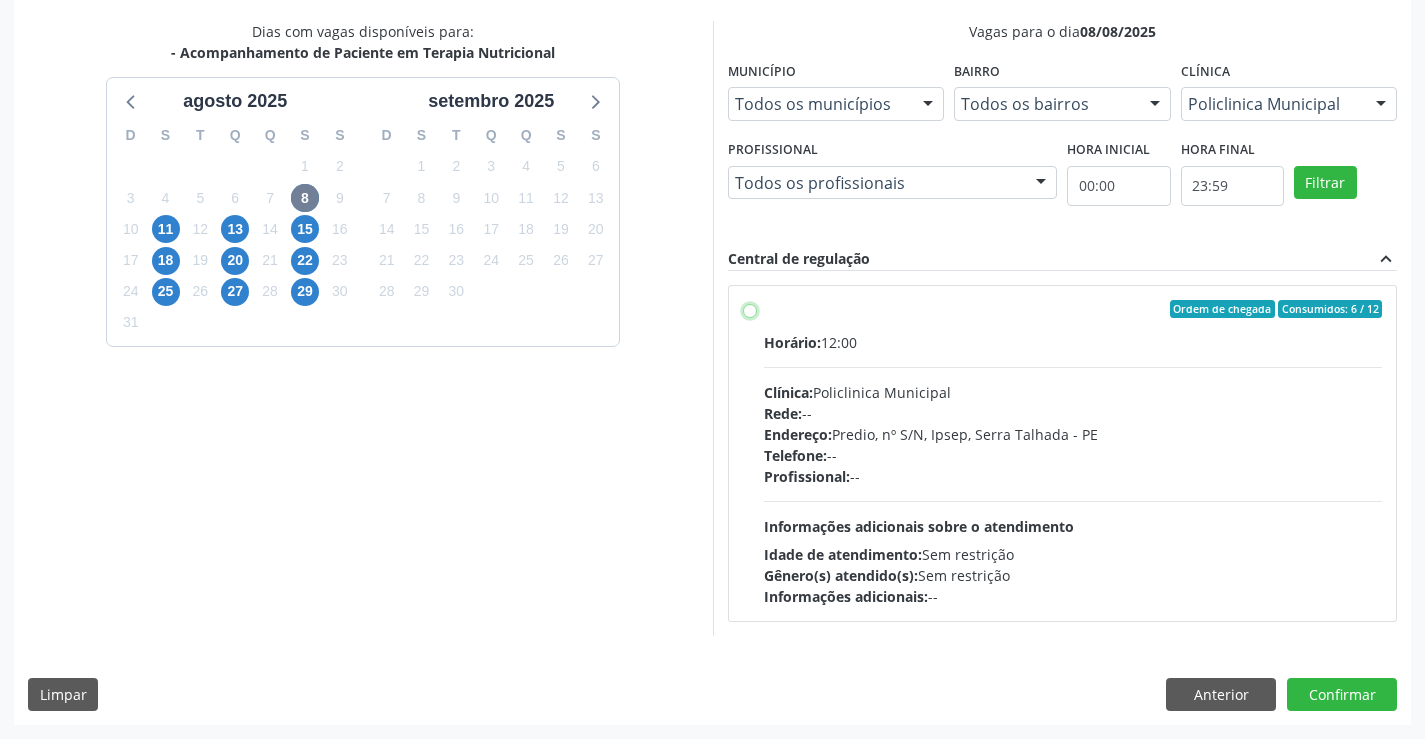 radio on "true" 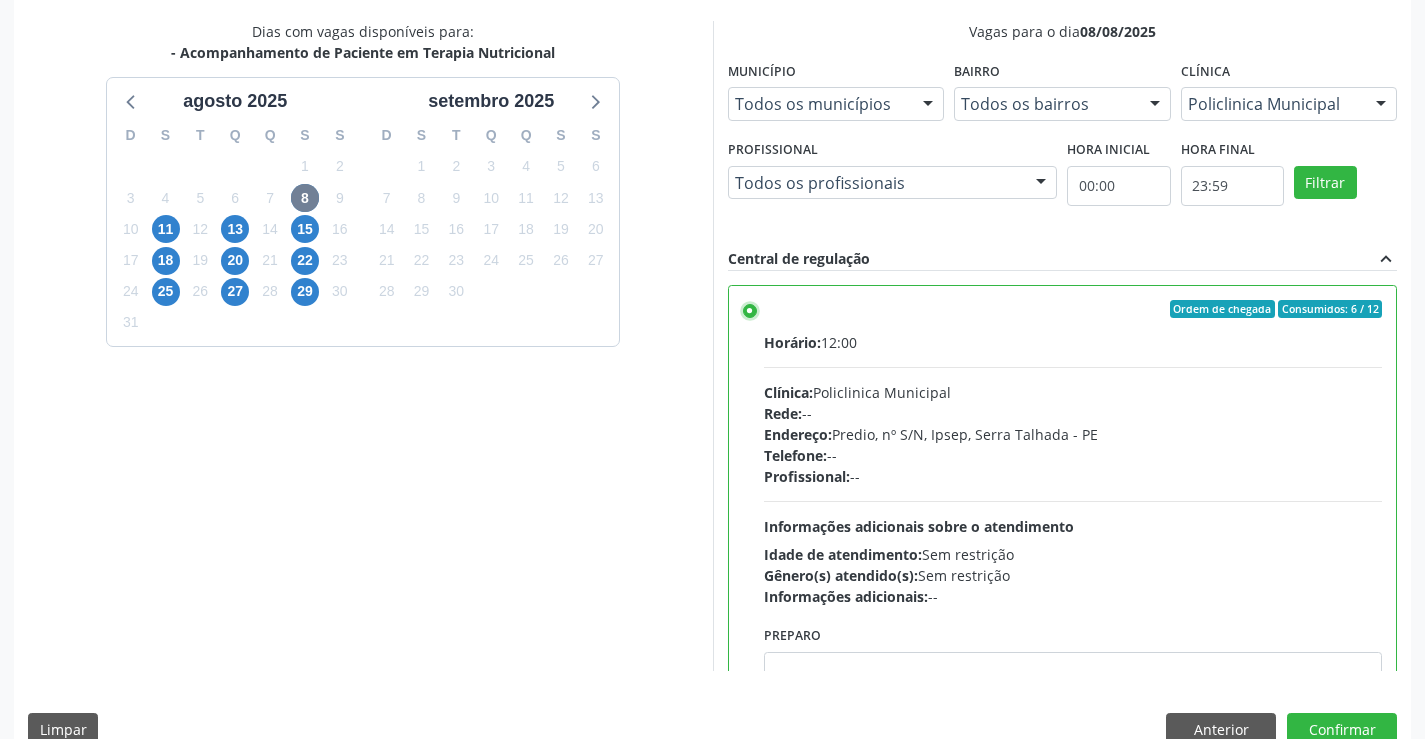 scroll, scrollTop: 99, scrollLeft: 0, axis: vertical 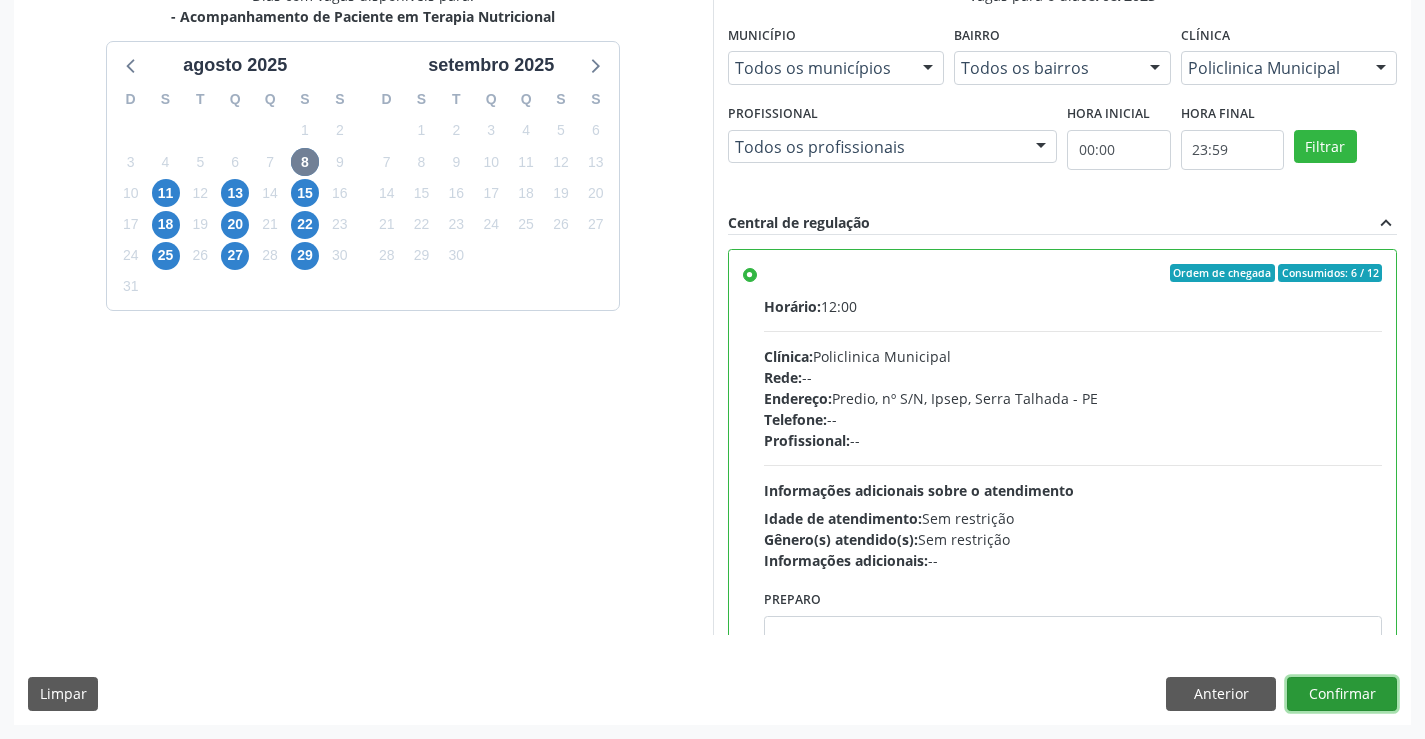 click on "Confirmar" at bounding box center [1342, 694] 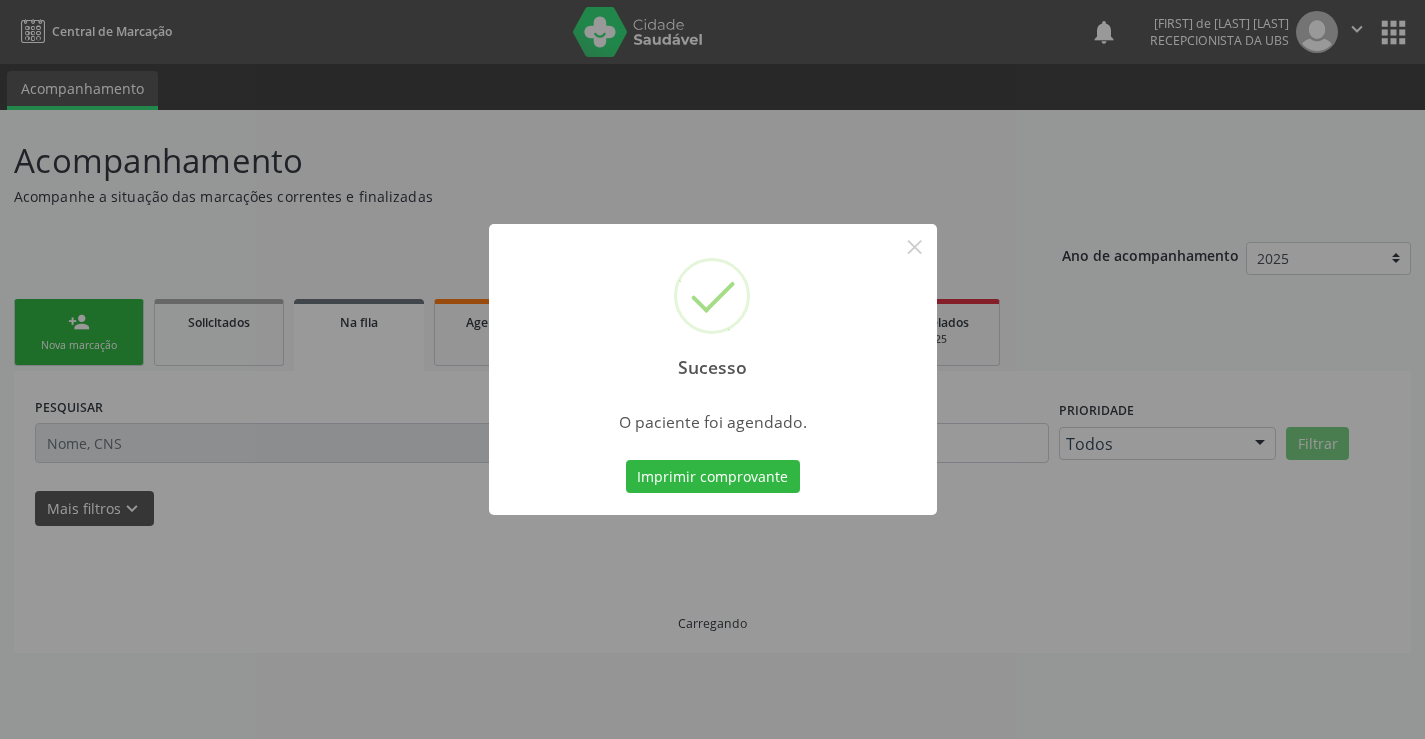 scroll, scrollTop: 0, scrollLeft: 0, axis: both 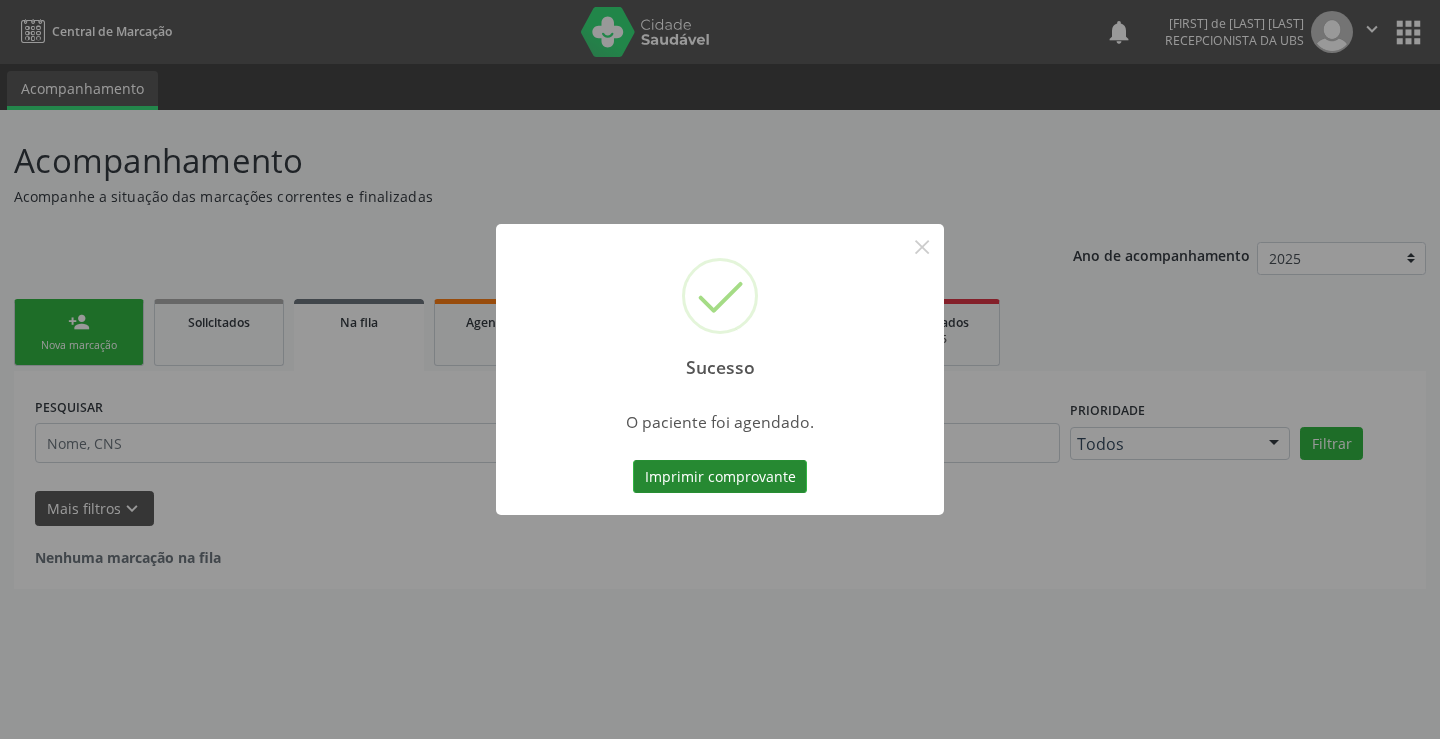 click on "Imprimir comprovante" at bounding box center (720, 477) 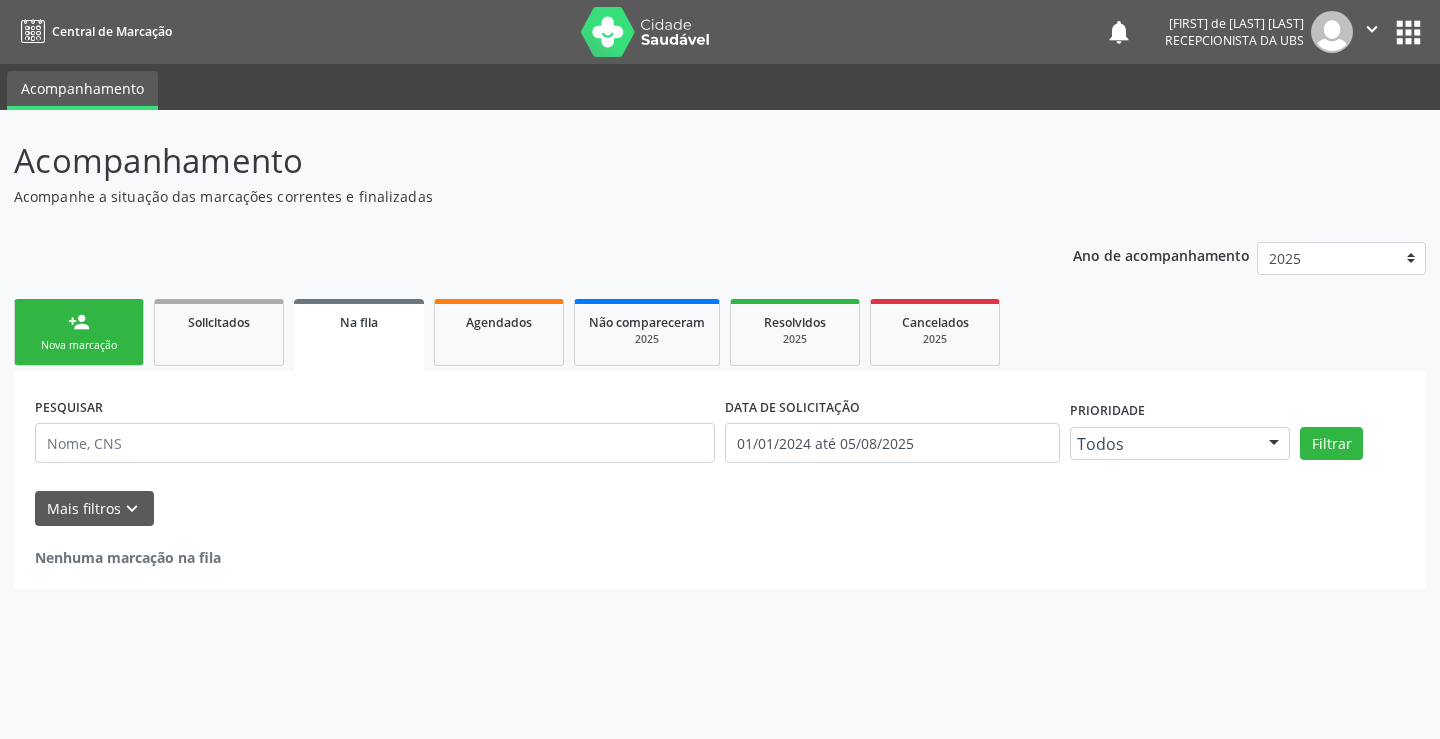 click on "Nova marcação" at bounding box center (79, 345) 